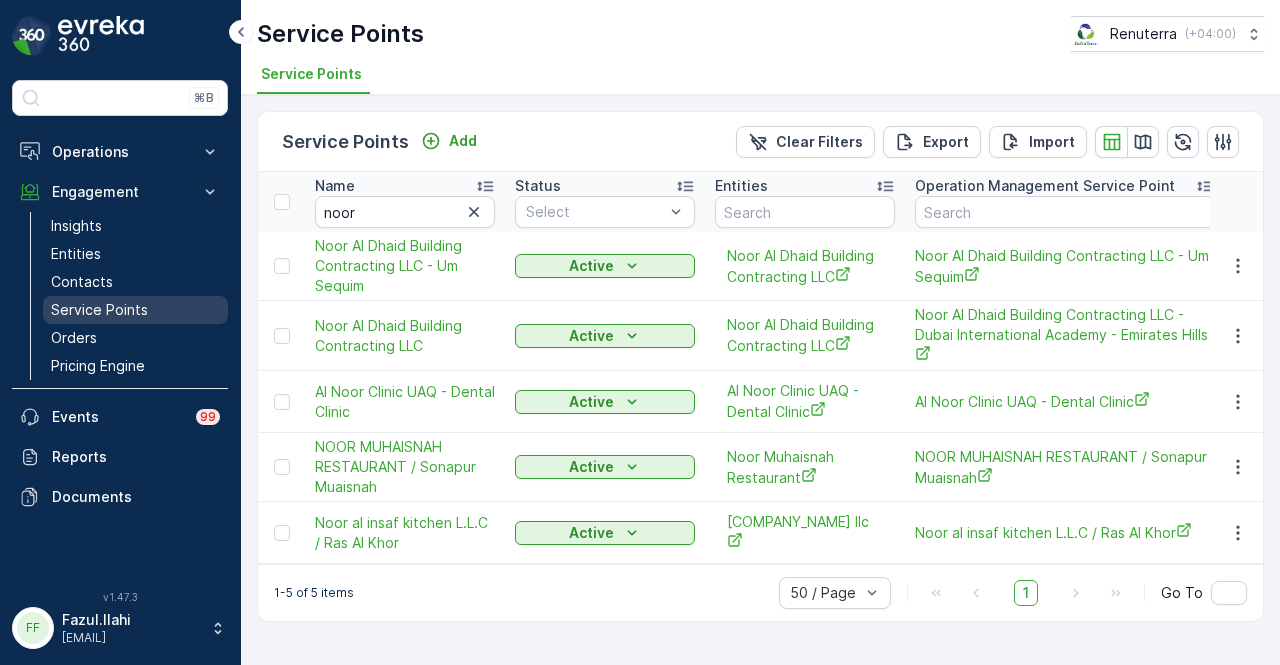 scroll, scrollTop: 0, scrollLeft: 0, axis: both 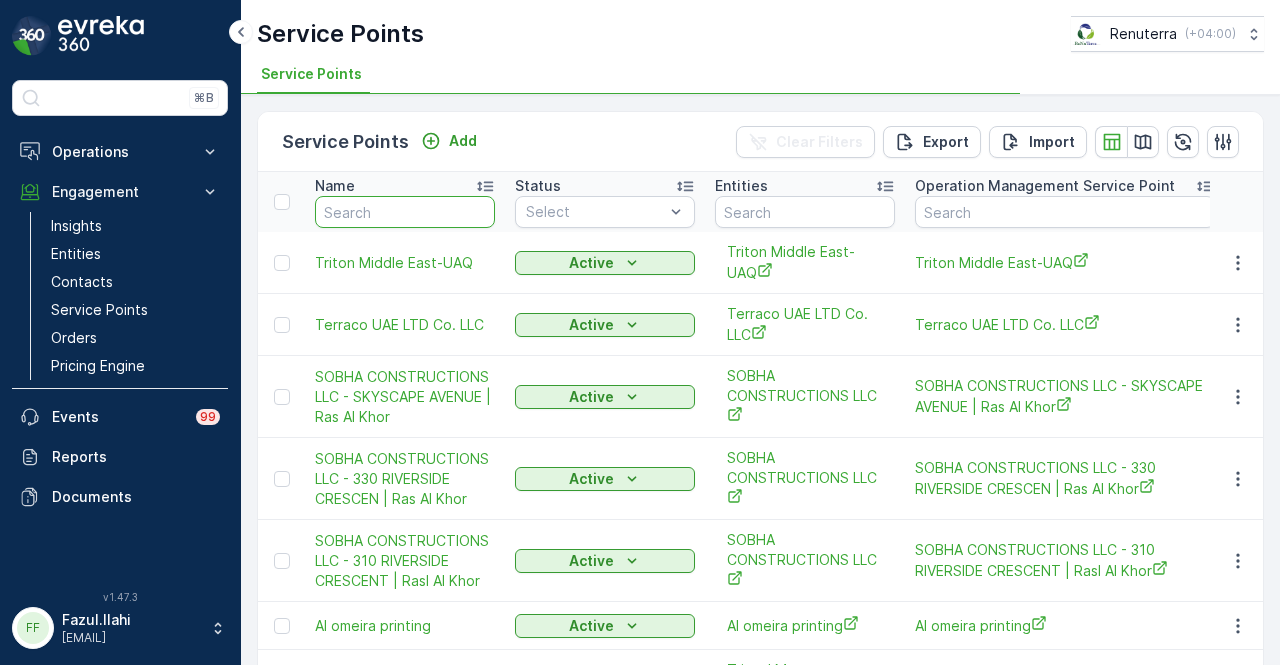 click at bounding box center [405, 212] 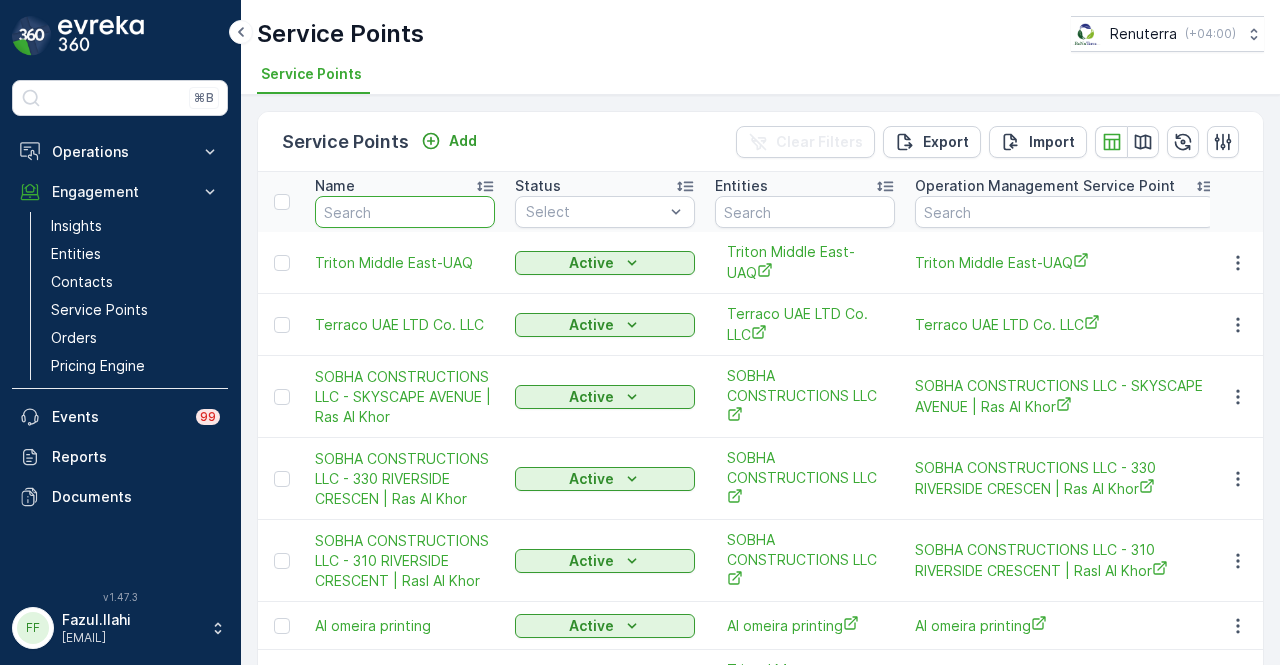 click at bounding box center [405, 212] 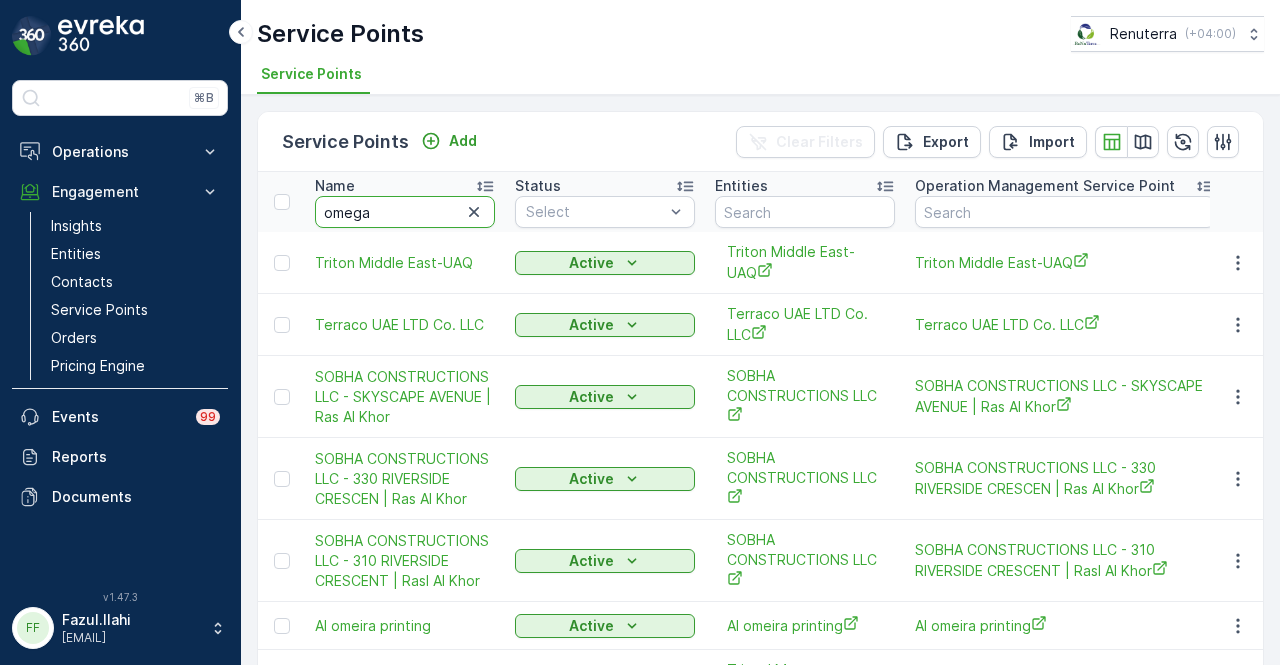 type on "omega" 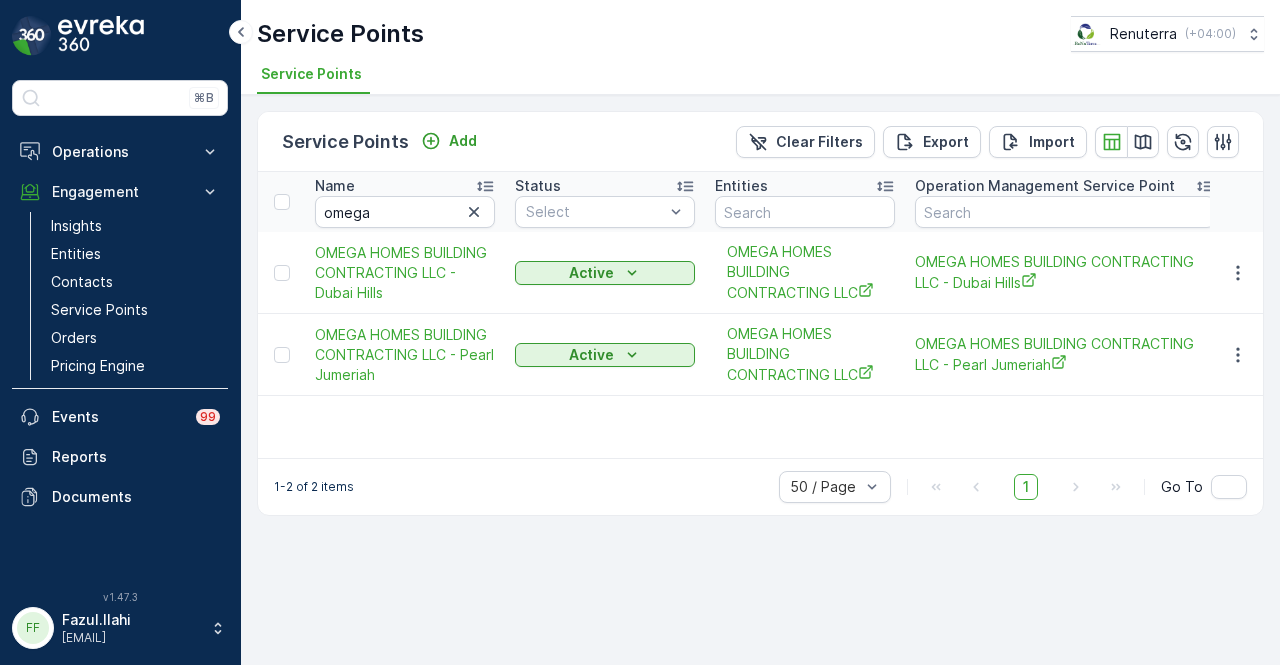 click at bounding box center (1237, 355) 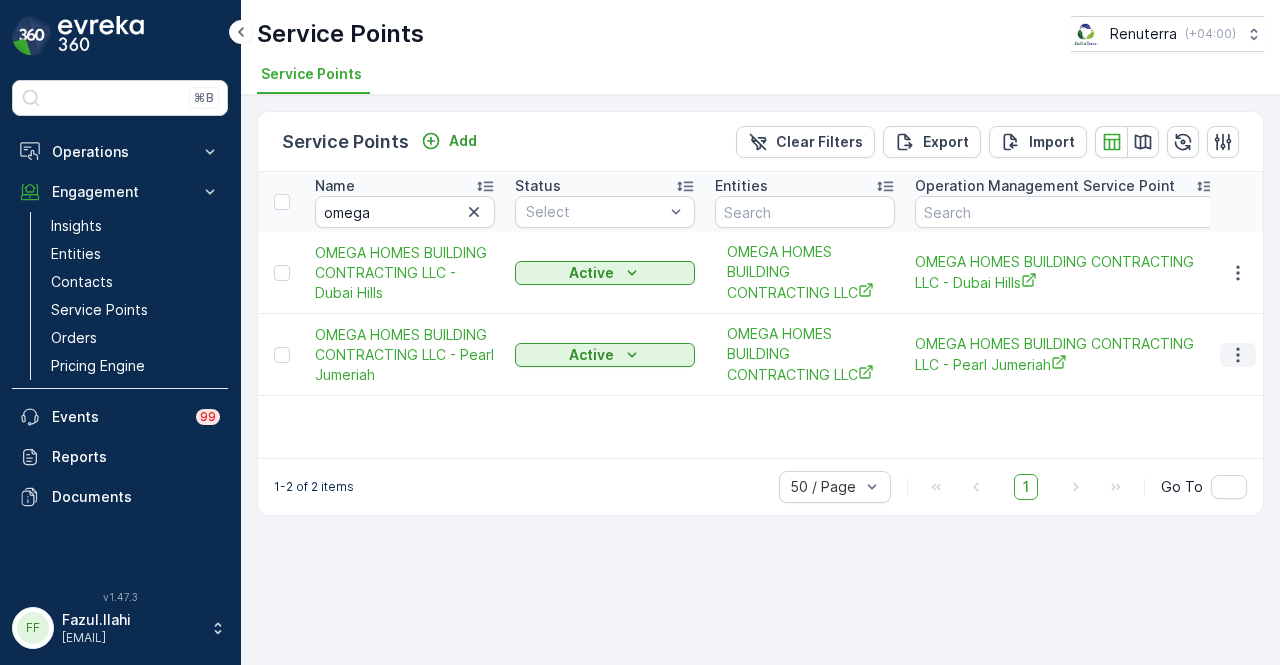 click 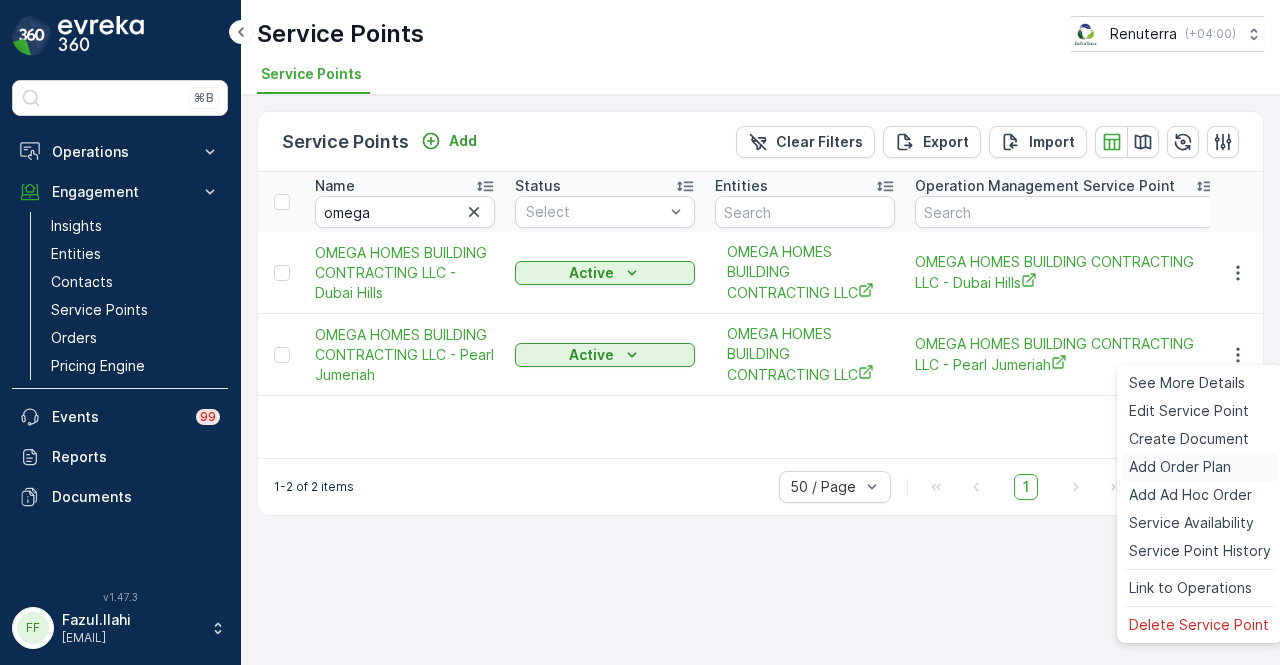 click on "Add Order Plan" at bounding box center (1180, 467) 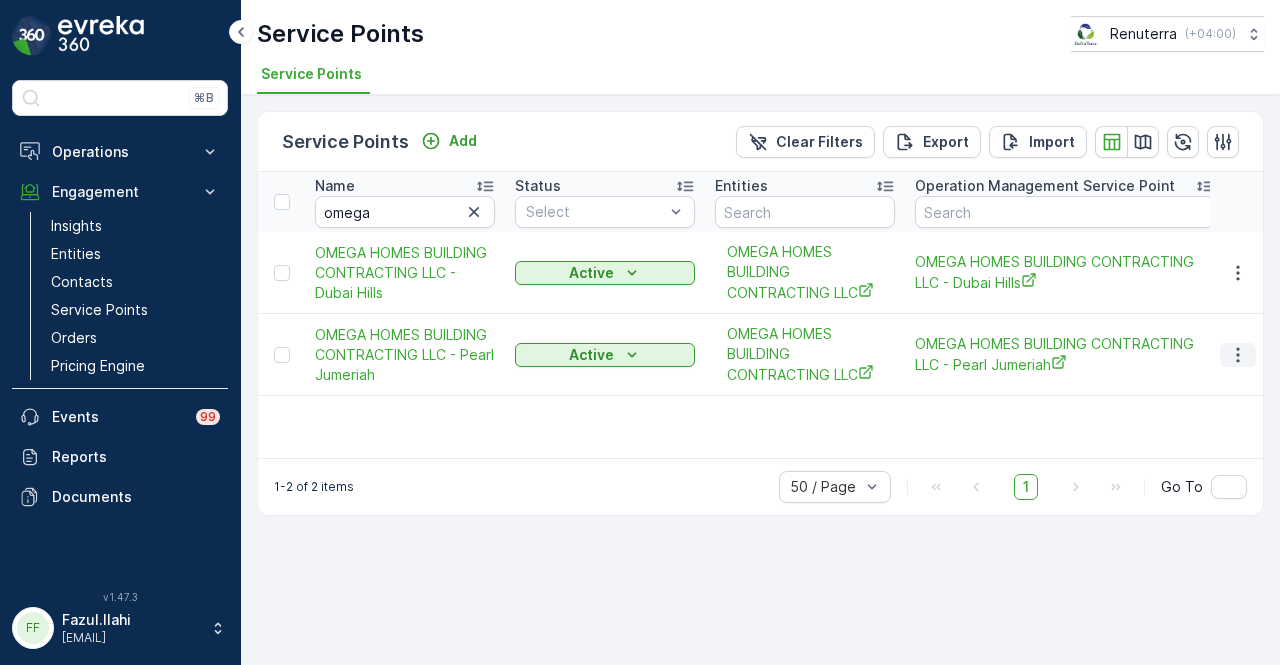 click at bounding box center (1238, 355) 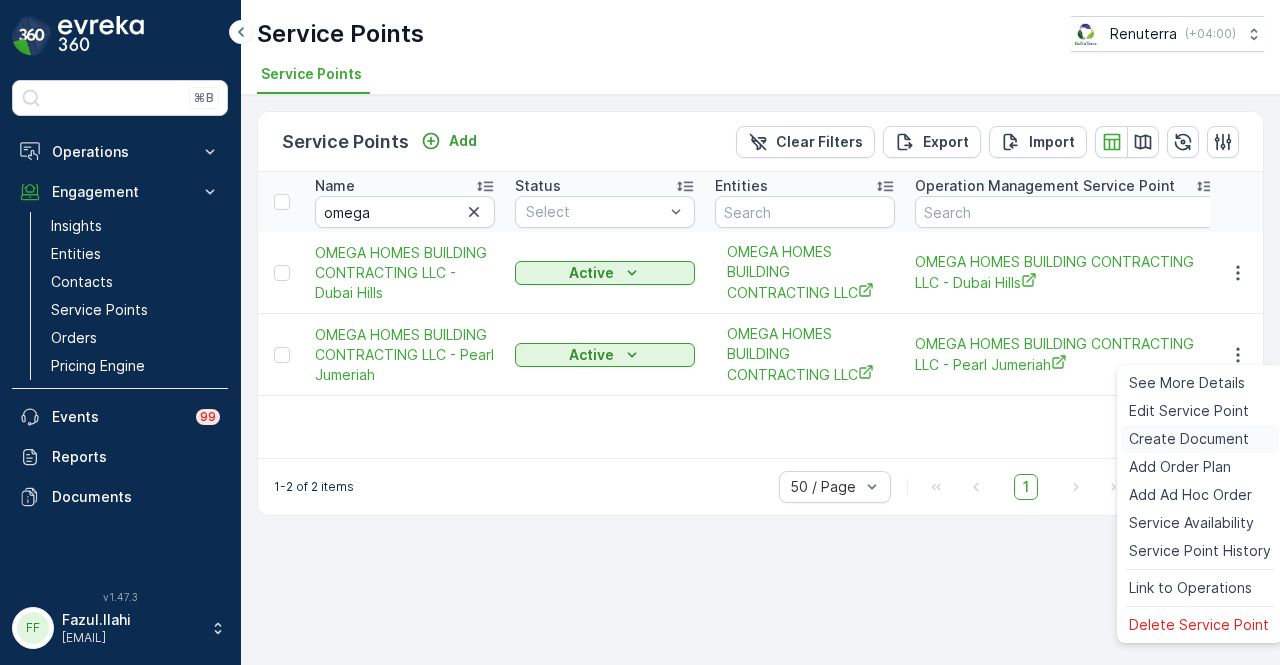 click on "Create Document" at bounding box center [1189, 439] 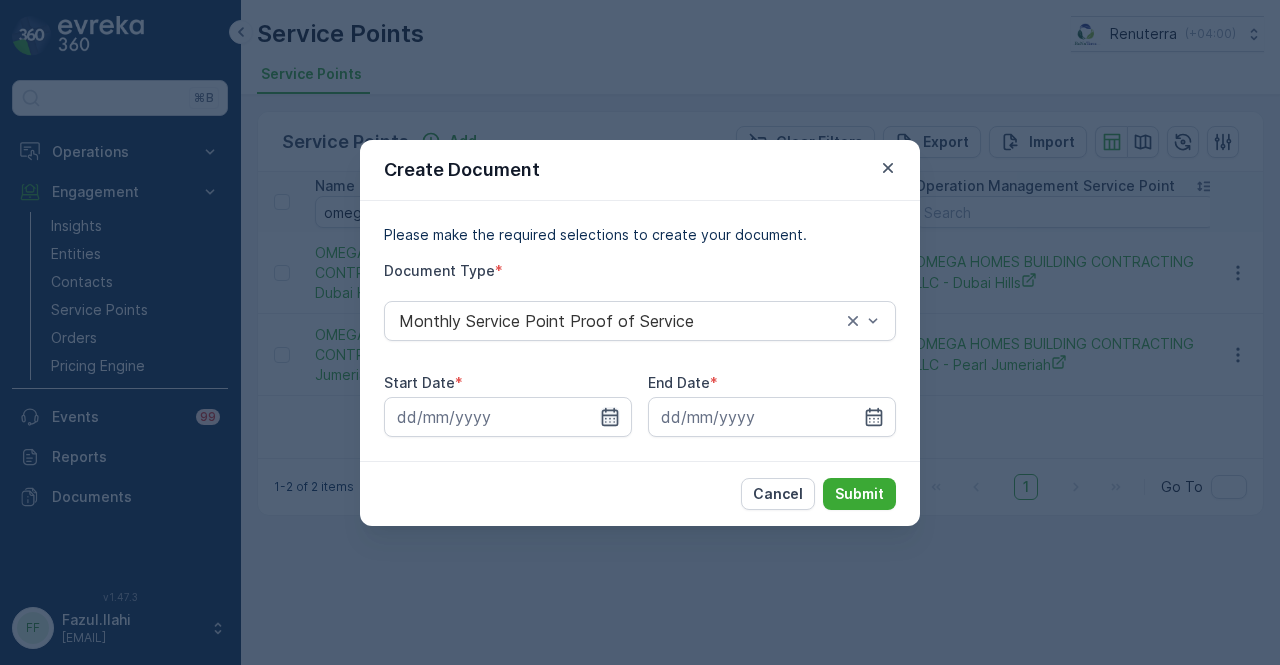 click 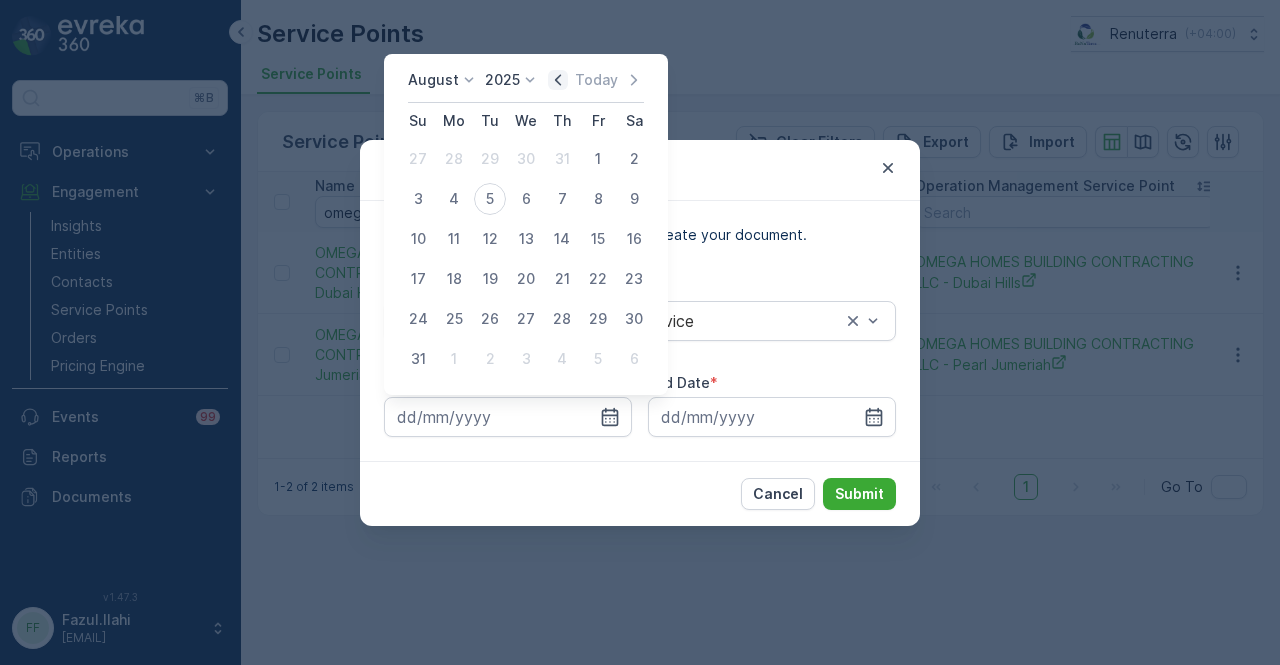click 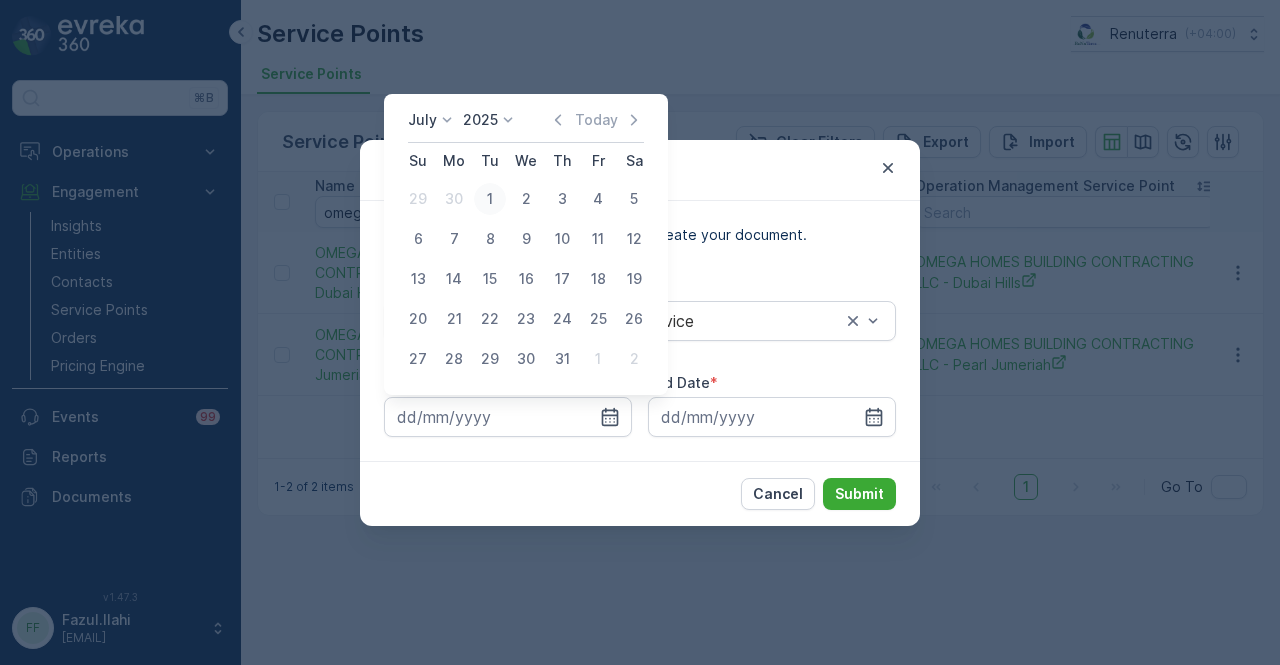 click on "1" at bounding box center (490, 199) 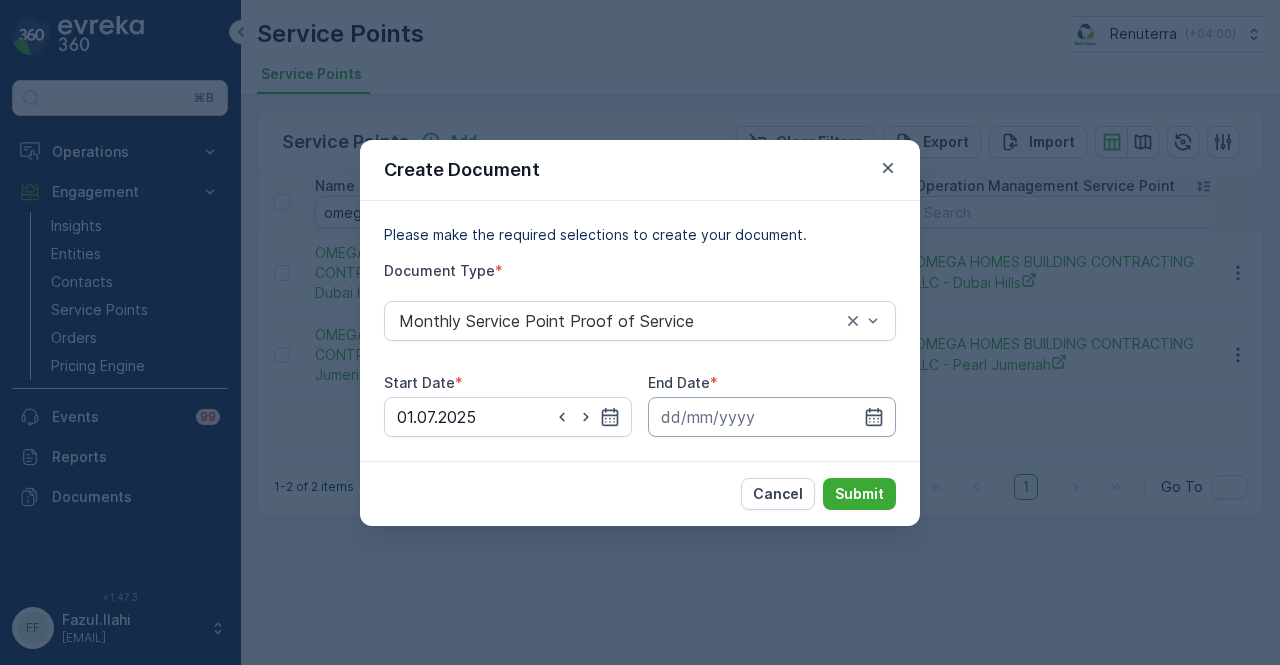 click at bounding box center [772, 417] 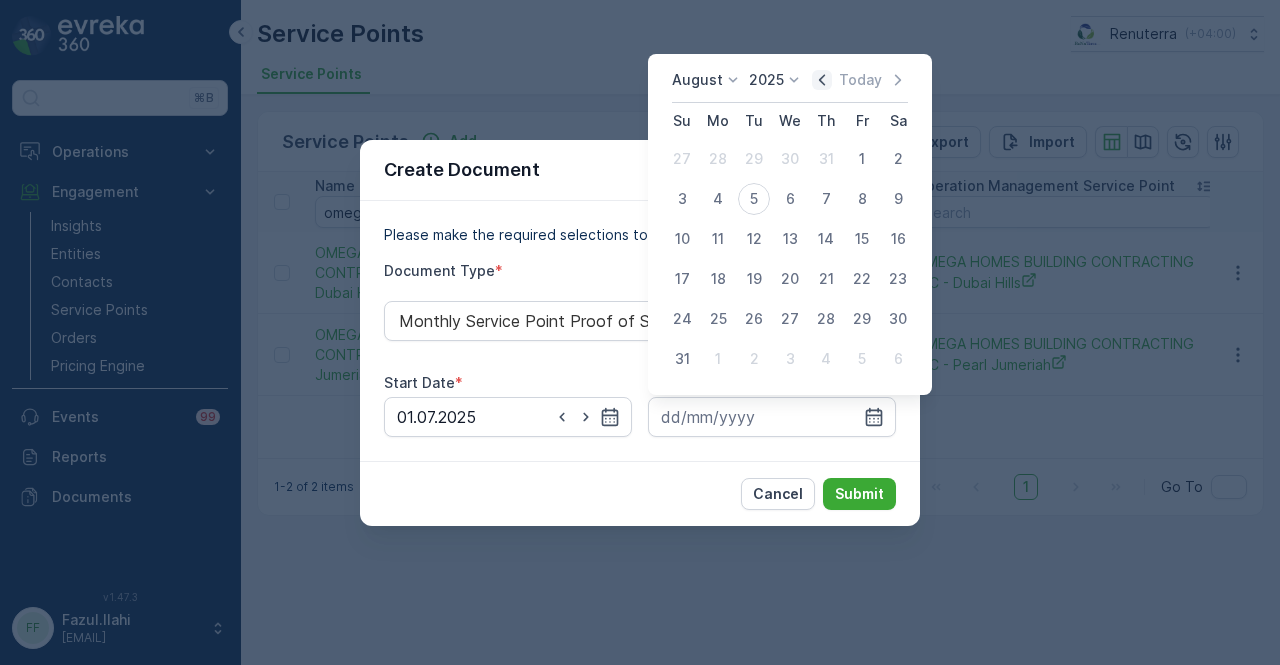 click 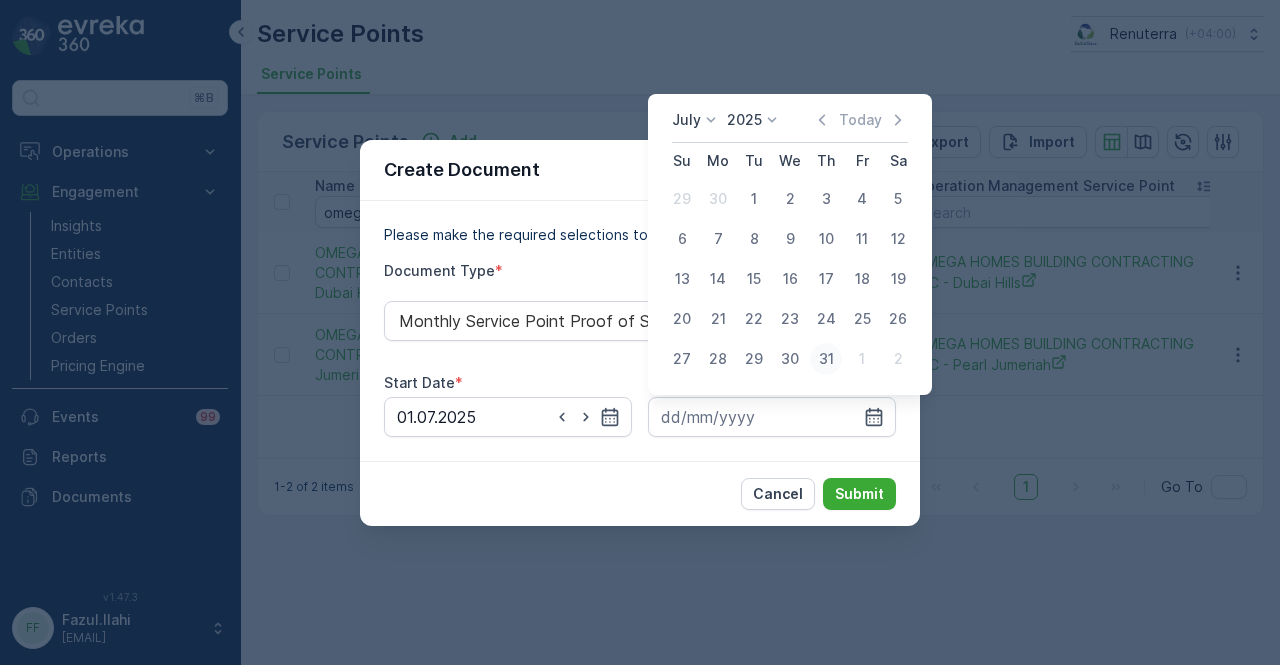 click on "31" at bounding box center [826, 359] 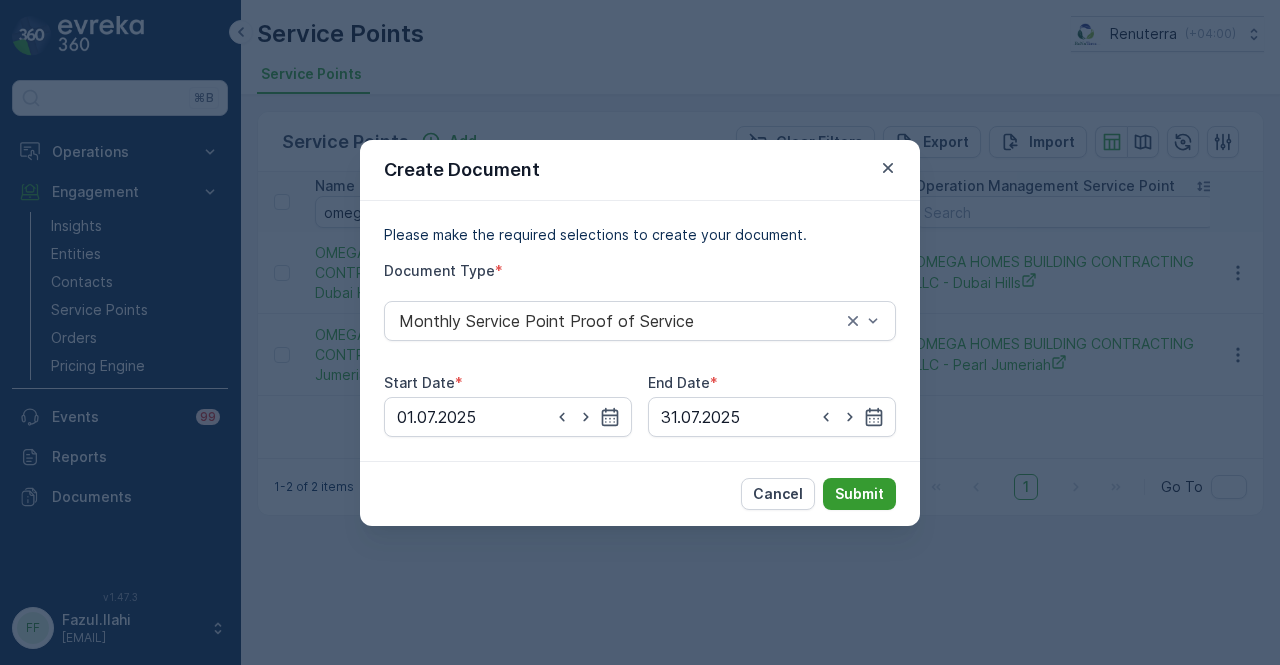 click on "Submit" at bounding box center [859, 494] 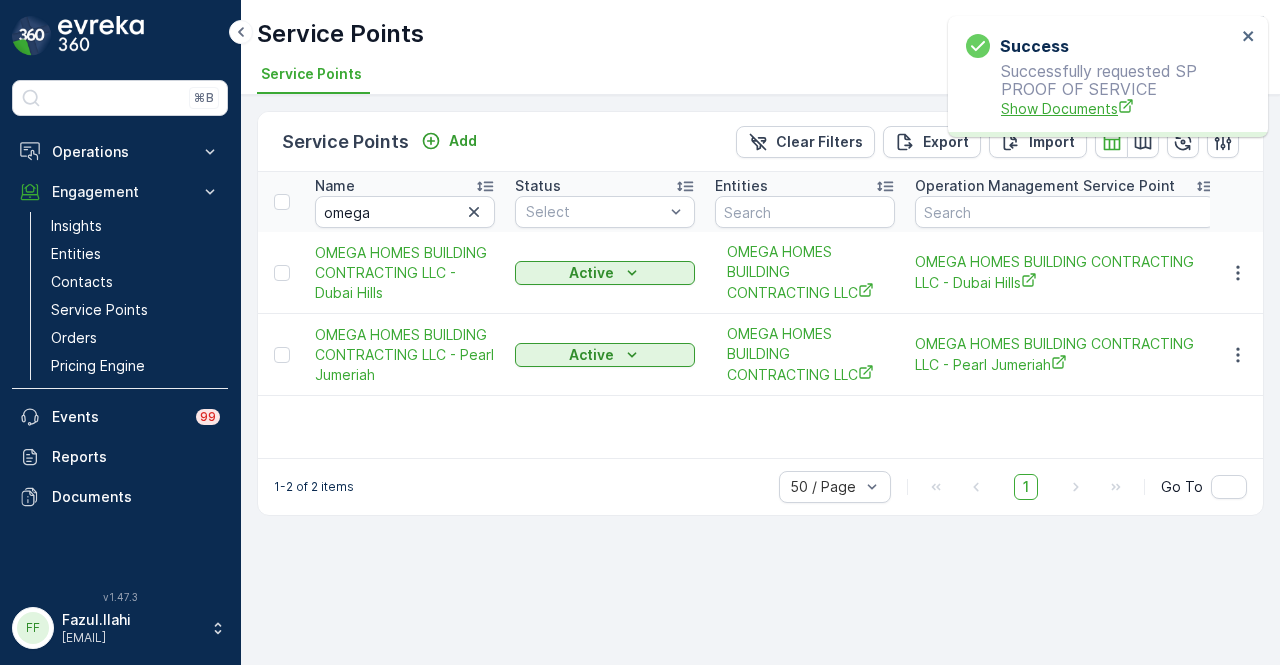 click on "Show Documents" at bounding box center (1118, 108) 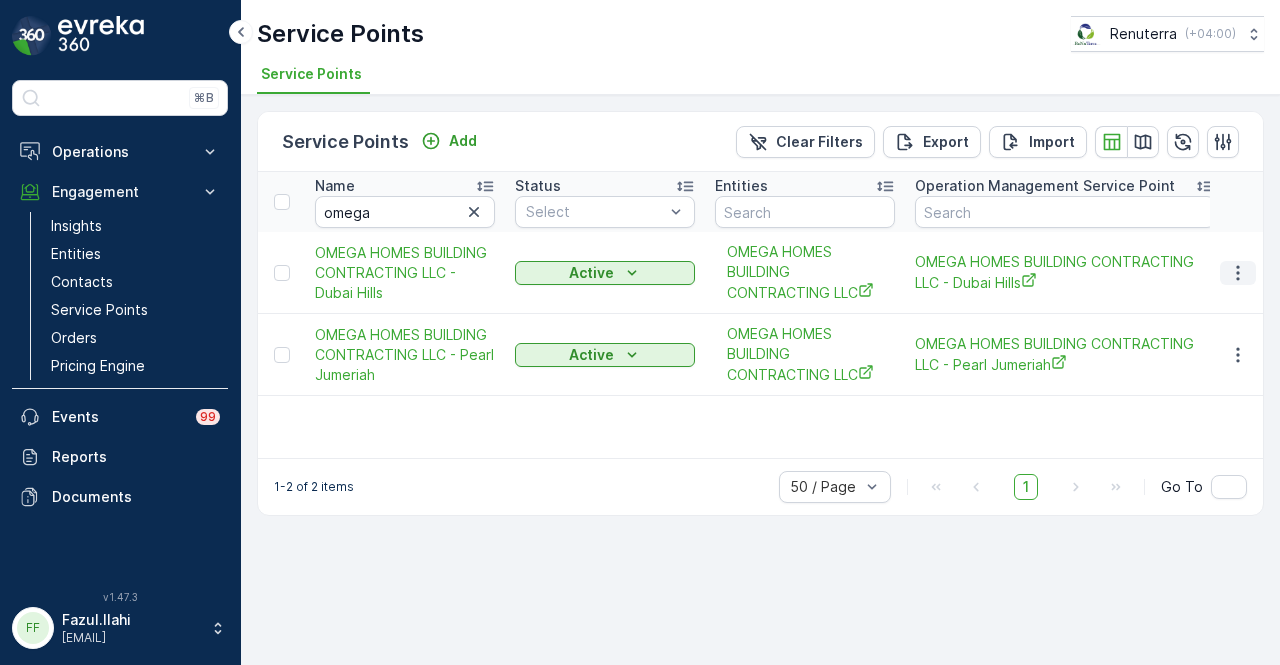 click 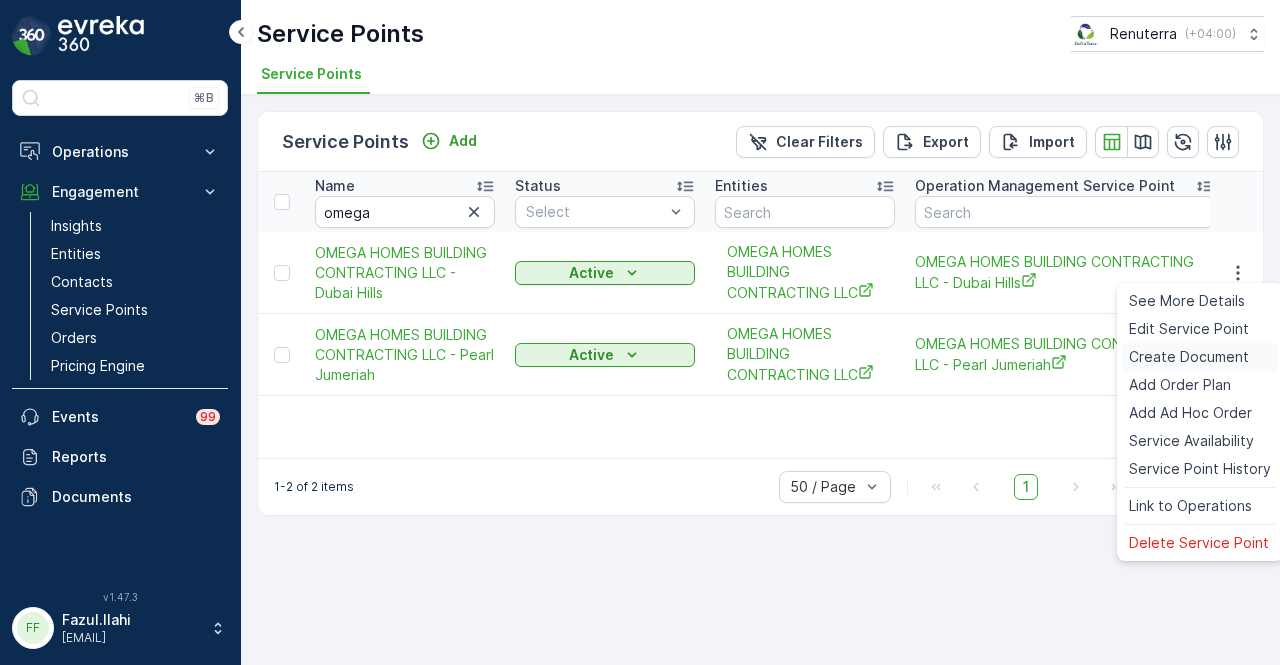 click on "Create Document" at bounding box center (1189, 357) 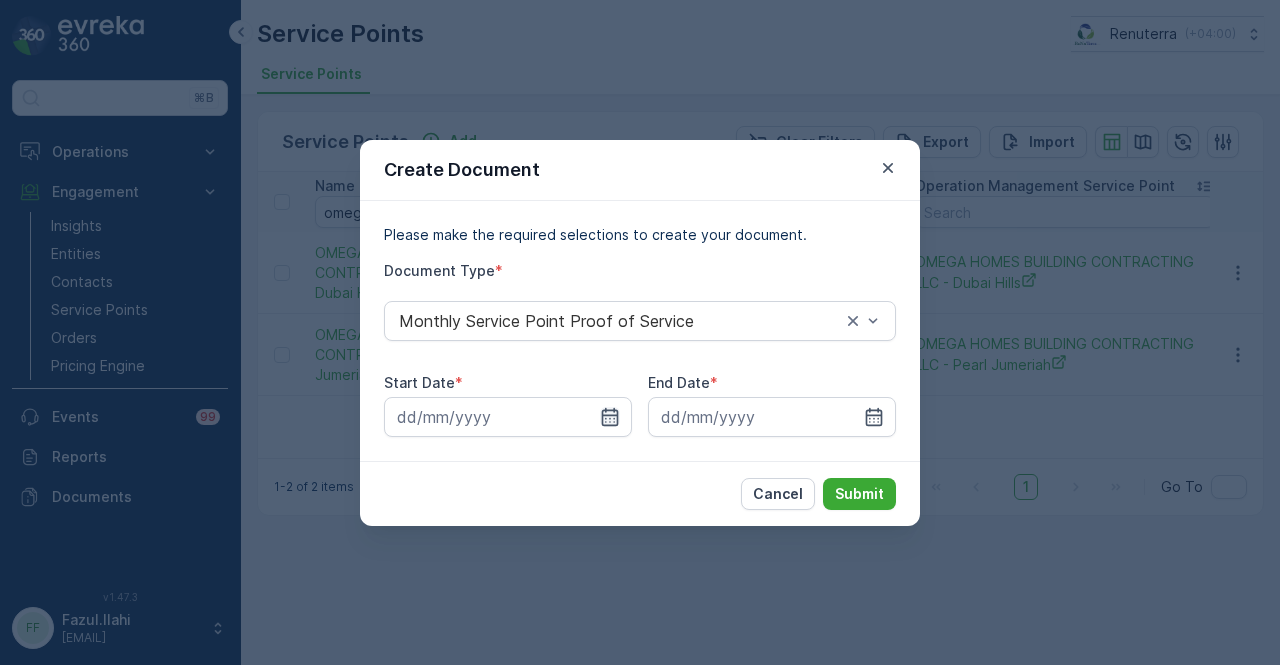 click 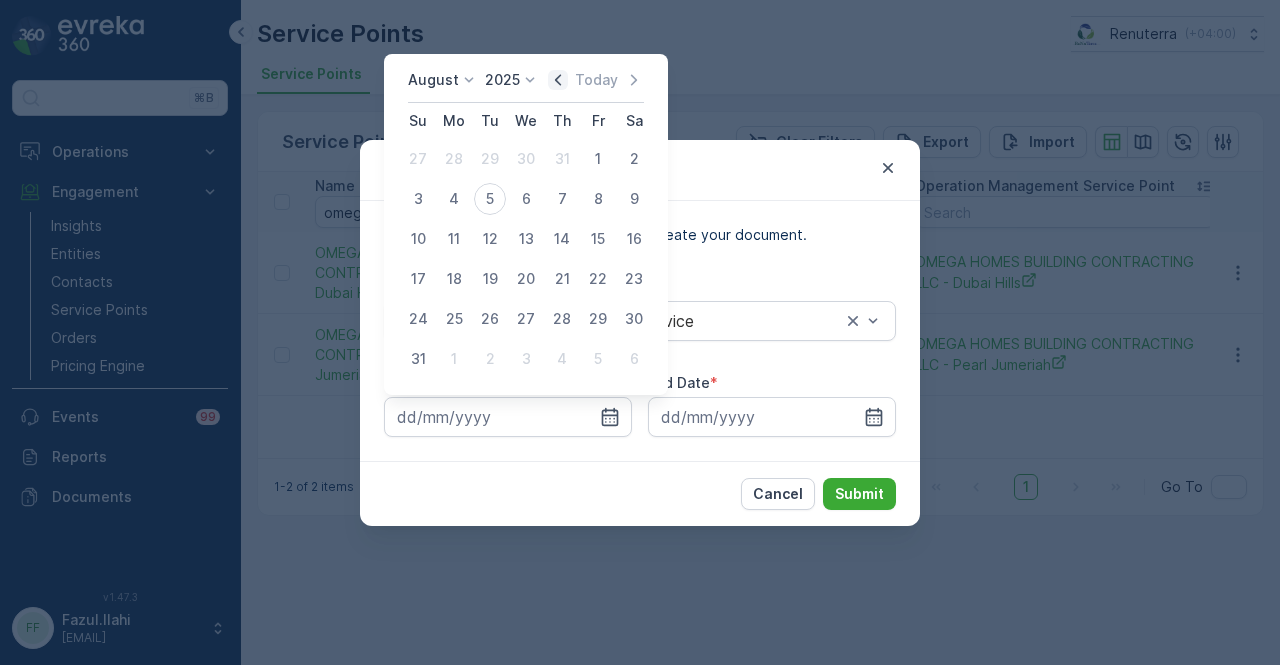 click 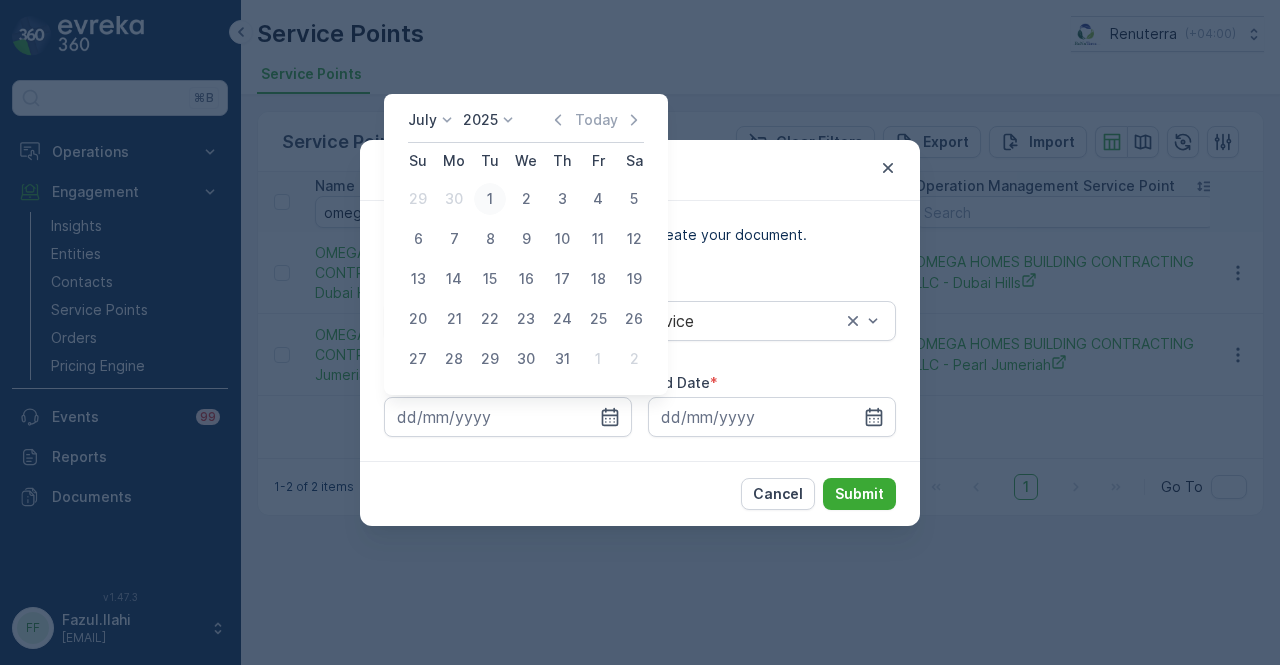 click on "1" at bounding box center [490, 199] 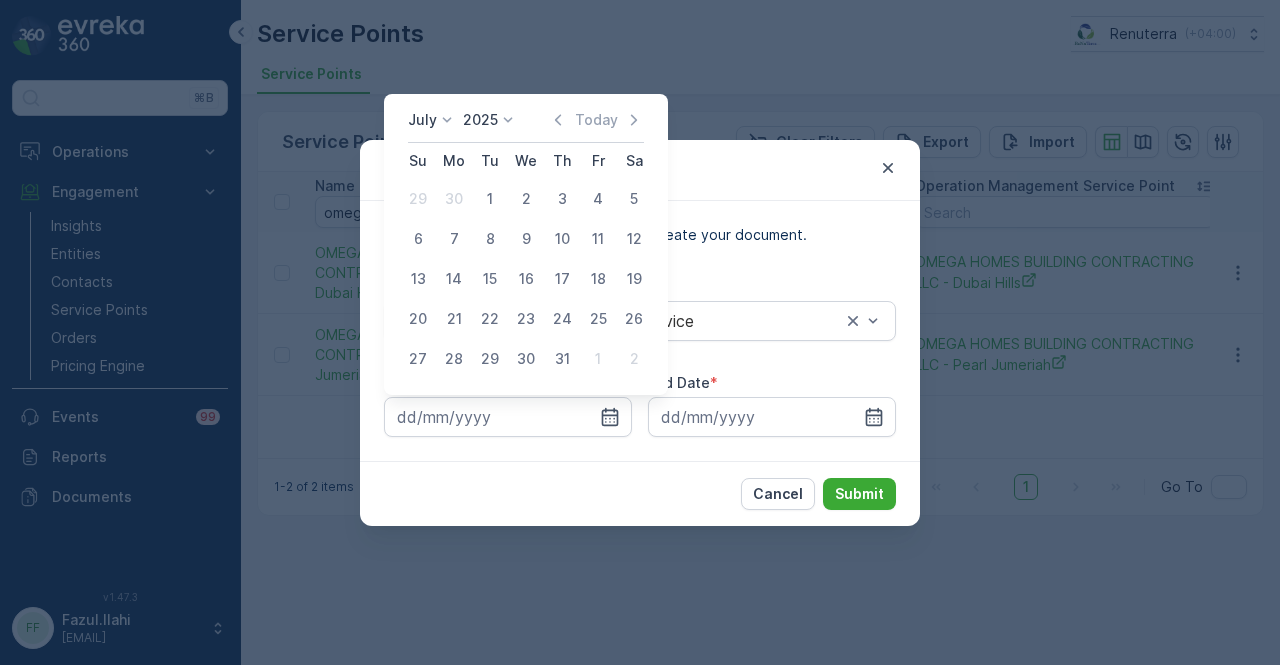 type on "01.07.2025" 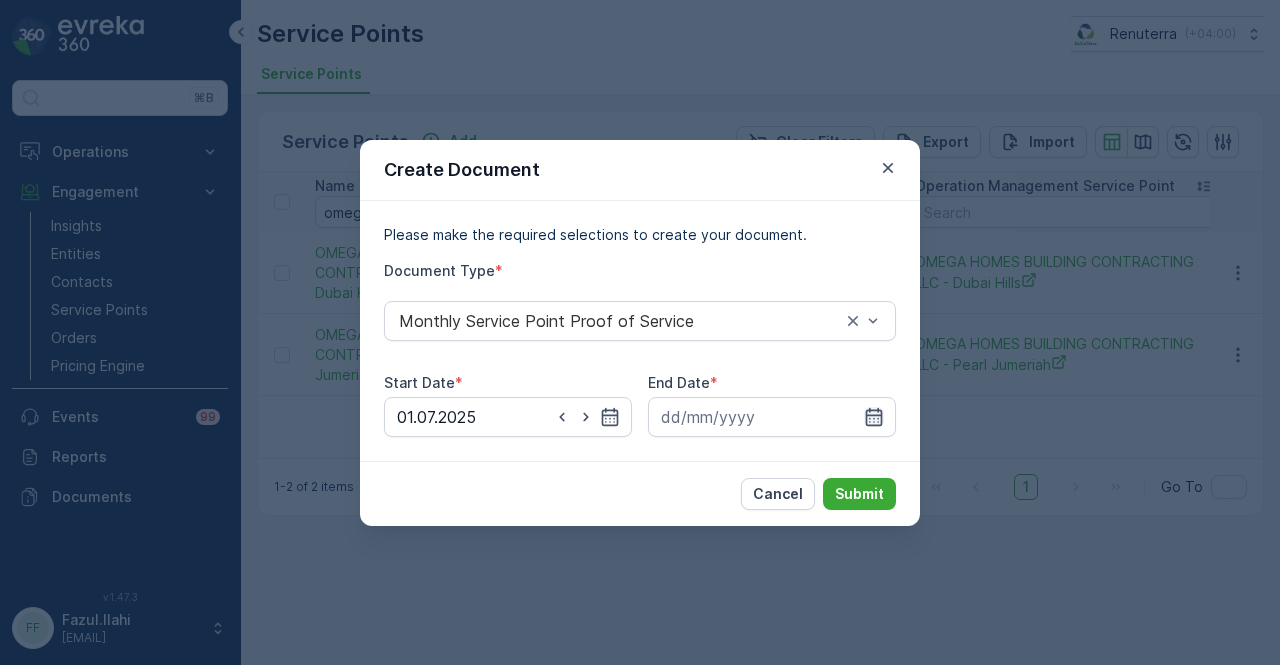 click 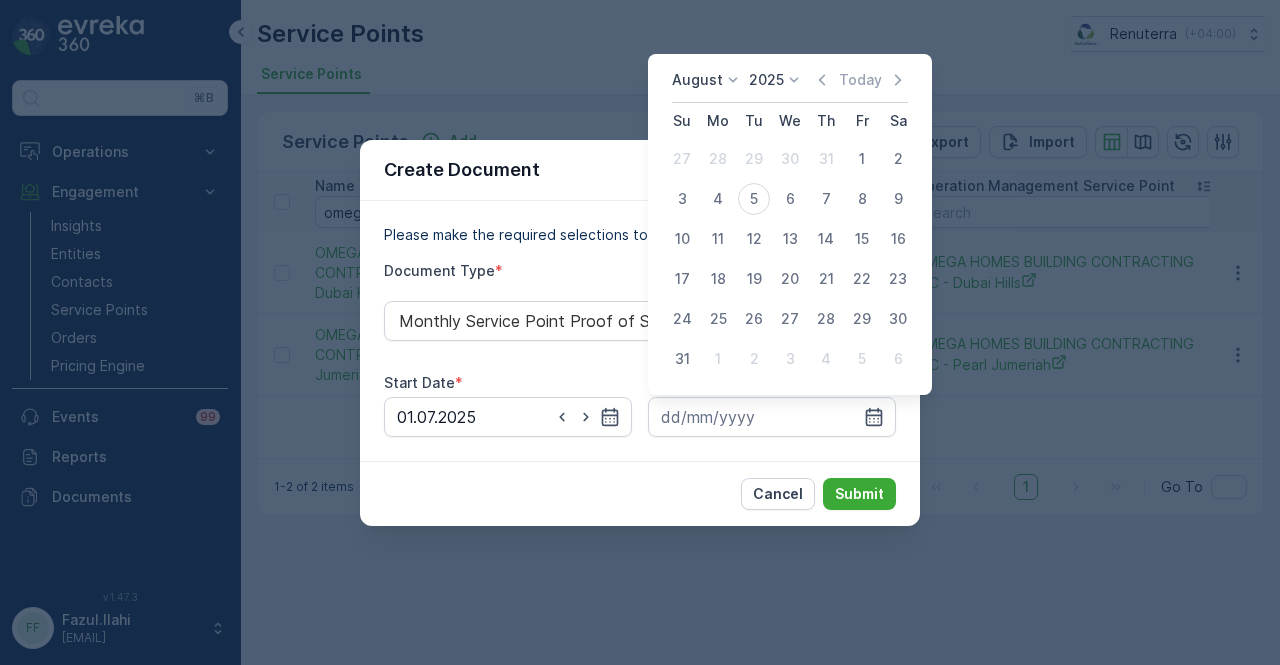 click on "August 2025 Today" at bounding box center (790, 86) 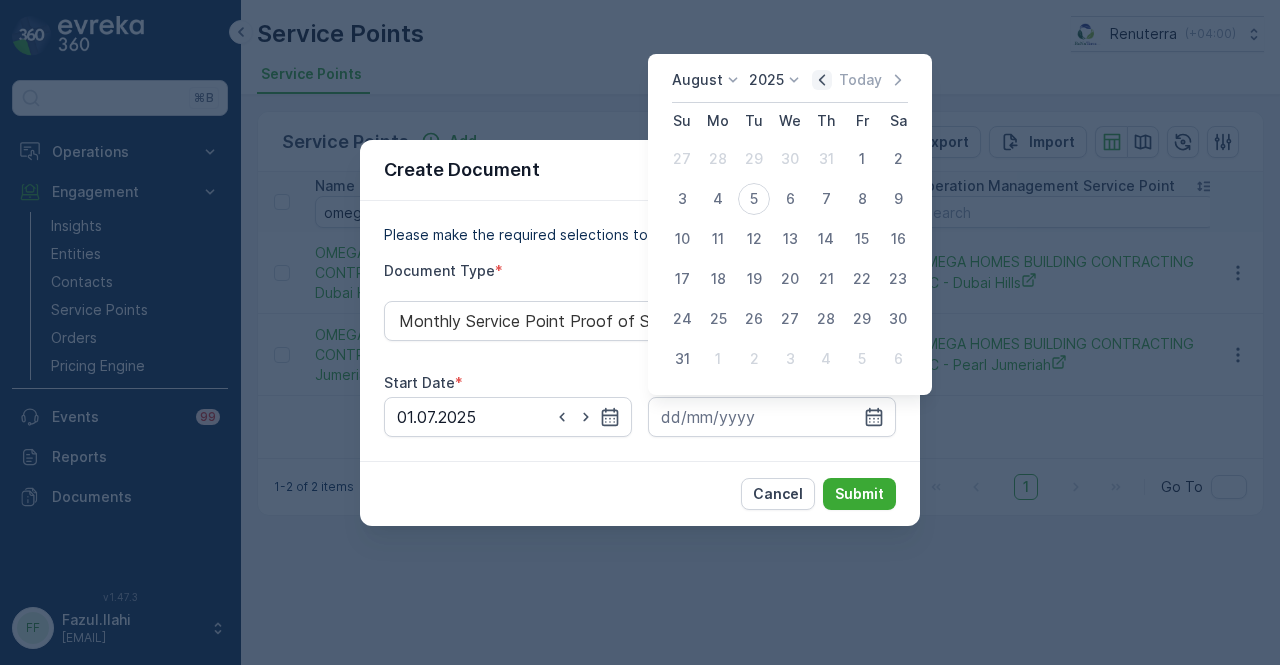 click 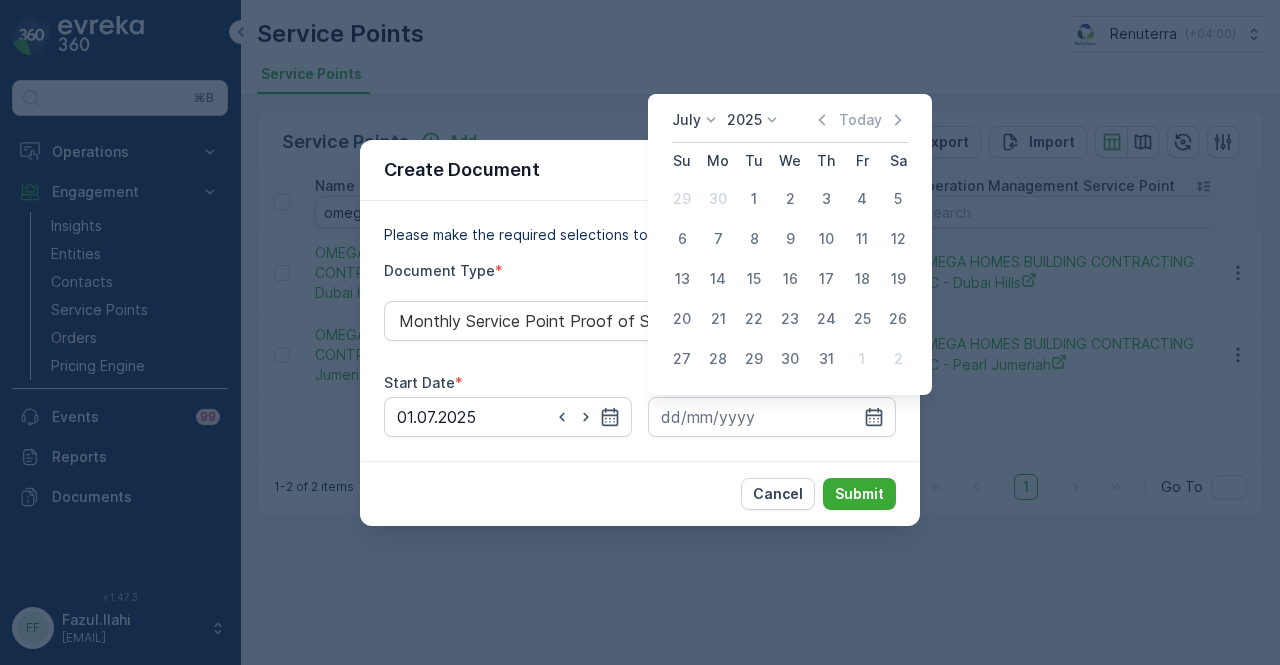 drag, startPoint x: 825, startPoint y: 353, endPoint x: 882, endPoint y: 512, distance: 168.90826 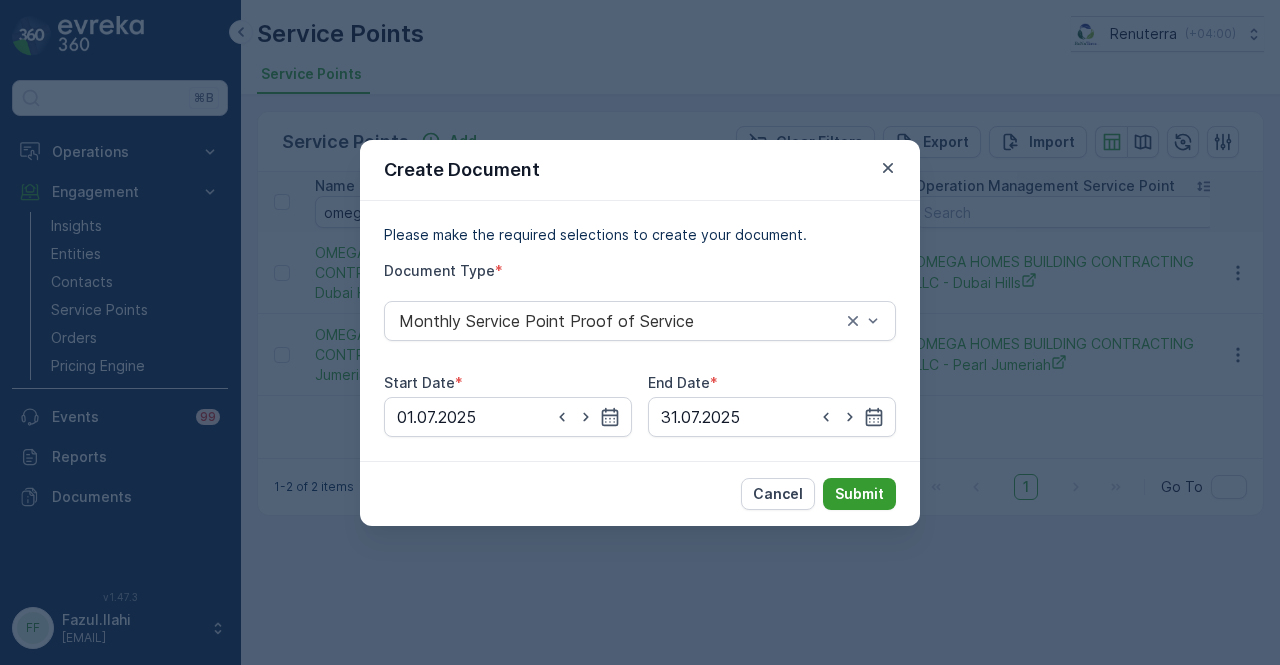 click on "Cancel Submit" at bounding box center [640, 493] 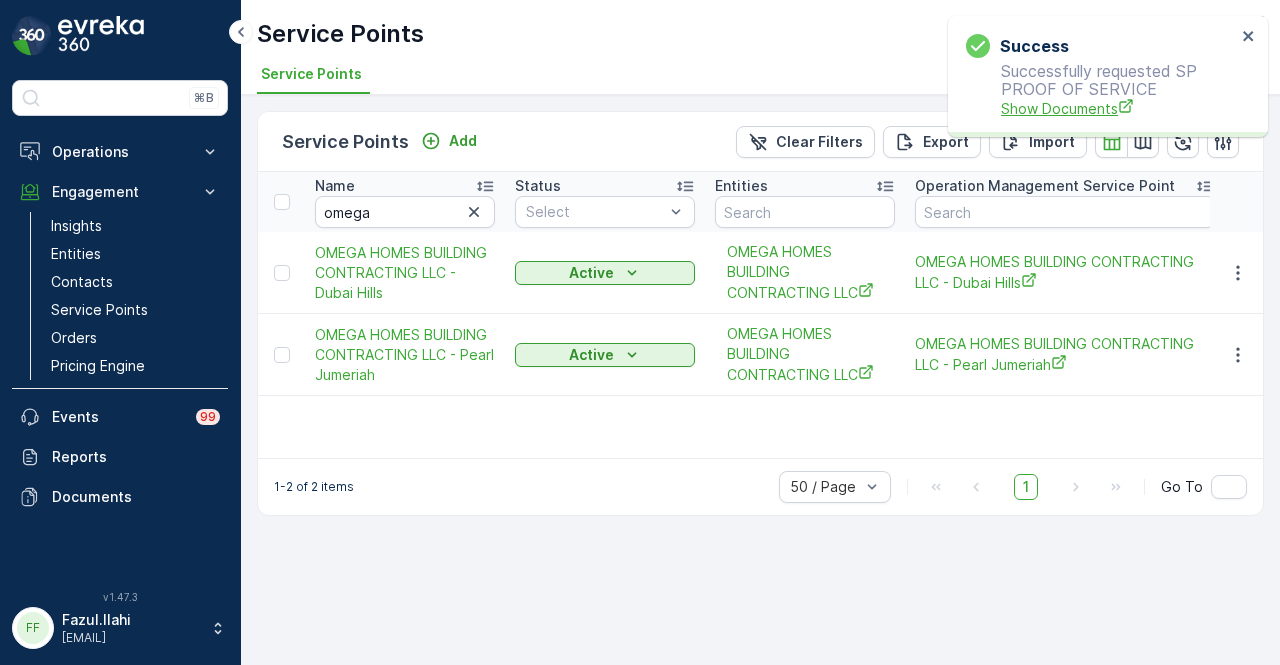 click on "Show Documents" at bounding box center [1118, 108] 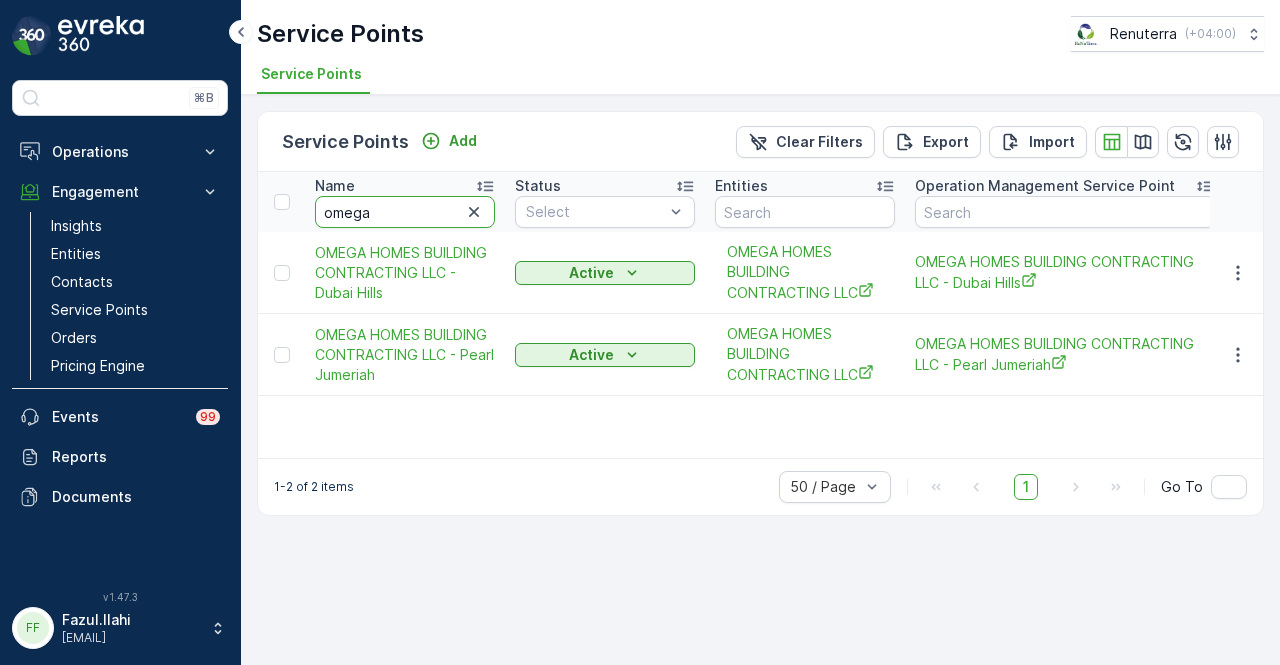 click on "omega" at bounding box center (405, 212) 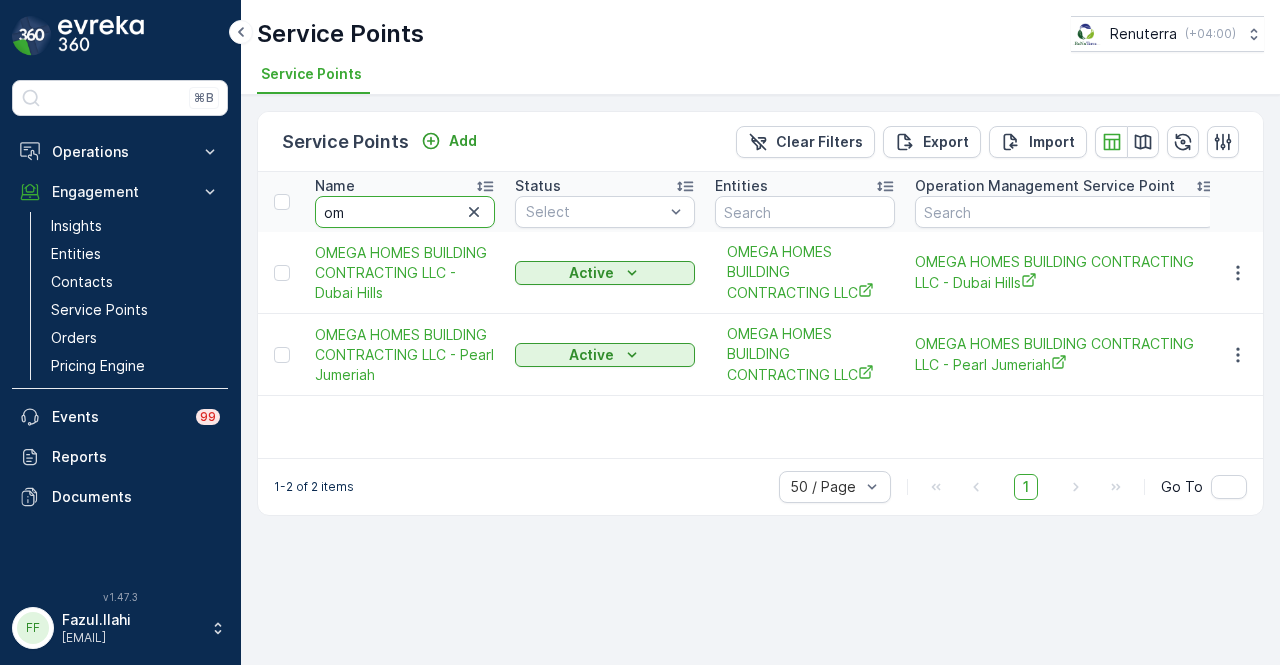 type on "o" 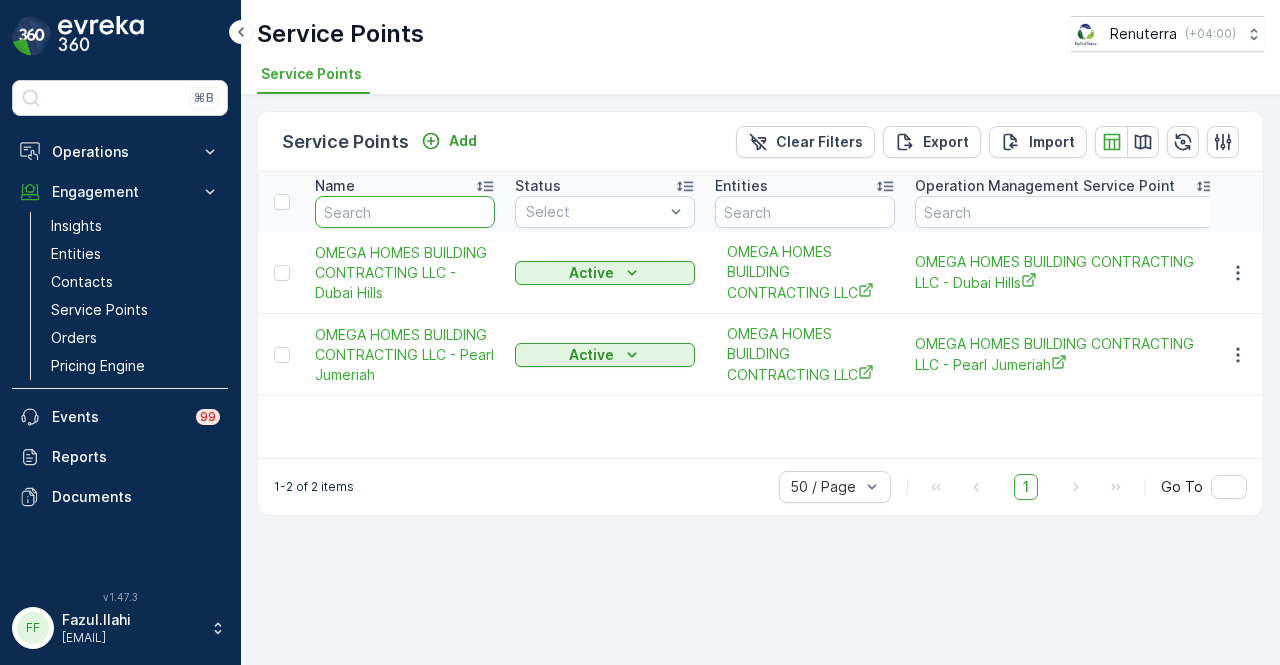 type 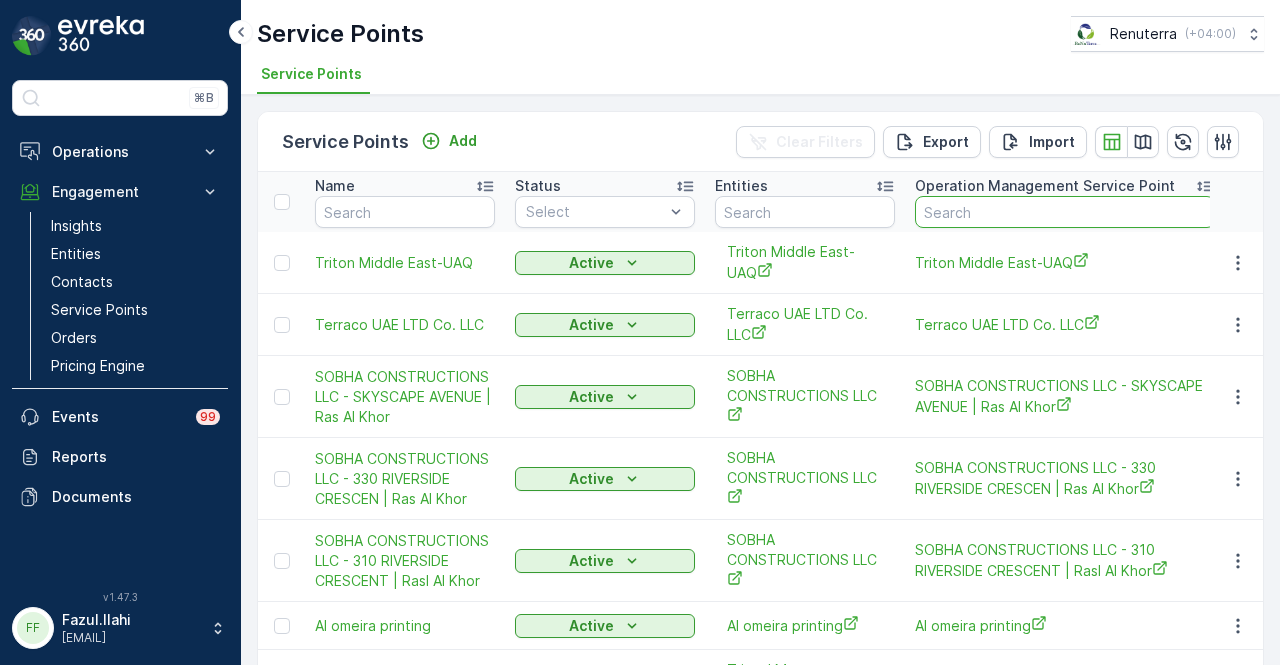 click at bounding box center [1065, 212] 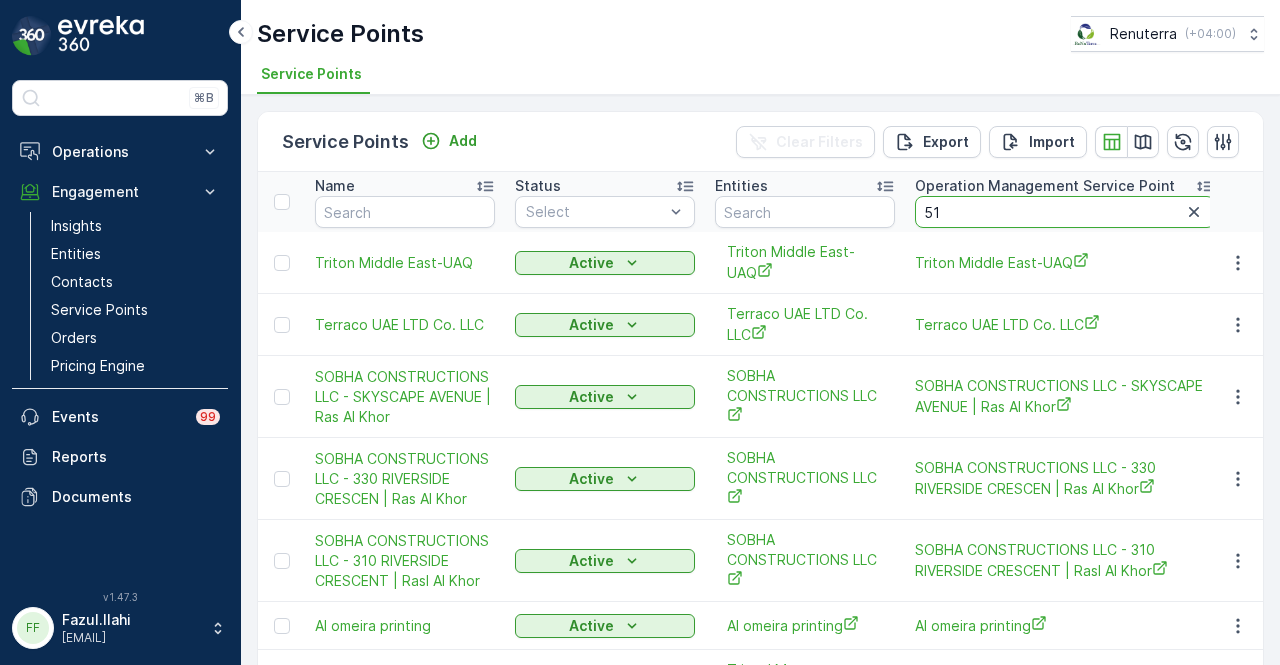 type on "518" 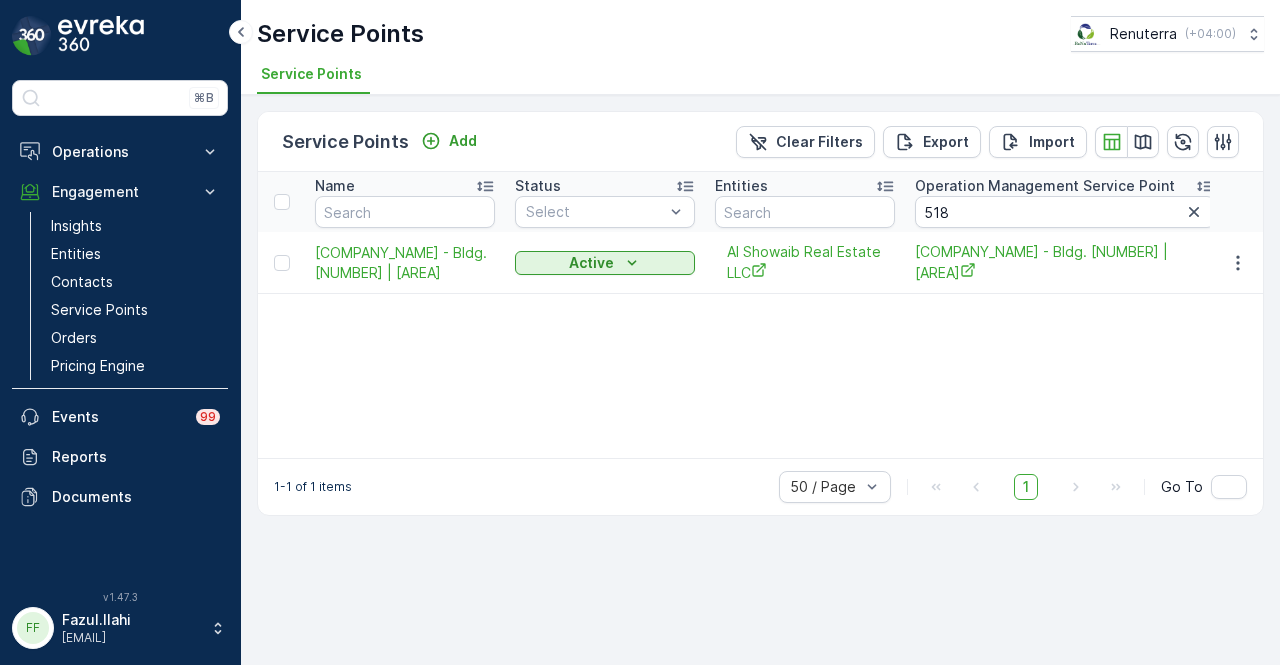 click on "Name Status Select Entities Operation Management Service Point 518 Address Order Settings Select Dynamics SP ID Trade License Number VAT Number Creation Time - Last Update Time - Al Showaib Real Estate - Bldg. 518 | Um Hurair 1 Active Al Showaib Real Estate LLC Al Showaib Real Estate - Bldg. 518 | Um Hurair 1 All Types Selected - - - 08.07.2025 17:11 08.07.2025 17:11" at bounding box center [760, 315] 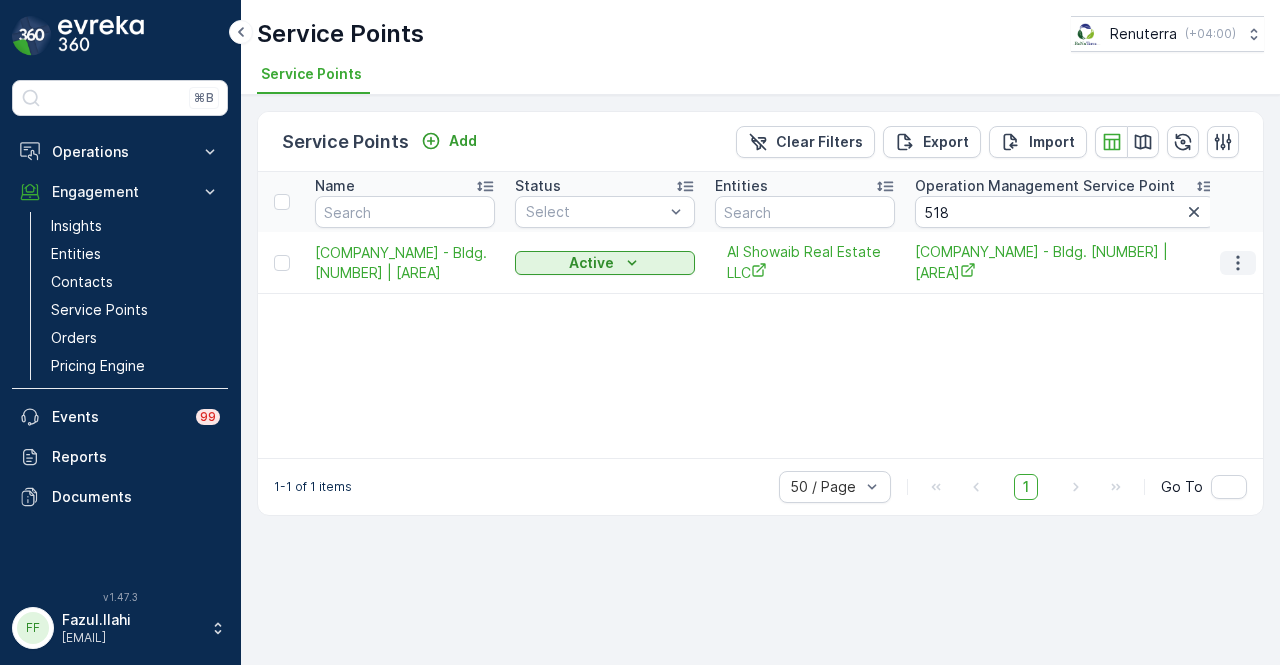 click 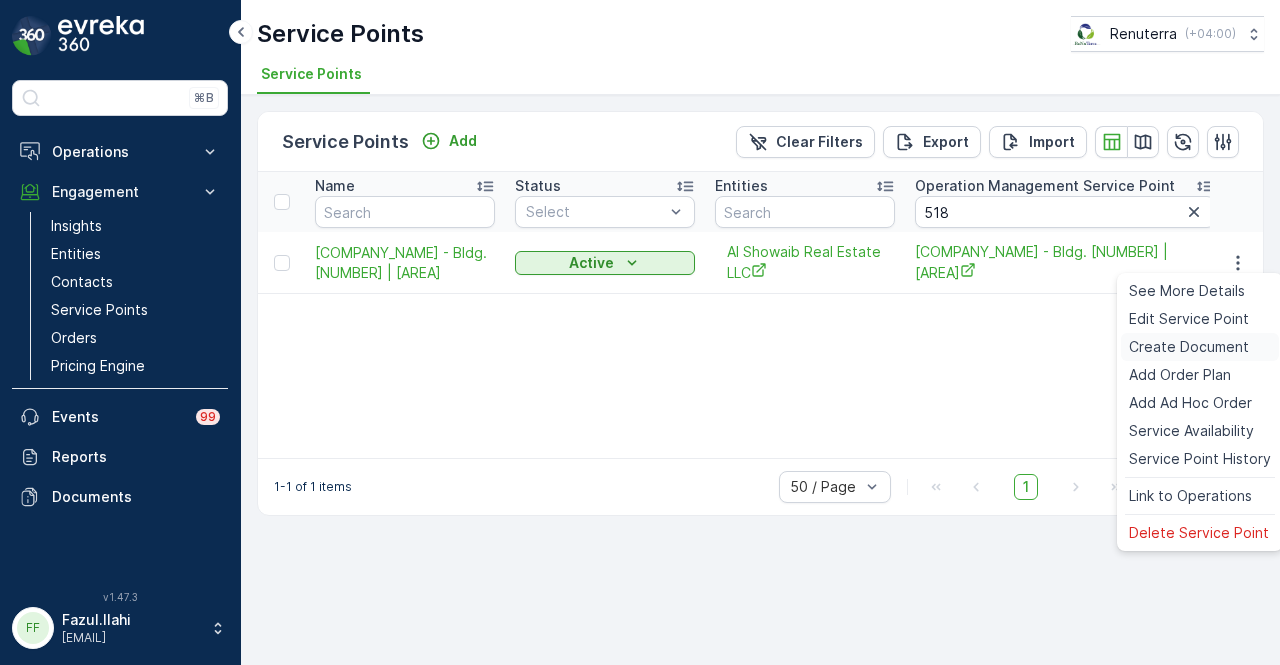 click on "Create Document" at bounding box center (1189, 347) 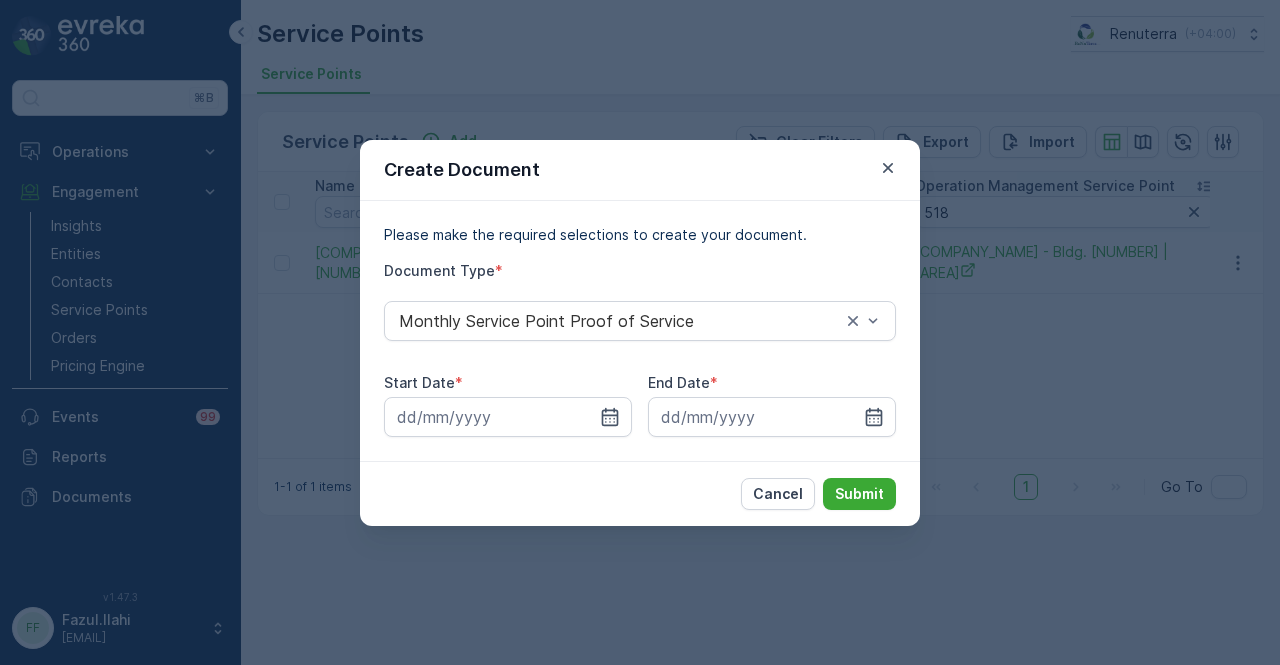 click on "Create Document Please make the required selections to create your document. Document Type * Monthly Service Point Proof of Service Start Date * End Date * Cancel Submit" at bounding box center [640, 332] 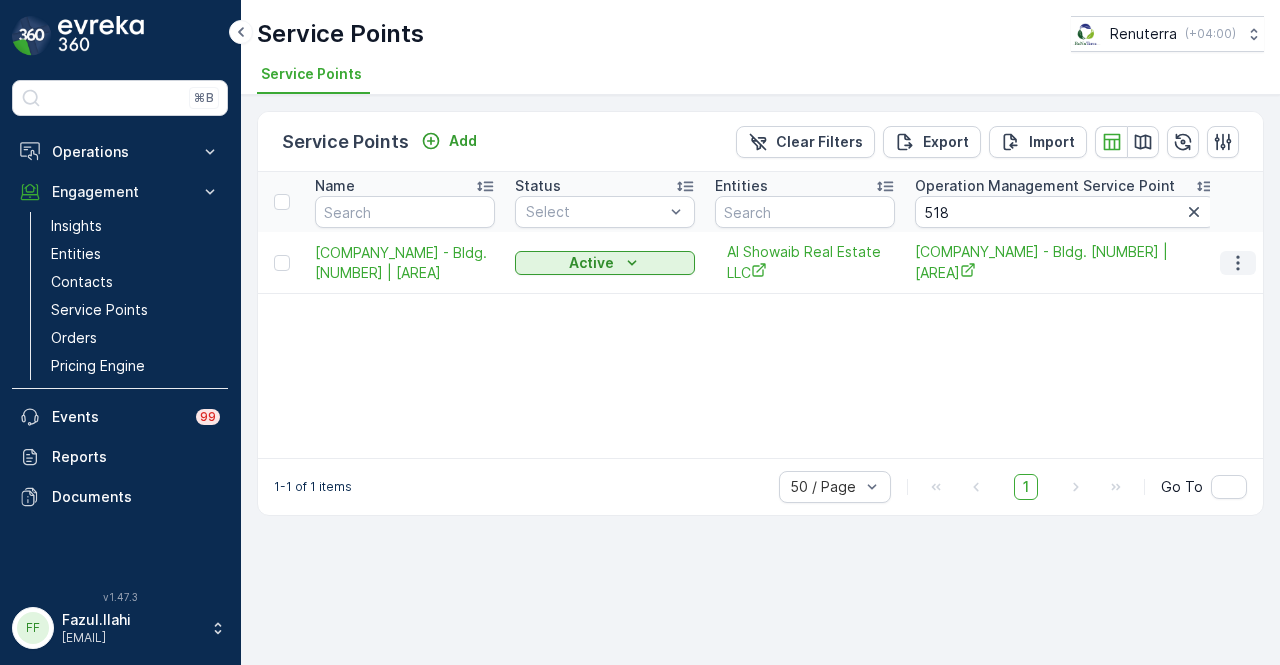 click at bounding box center [1238, 263] 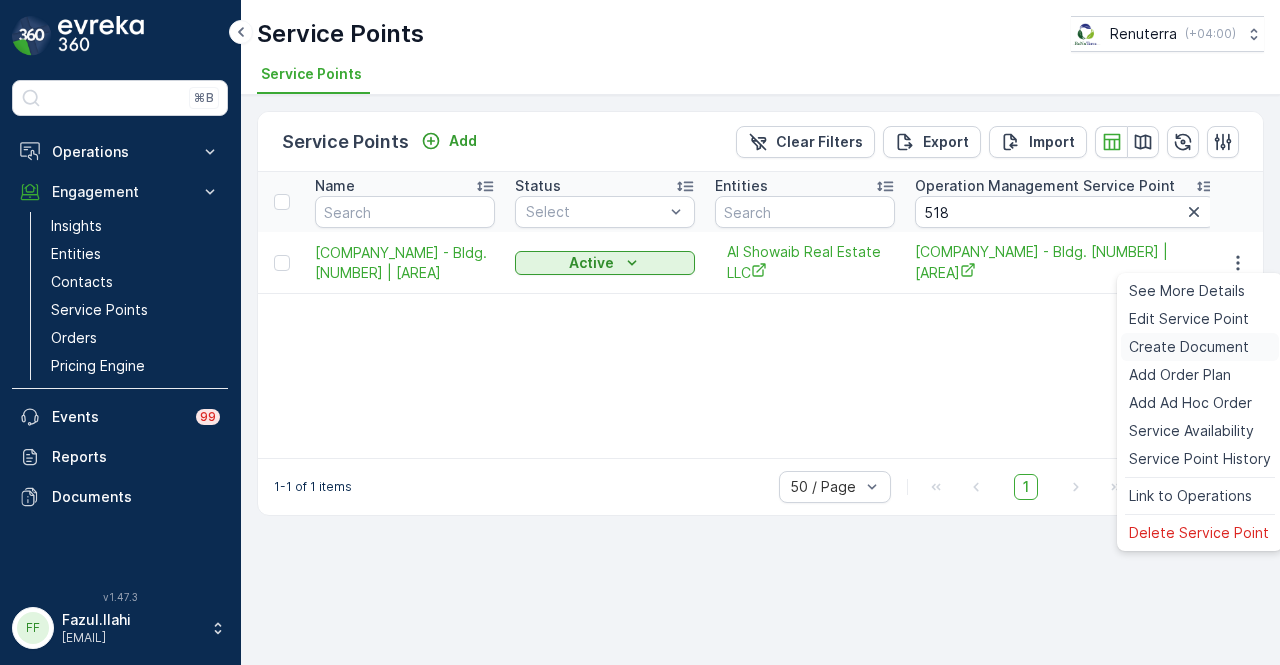 click on "Create Document" at bounding box center [1189, 347] 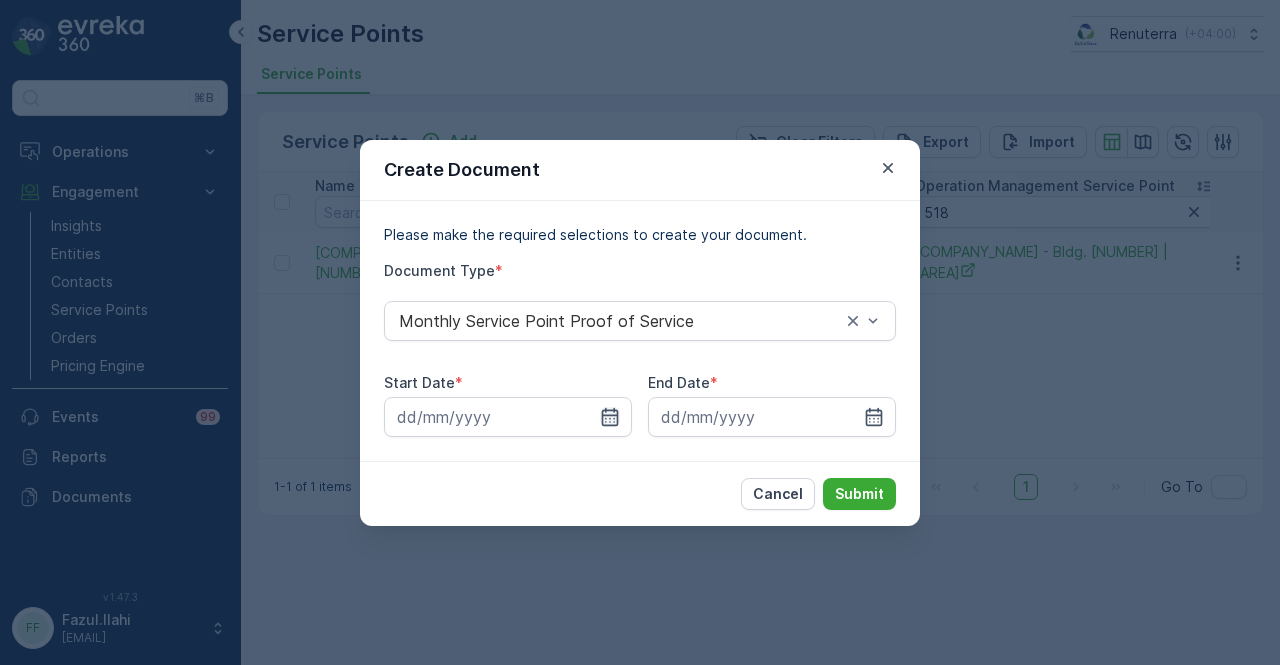 click 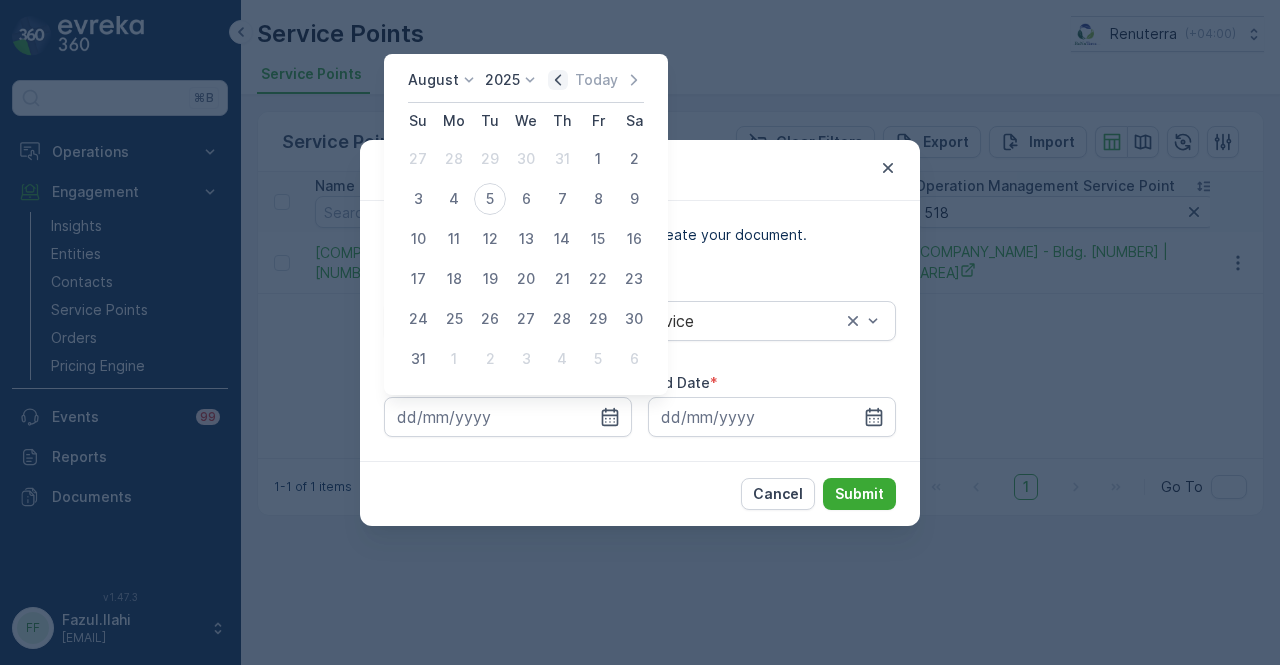 click 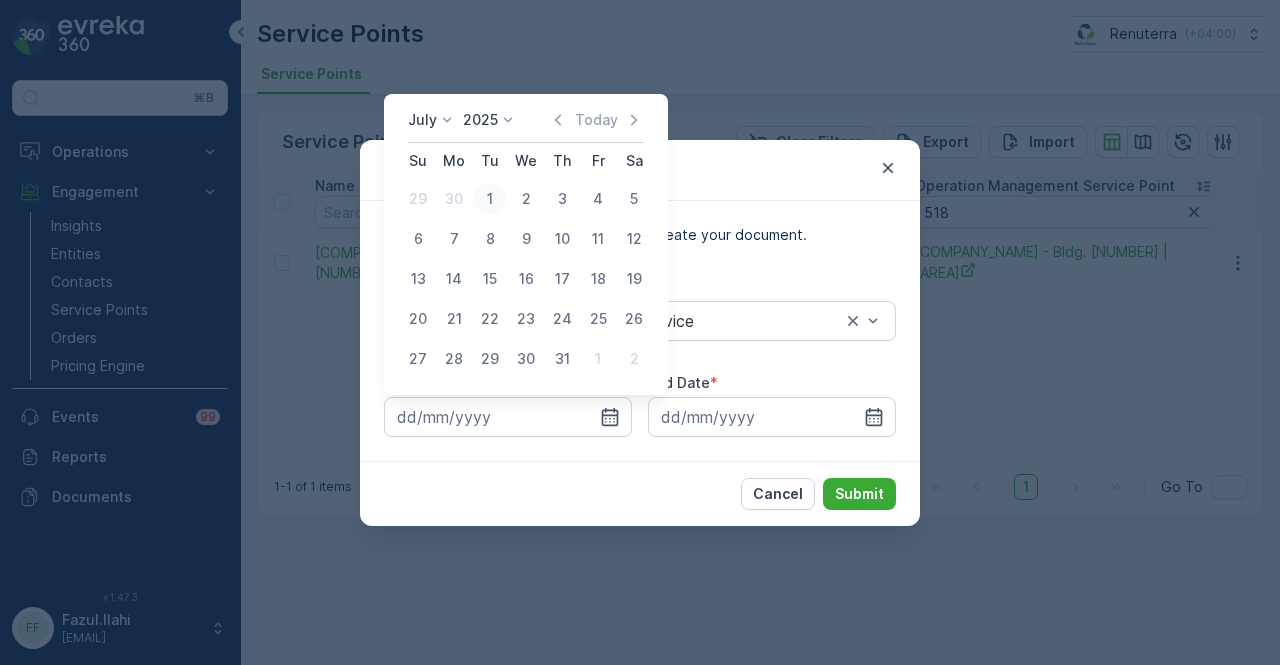 click on "1" at bounding box center (490, 199) 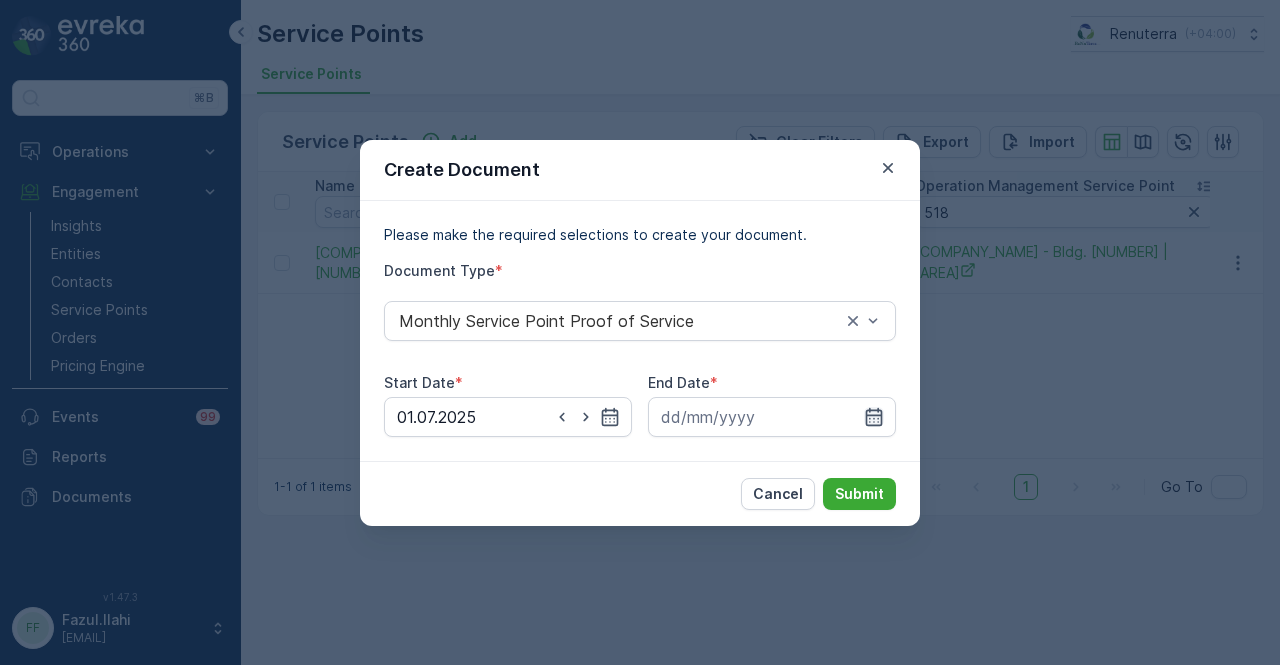 click 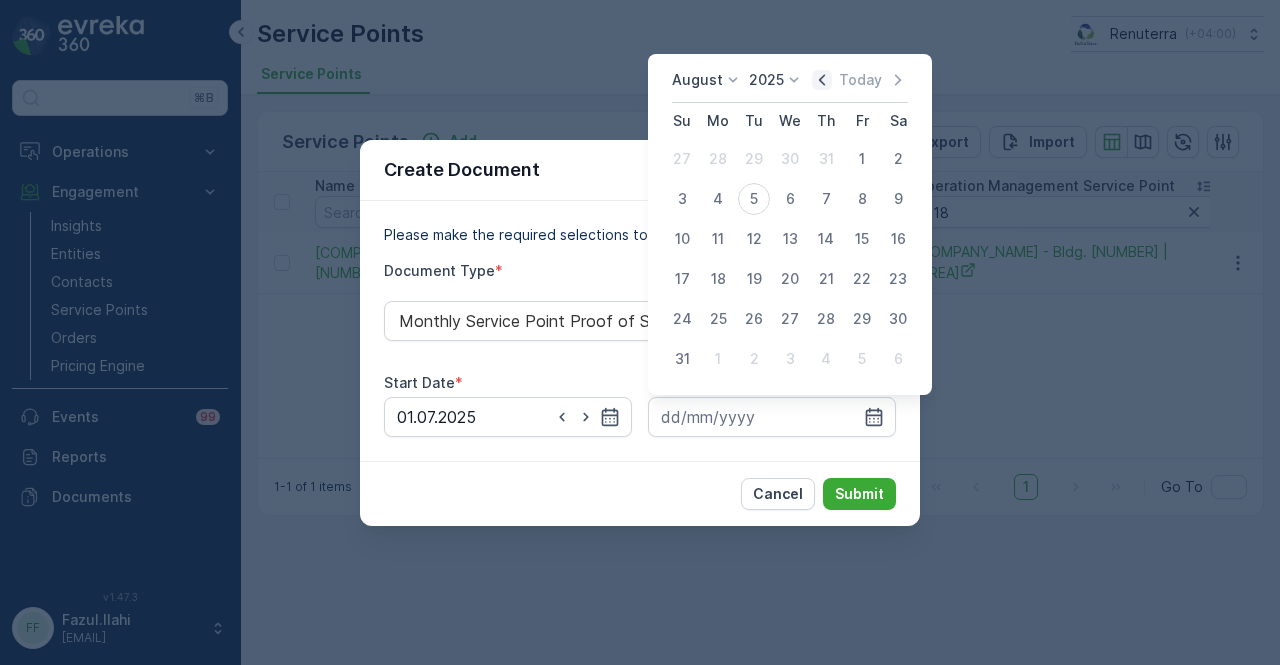 click 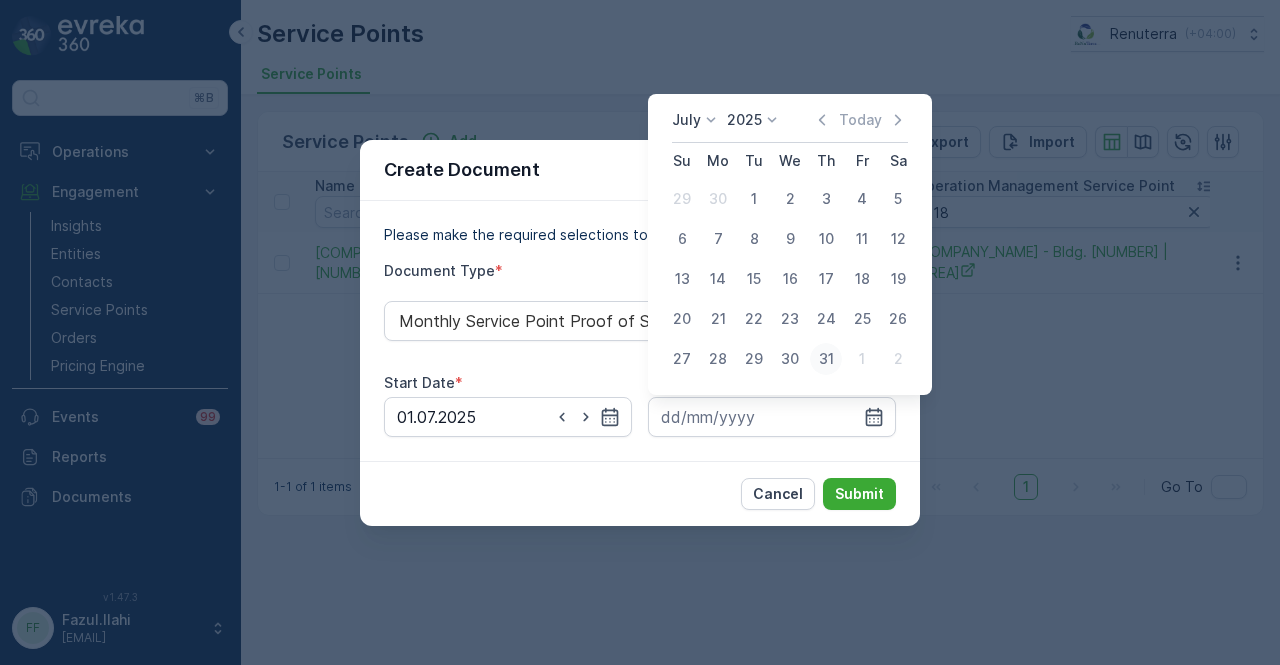 click on "31" at bounding box center (826, 359) 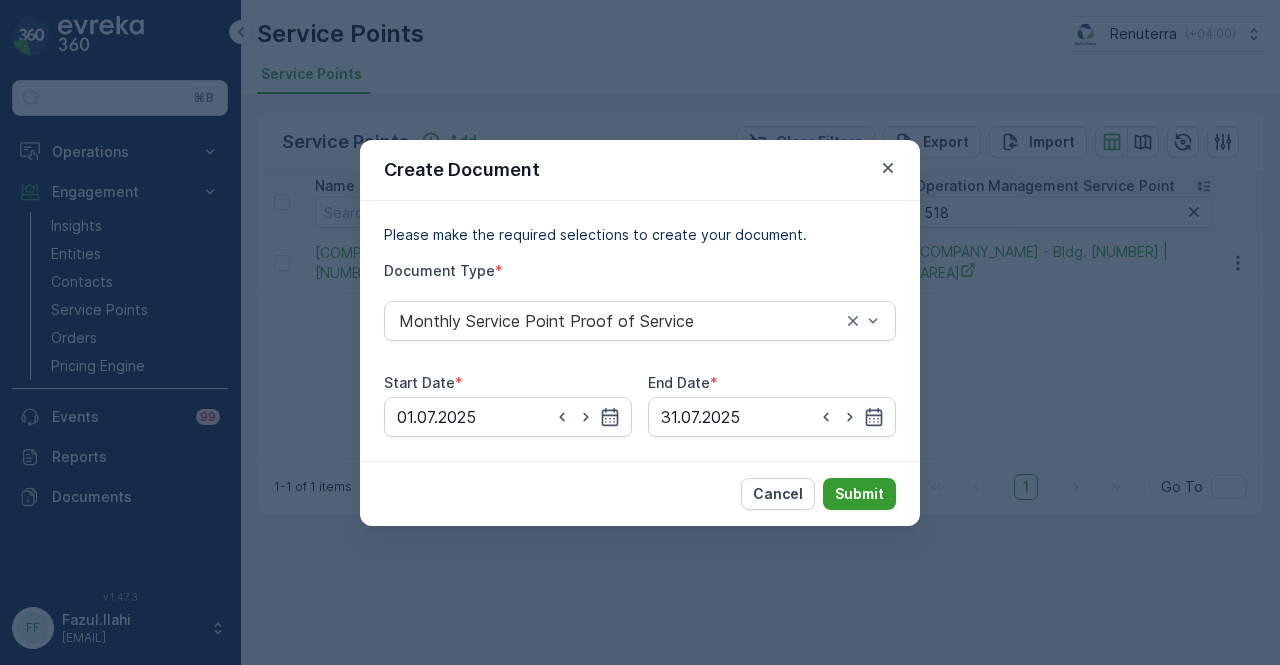 click on "Submit" at bounding box center [859, 494] 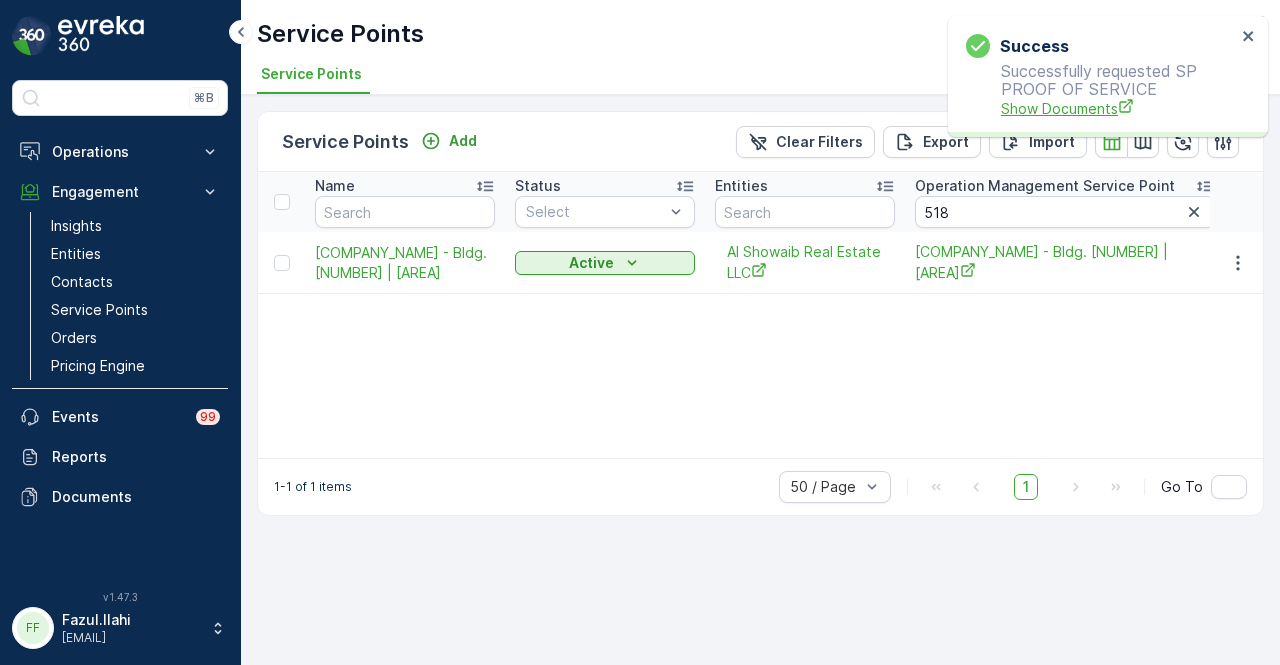 click on "Show Documents" at bounding box center [1118, 108] 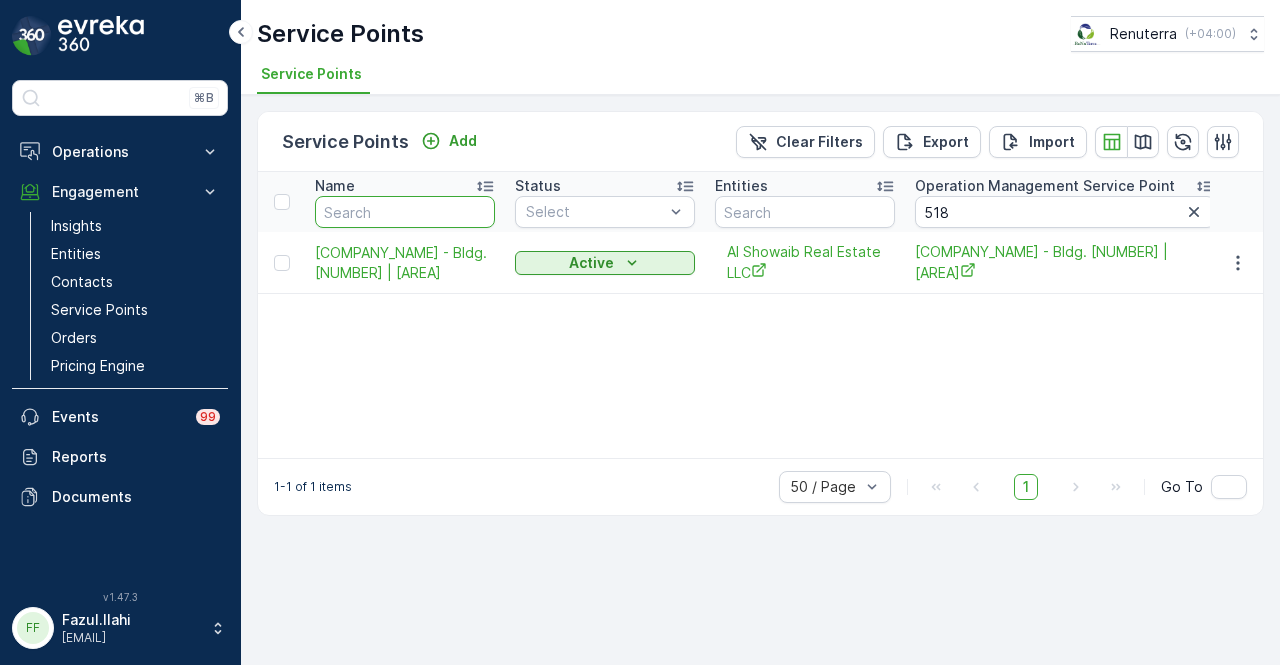 click at bounding box center [405, 212] 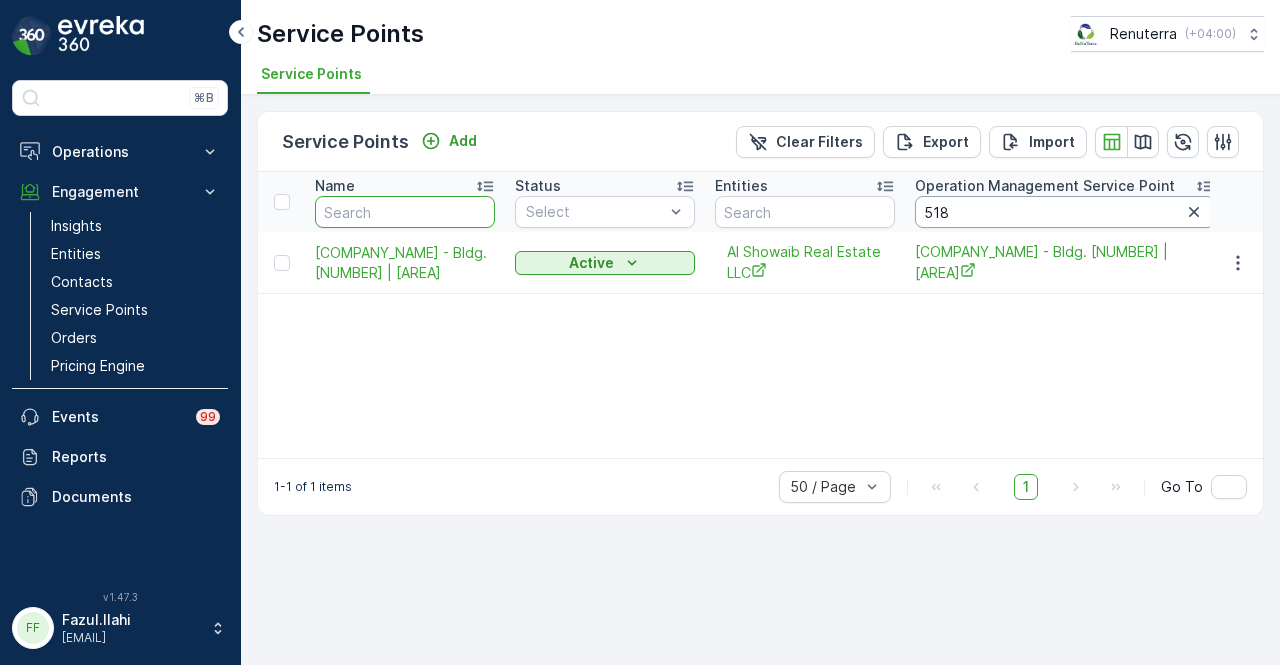 click on "518" at bounding box center (1065, 212) 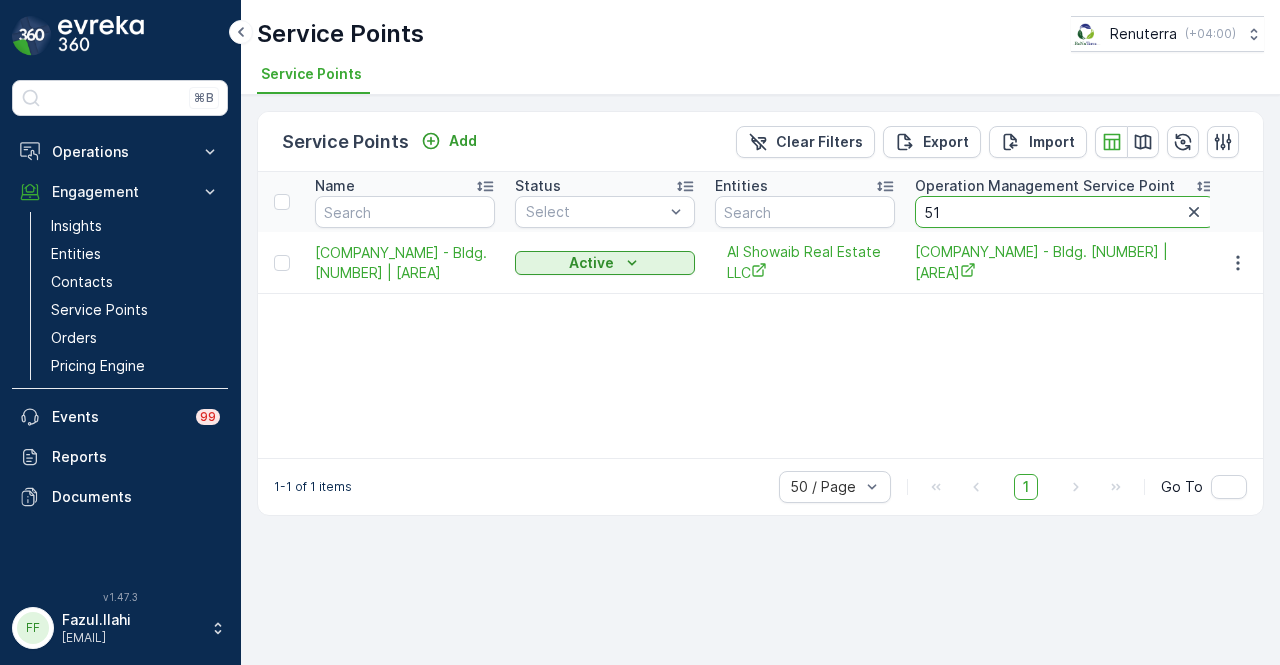 type on "5" 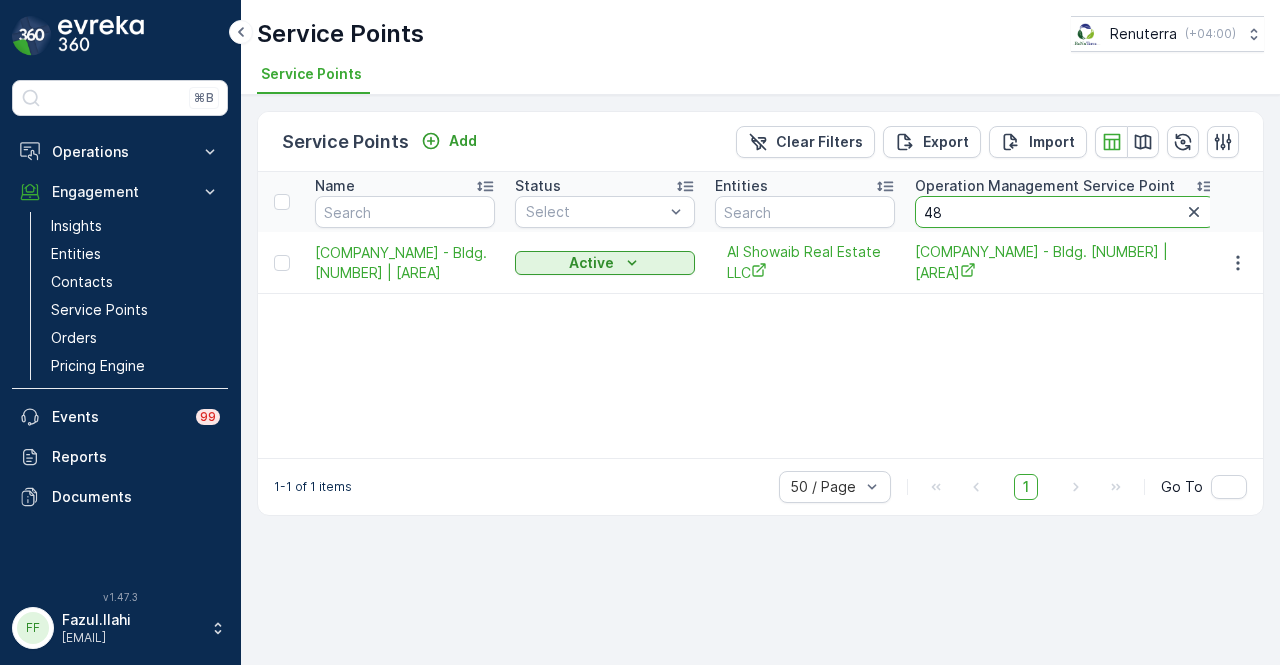 type on "482" 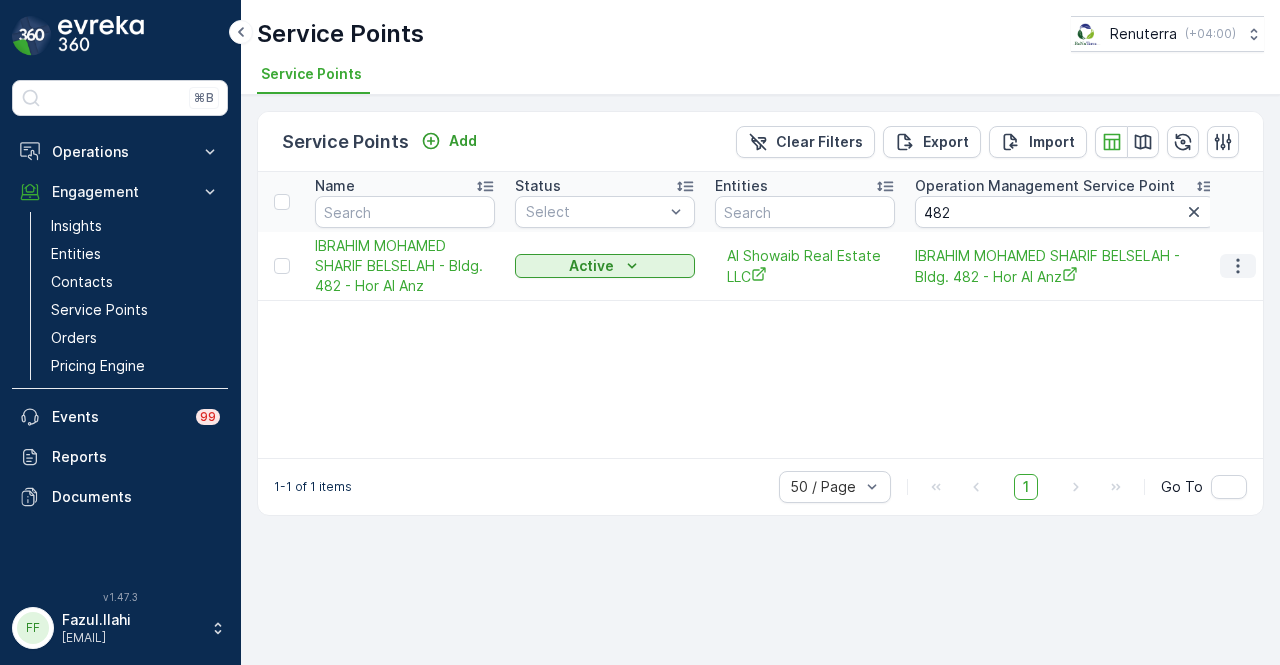click 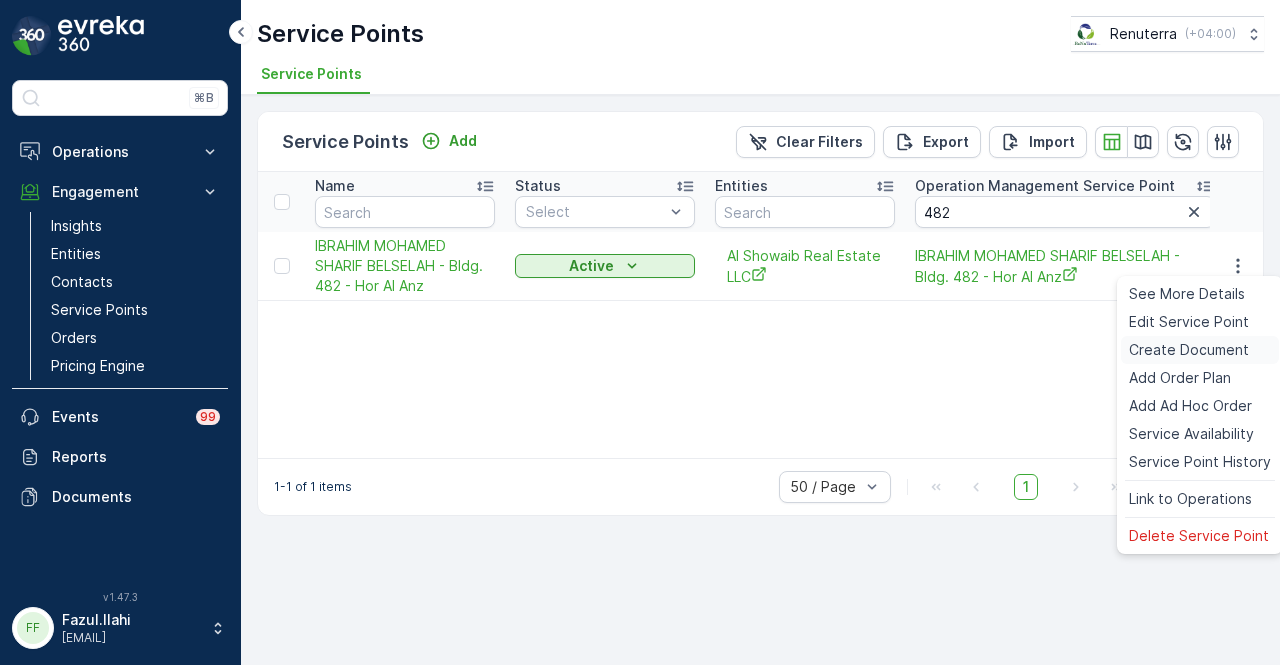 click on "Create Document" at bounding box center [1189, 350] 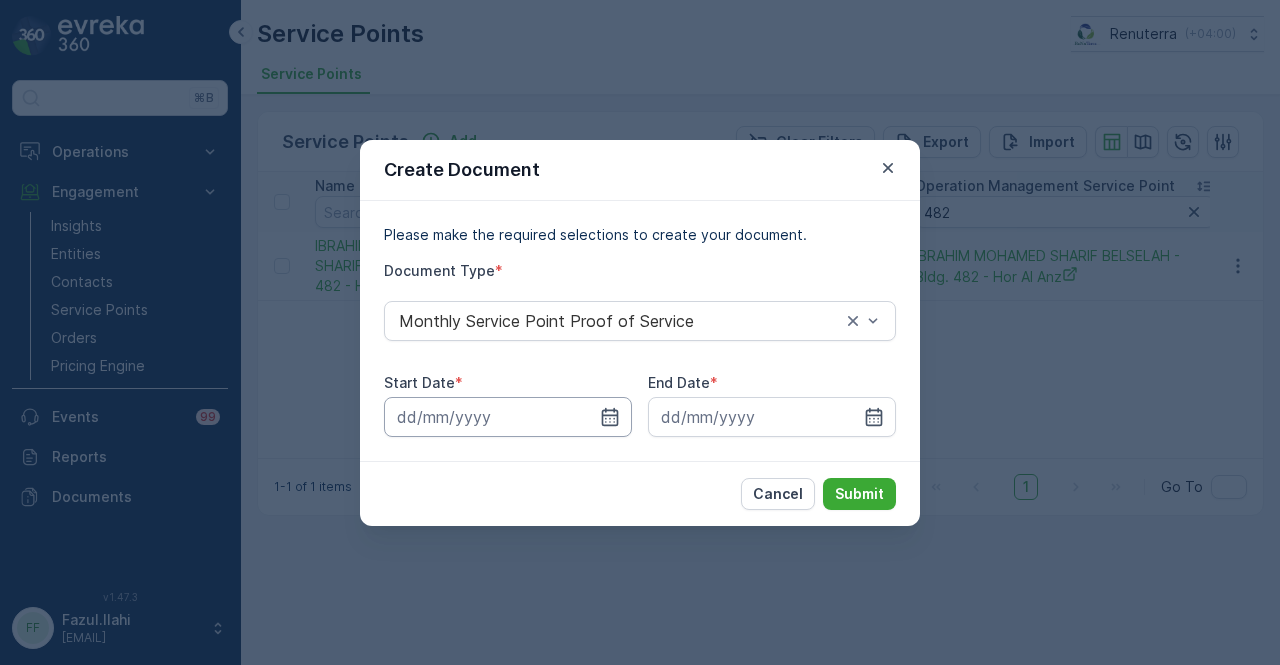 drag, startPoint x: 609, startPoint y: 416, endPoint x: 612, endPoint y: 403, distance: 13.341664 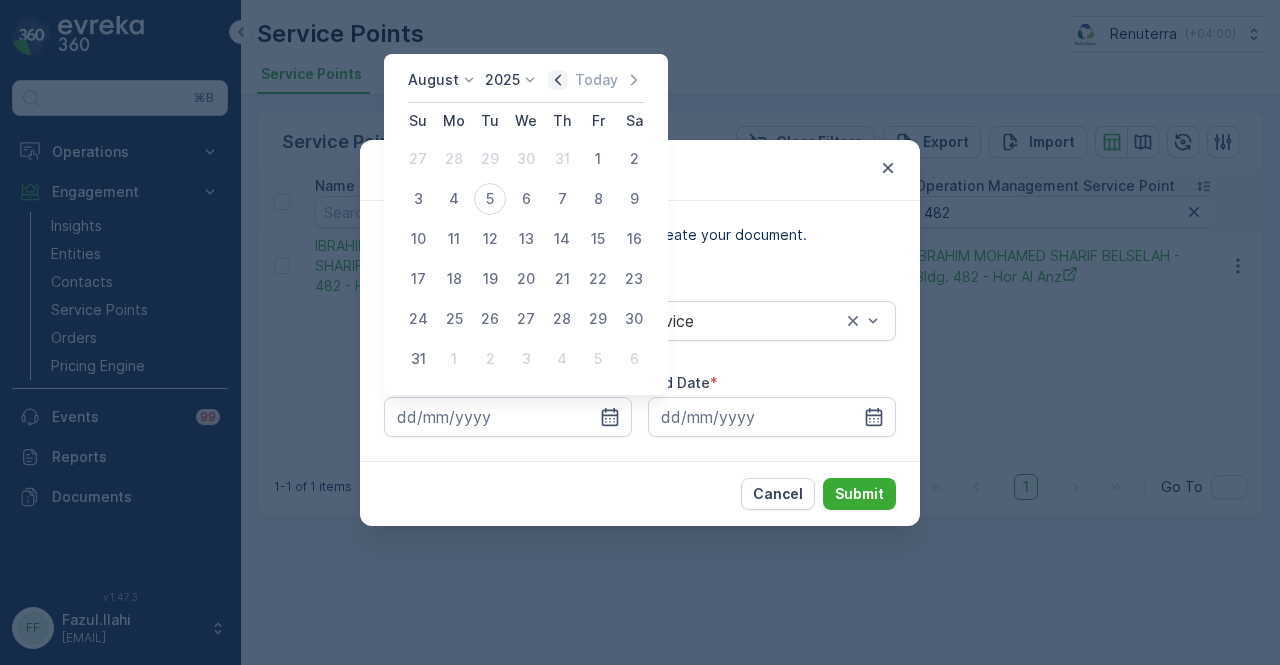 click 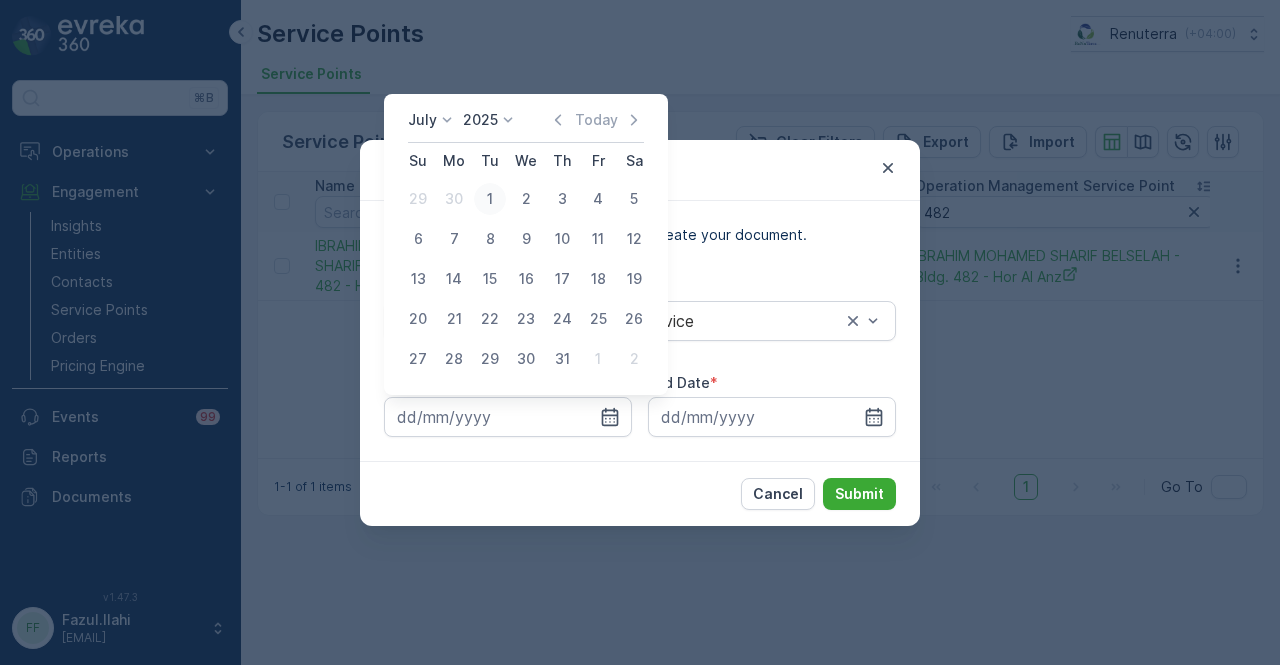click on "1" at bounding box center [490, 199] 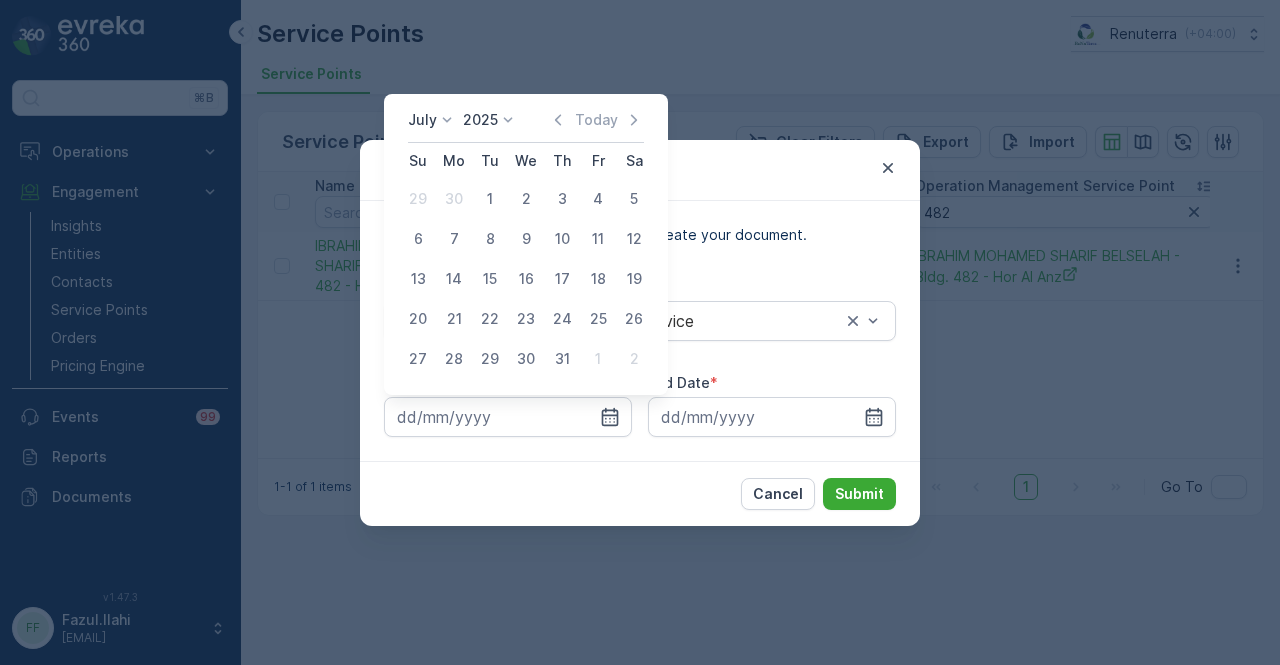 type on "01.07.2025" 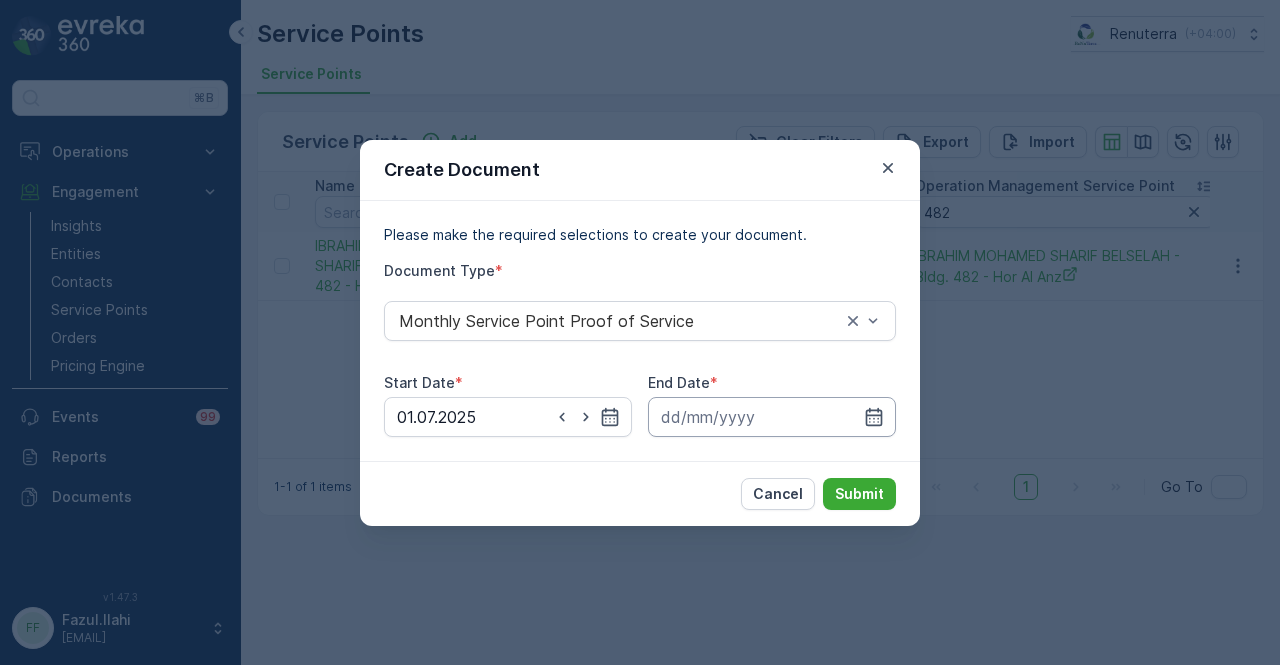 click at bounding box center [772, 417] 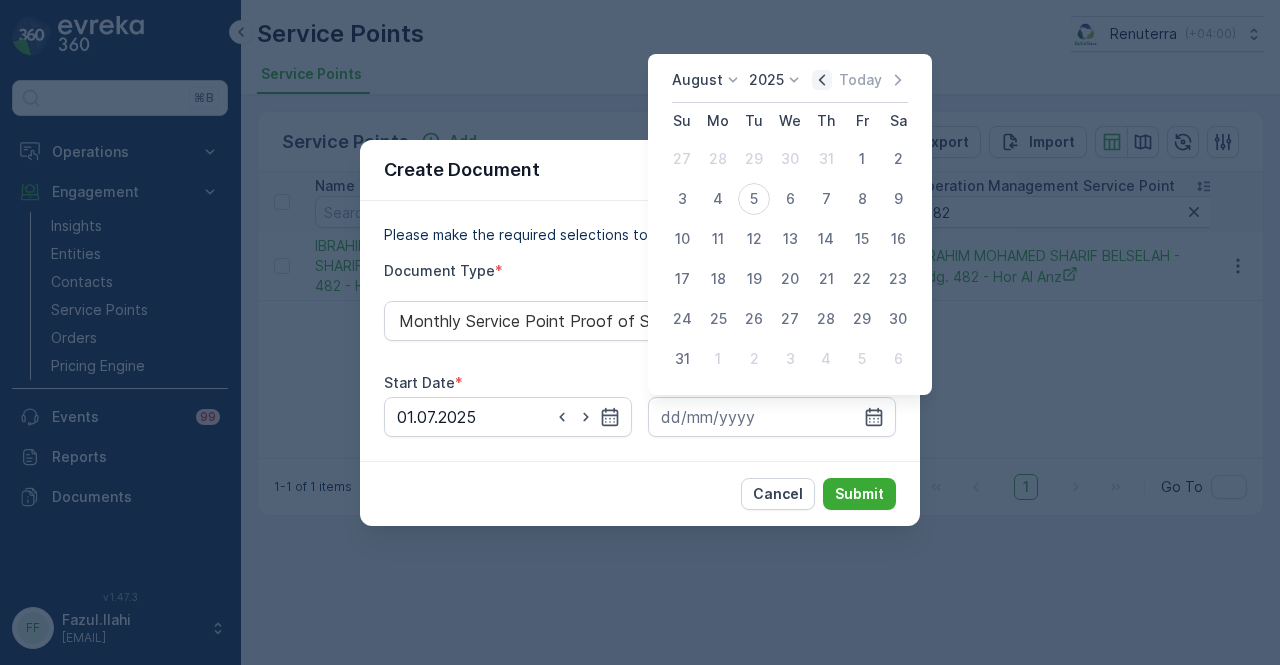click 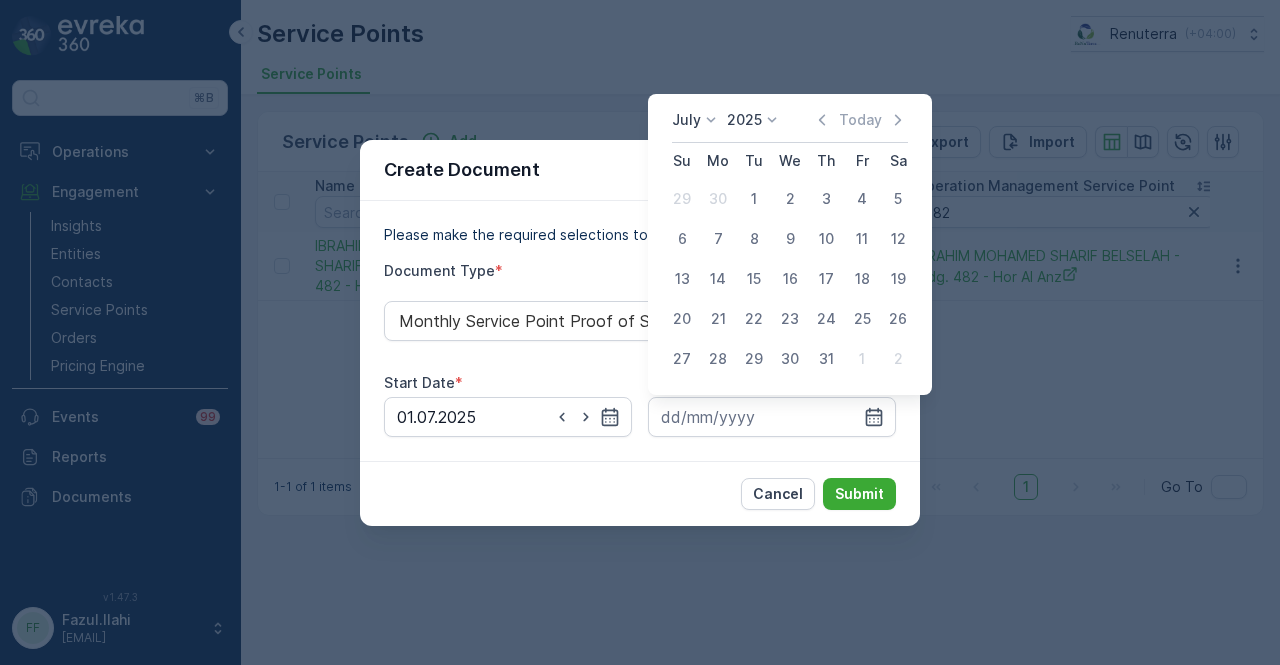 click on "31" at bounding box center (826, 359) 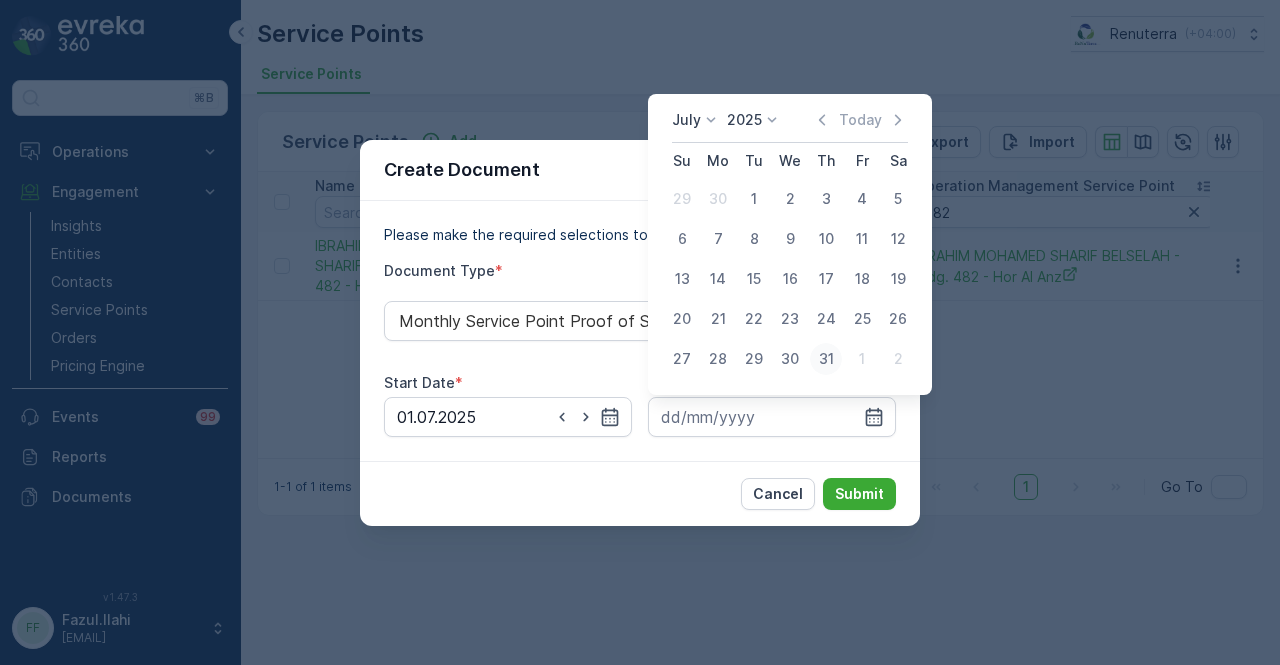 click on "31" at bounding box center [826, 359] 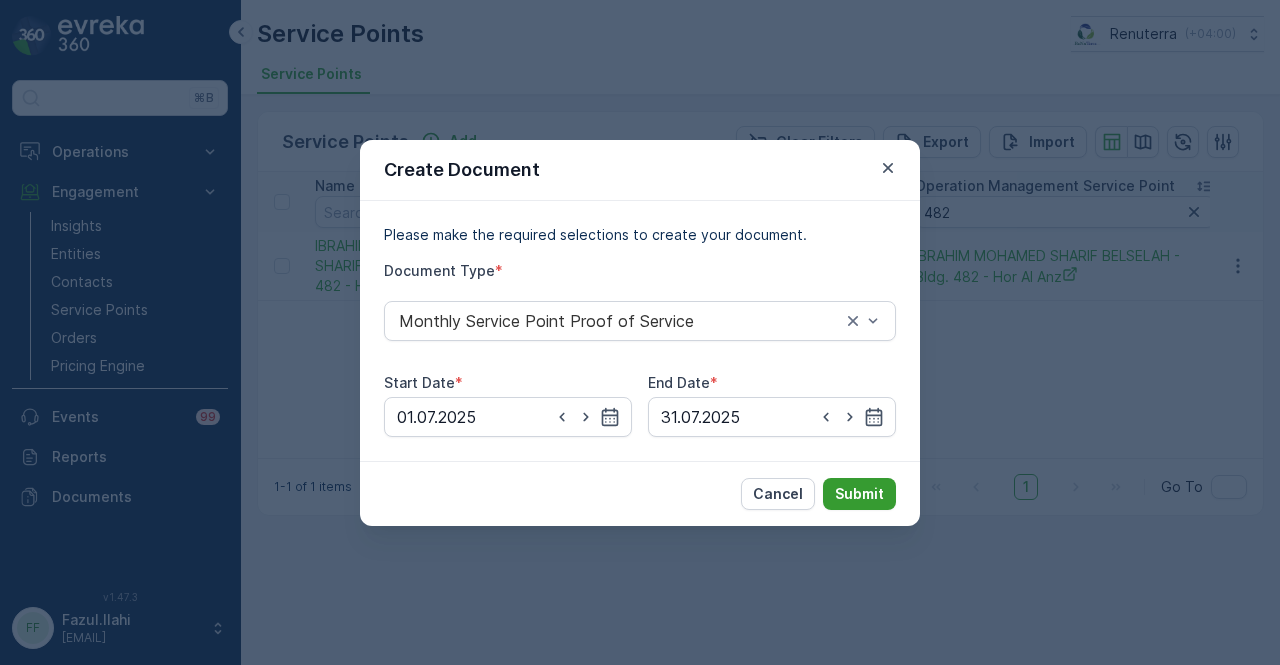 click on "Submit" at bounding box center [859, 494] 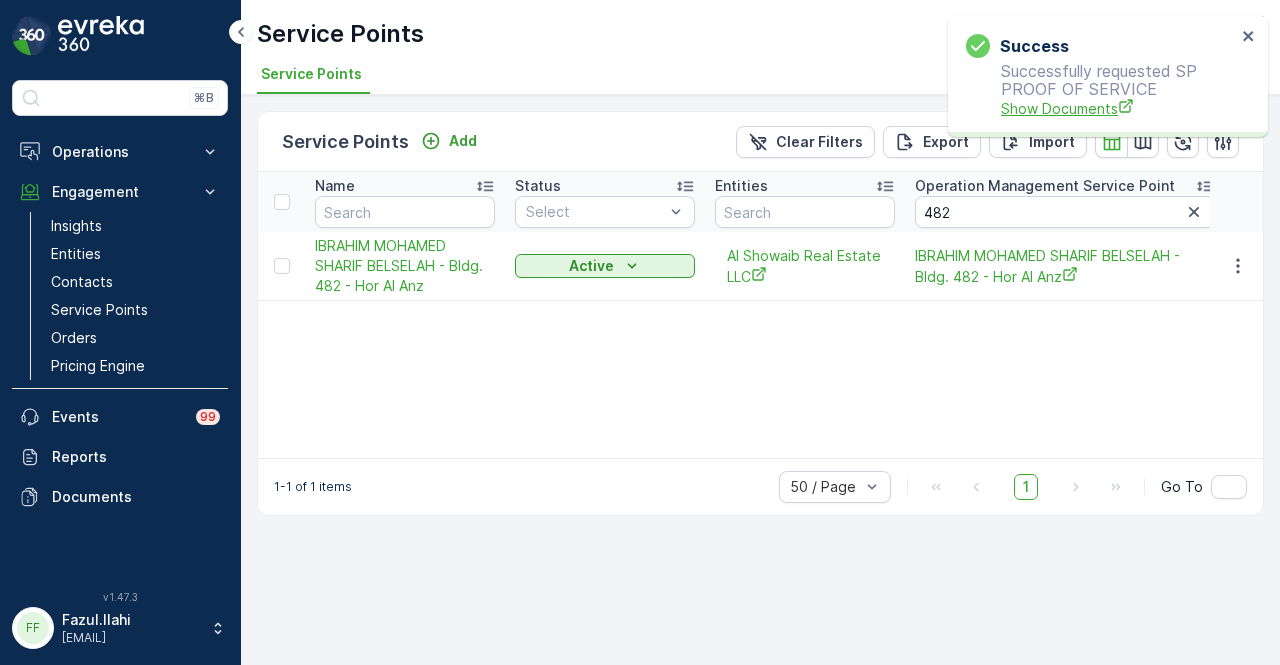 click on "Show Documents" at bounding box center (1118, 108) 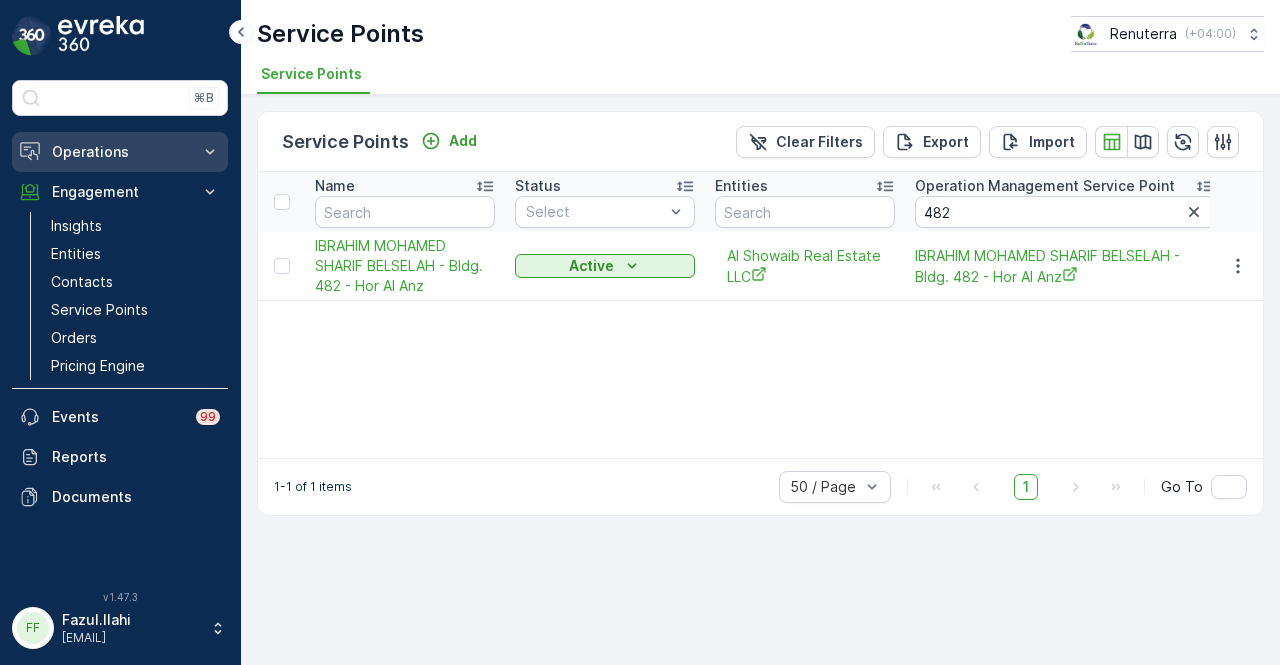 click on "Operations" at bounding box center [120, 152] 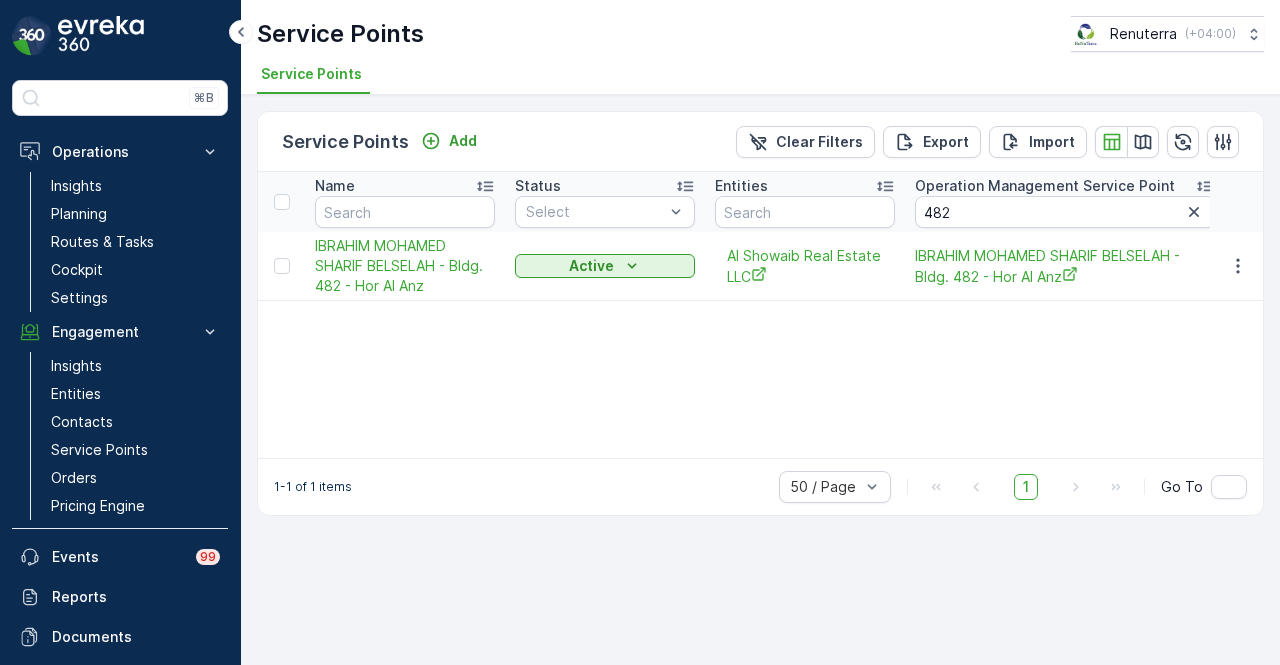 click on "Name Status Select Entities Operation Management Service Point 482 Address Order Settings Select Dynamics SP ID Trade License Number VAT Number Creation Time - Last Update Time - IBRAHIM MOHAMED SHARIF BELSELAH - Bldg. 482 - Hor Al Anz Active Al Showaib Real Estate LLC IBRAHIM MOHAMED SHARIF BELSELAH - Bldg. 482 - Hor Al Anz All Types Selected - - - 03.07.2025 11:09 03.07.2025 11:09" at bounding box center (760, 315) 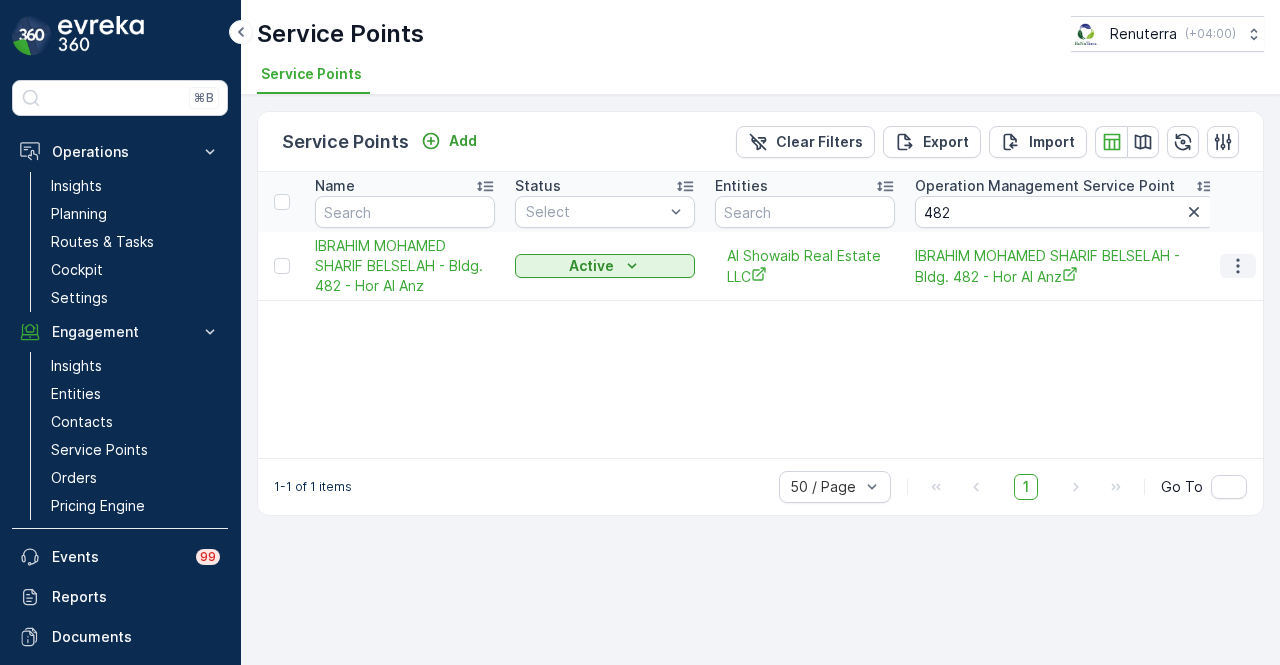 click 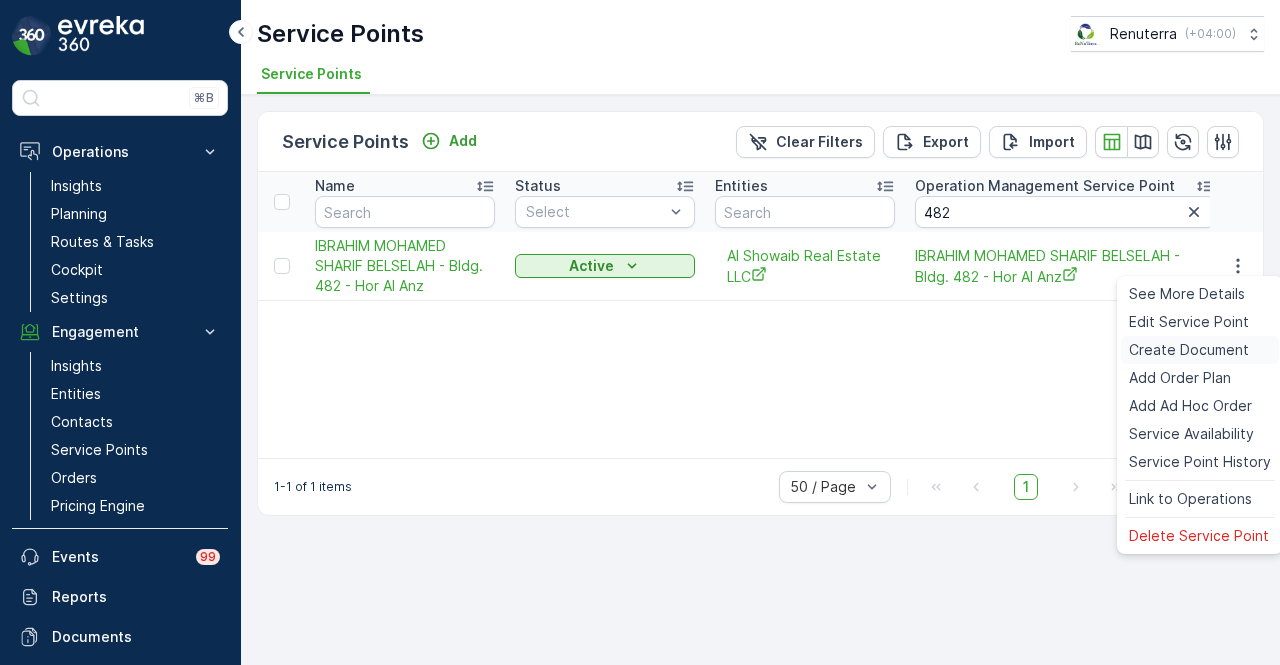 click on "Create Document" at bounding box center [1189, 350] 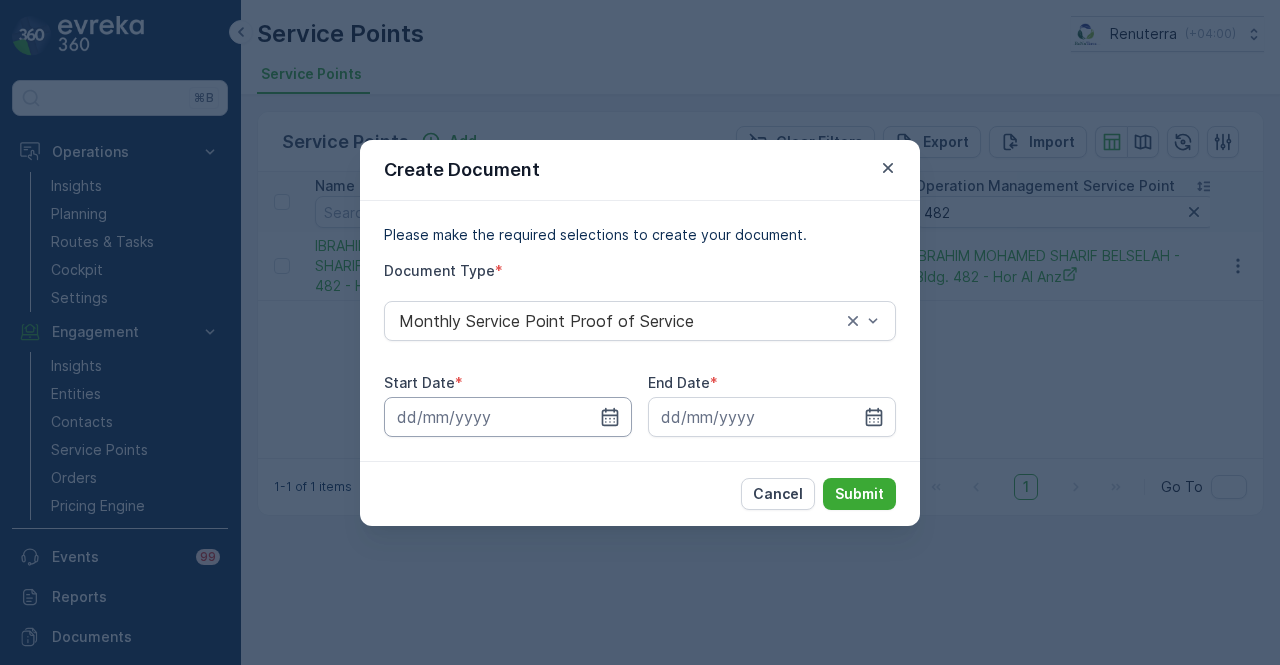click at bounding box center (508, 417) 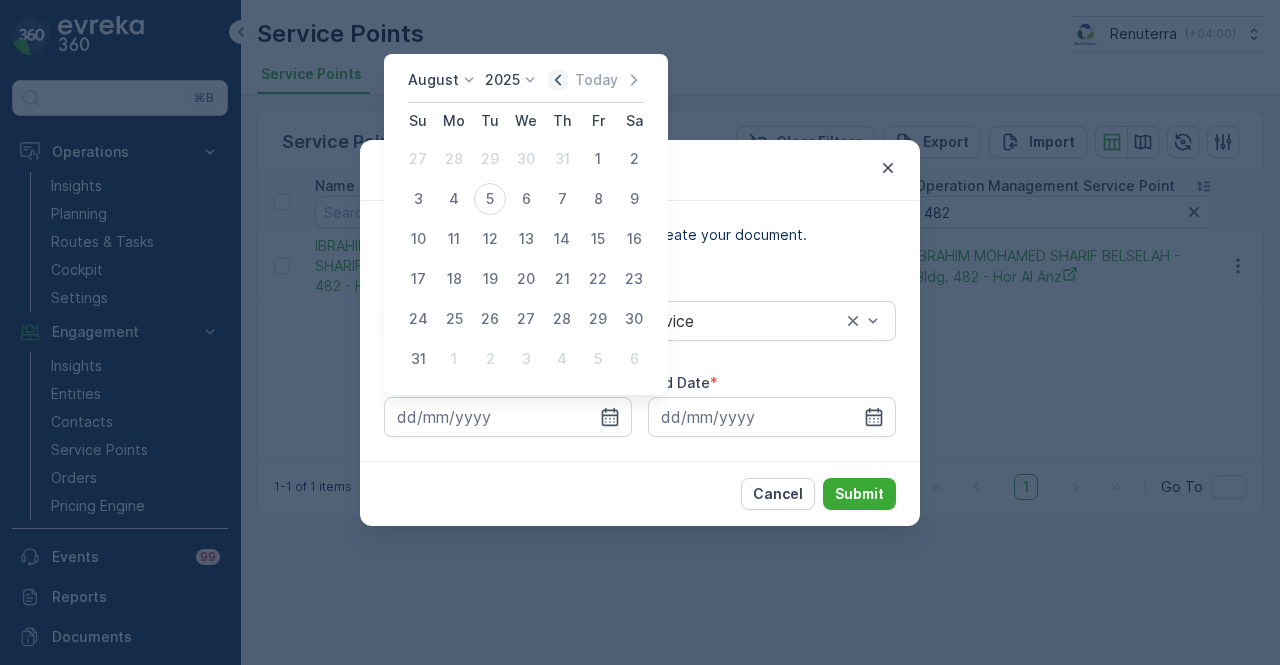click 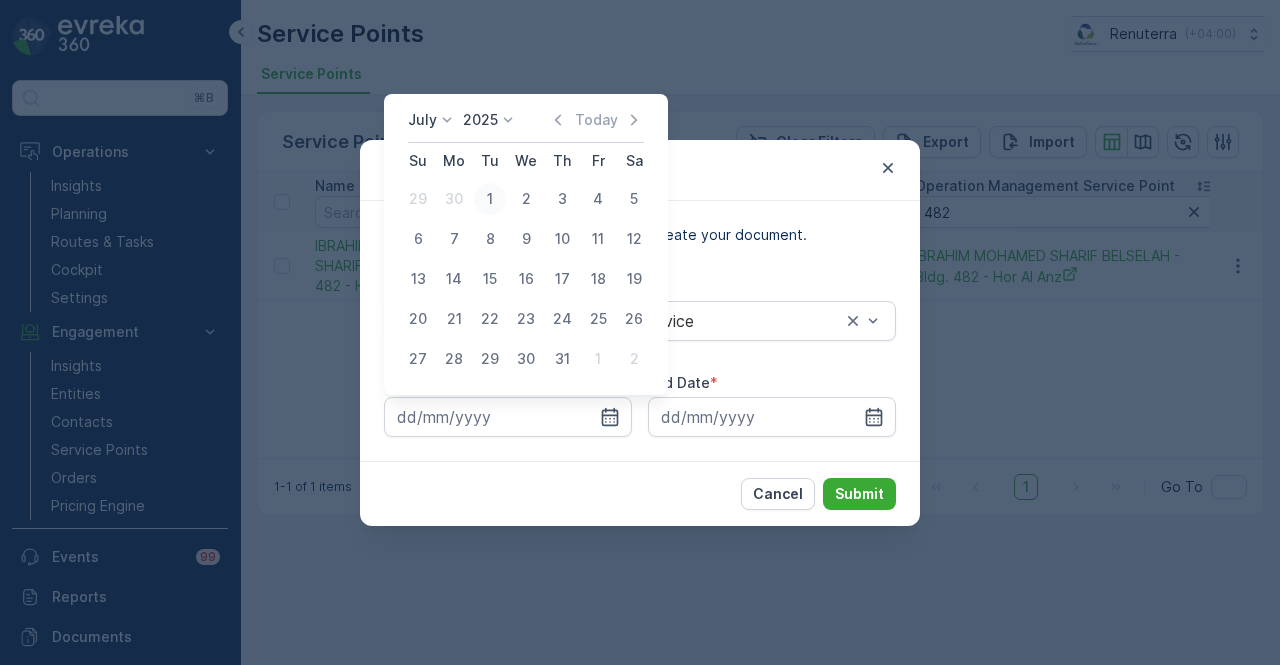 click on "1" at bounding box center [490, 199] 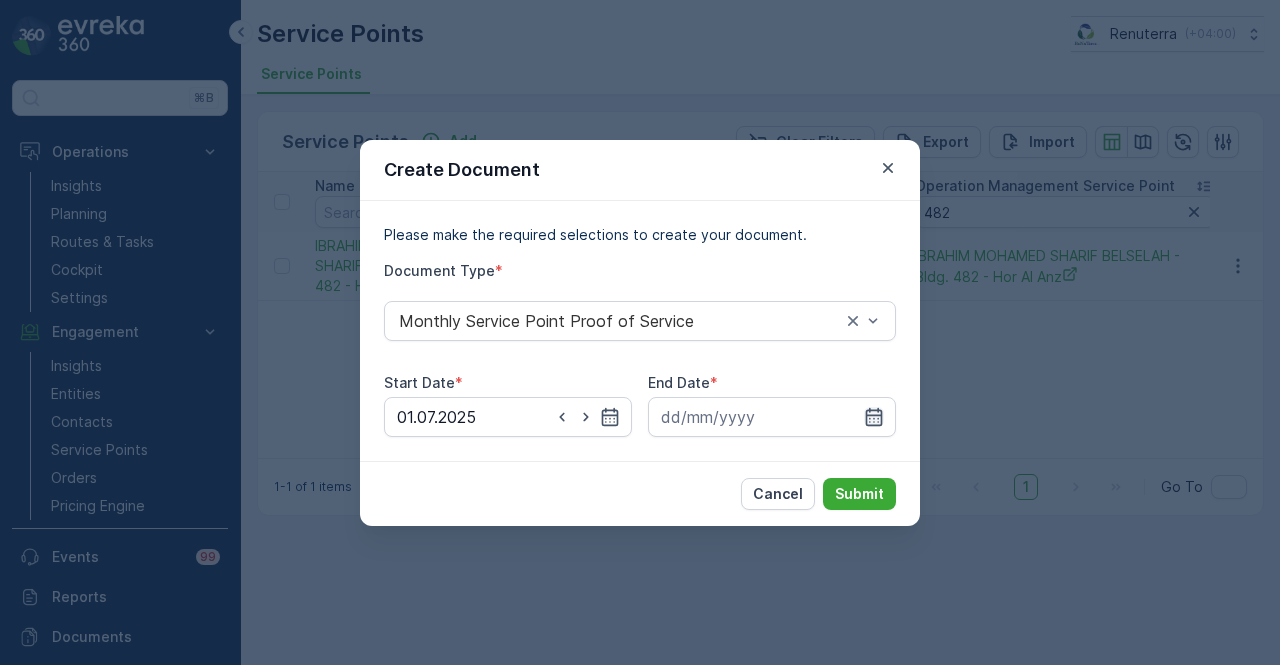 click 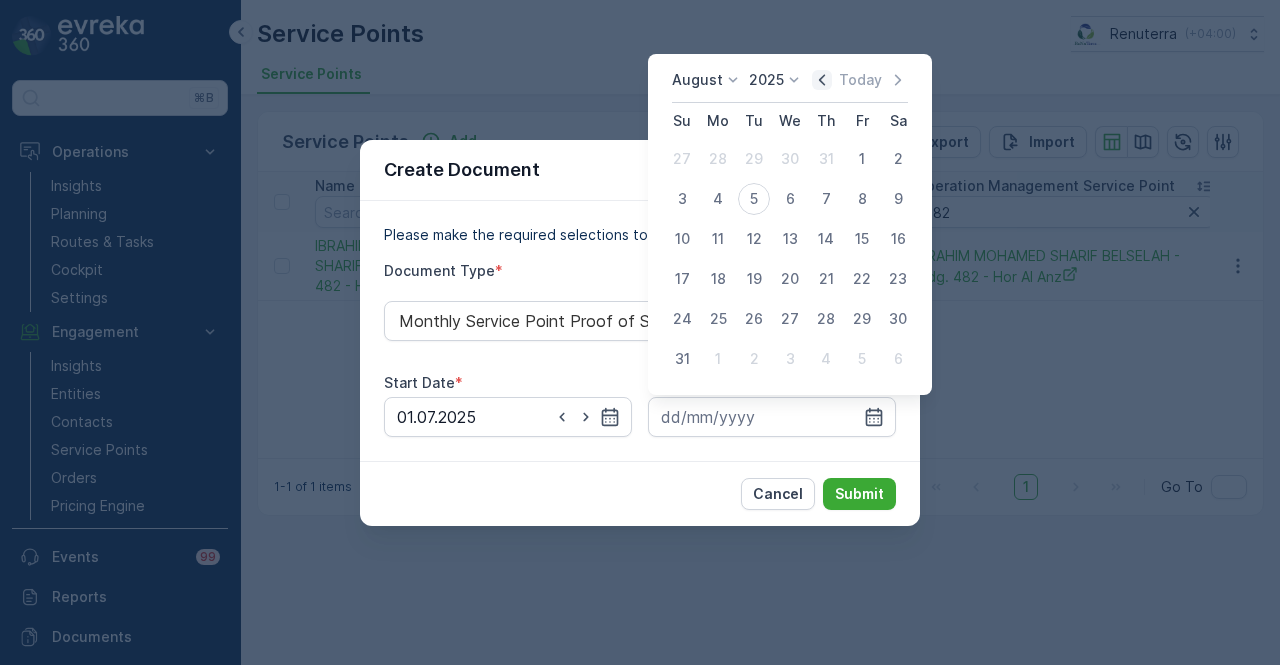 click 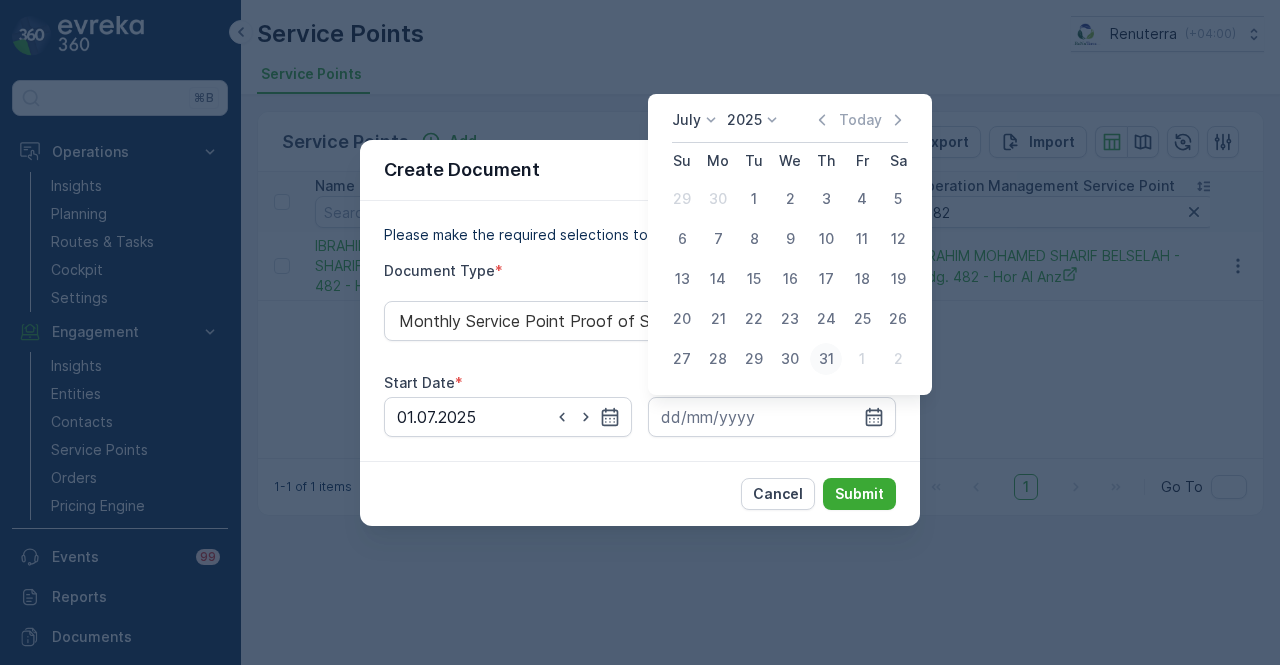 click on "31" at bounding box center [826, 359] 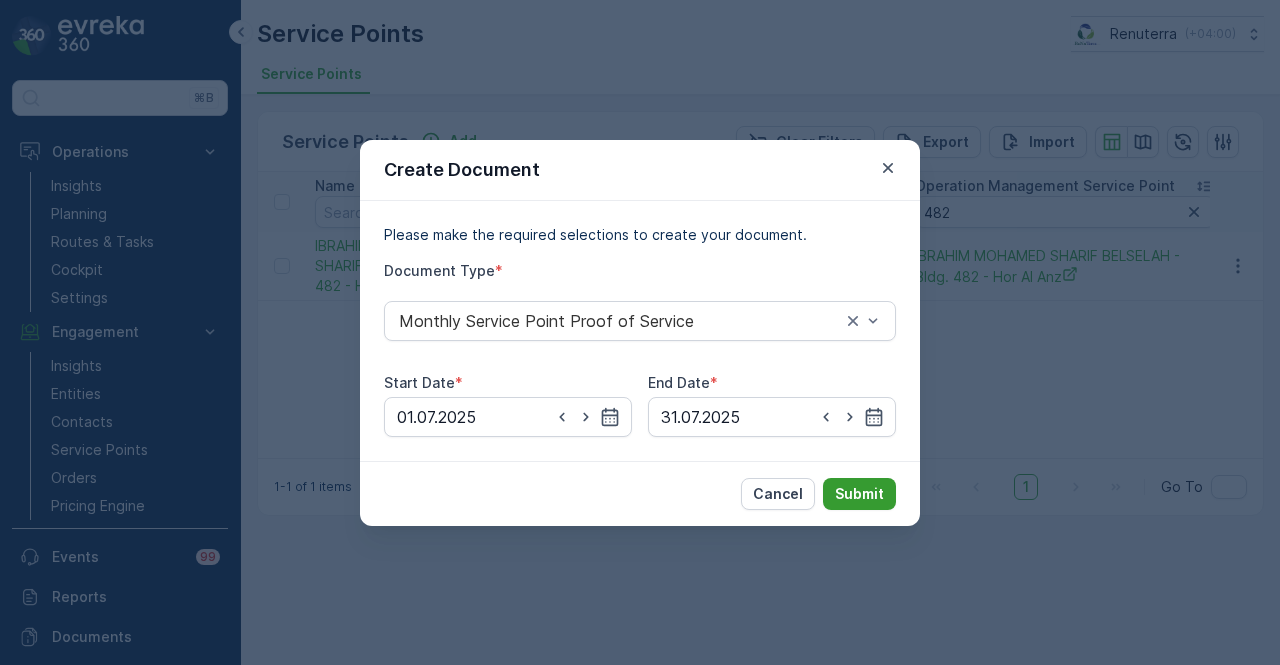 click on "Submit" at bounding box center (859, 494) 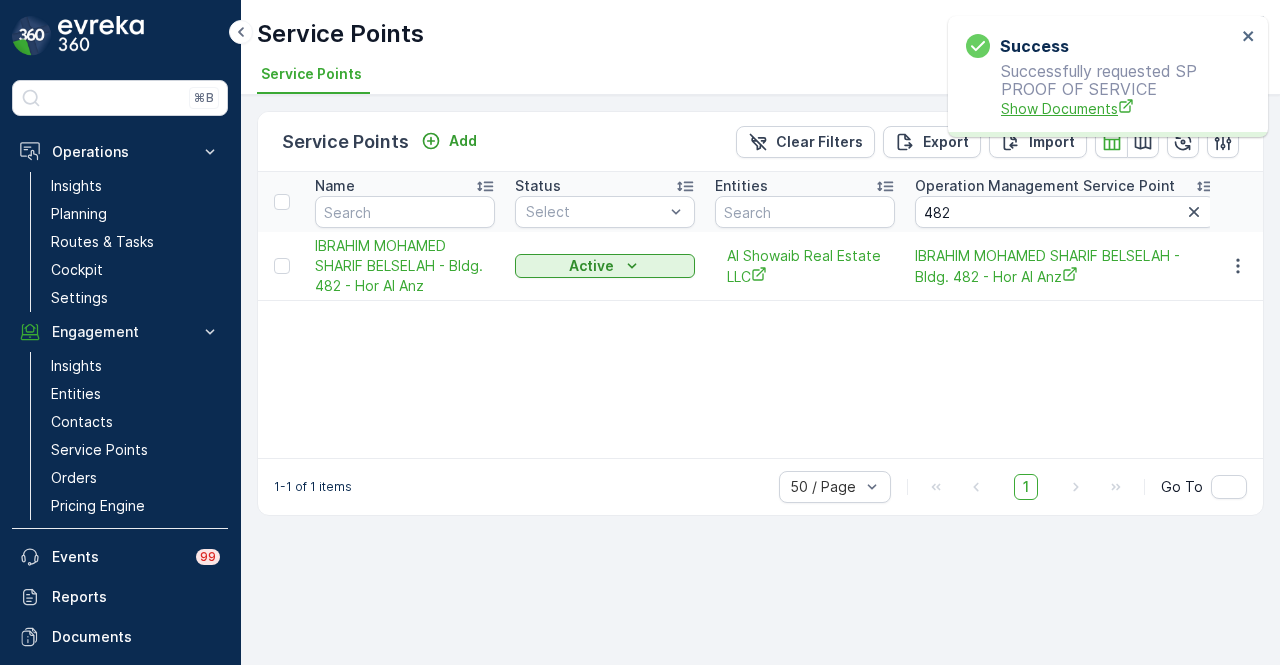 click on "Show Documents" at bounding box center [1118, 108] 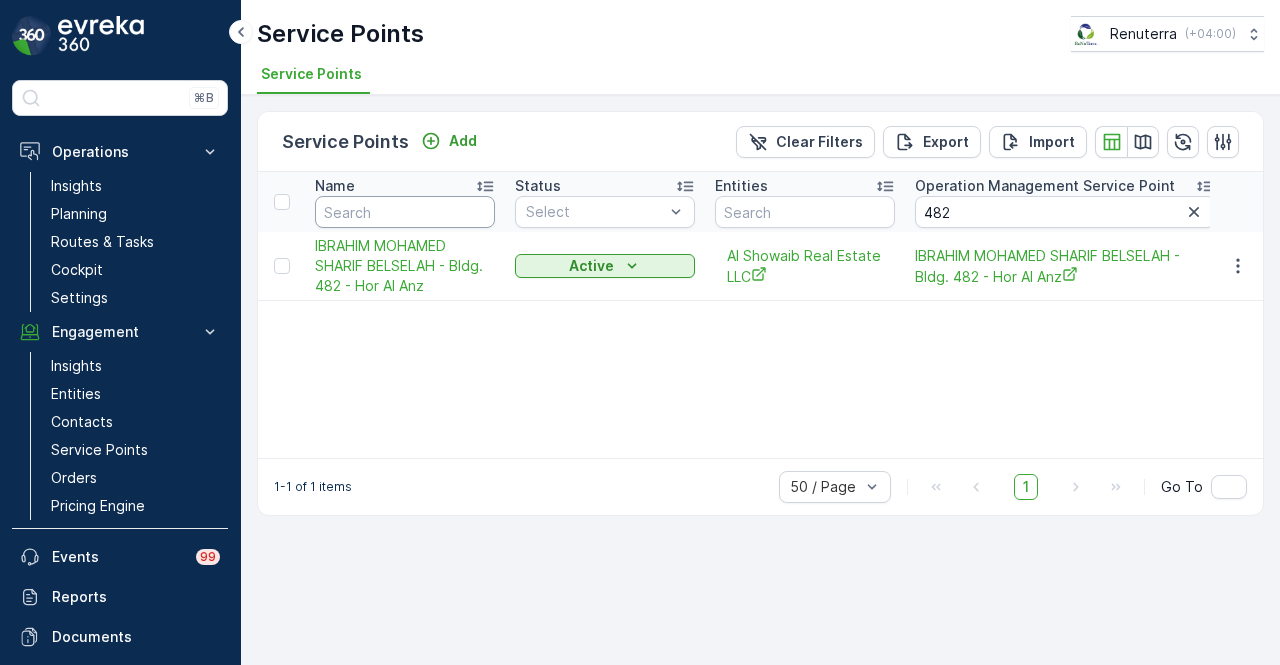 drag, startPoint x: 435, startPoint y: 213, endPoint x: 458, endPoint y: 214, distance: 23.021729 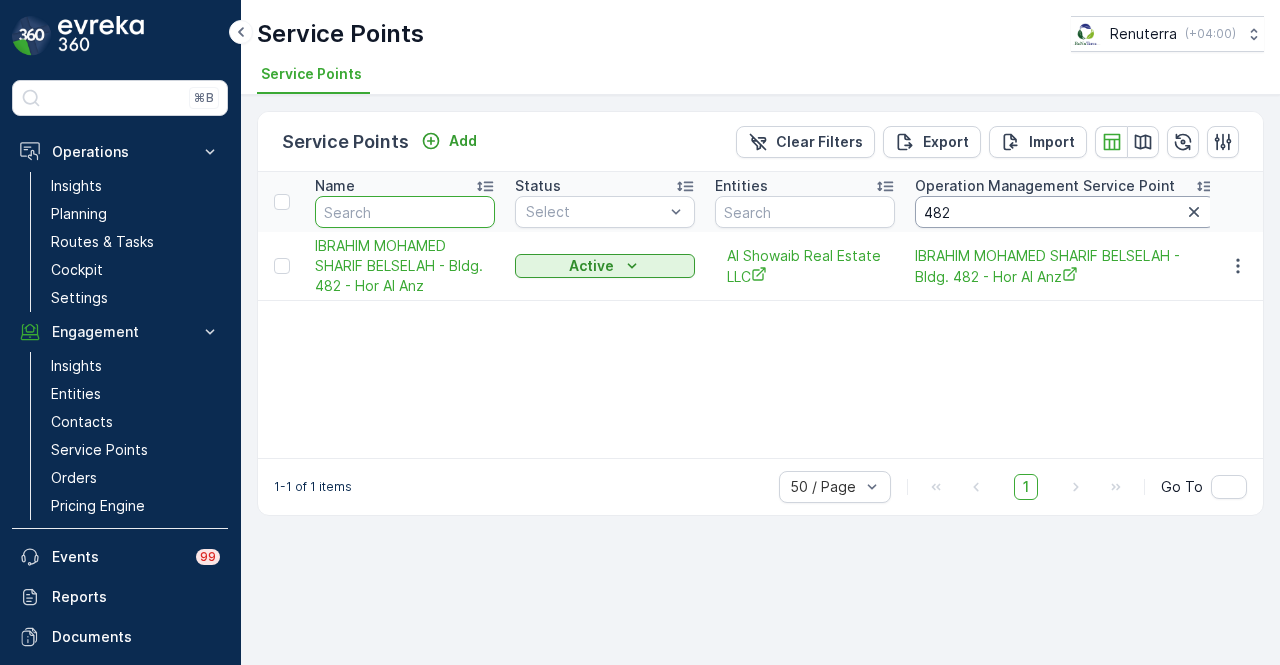 click on "482" at bounding box center (1065, 212) 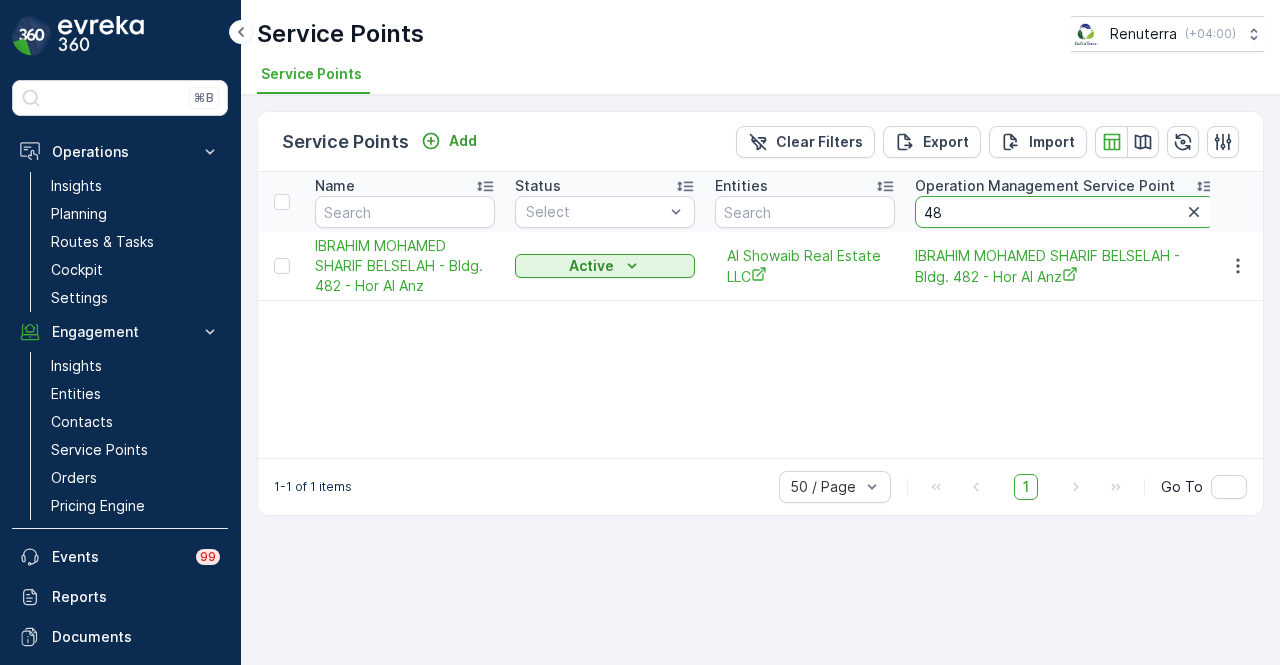 type on "4" 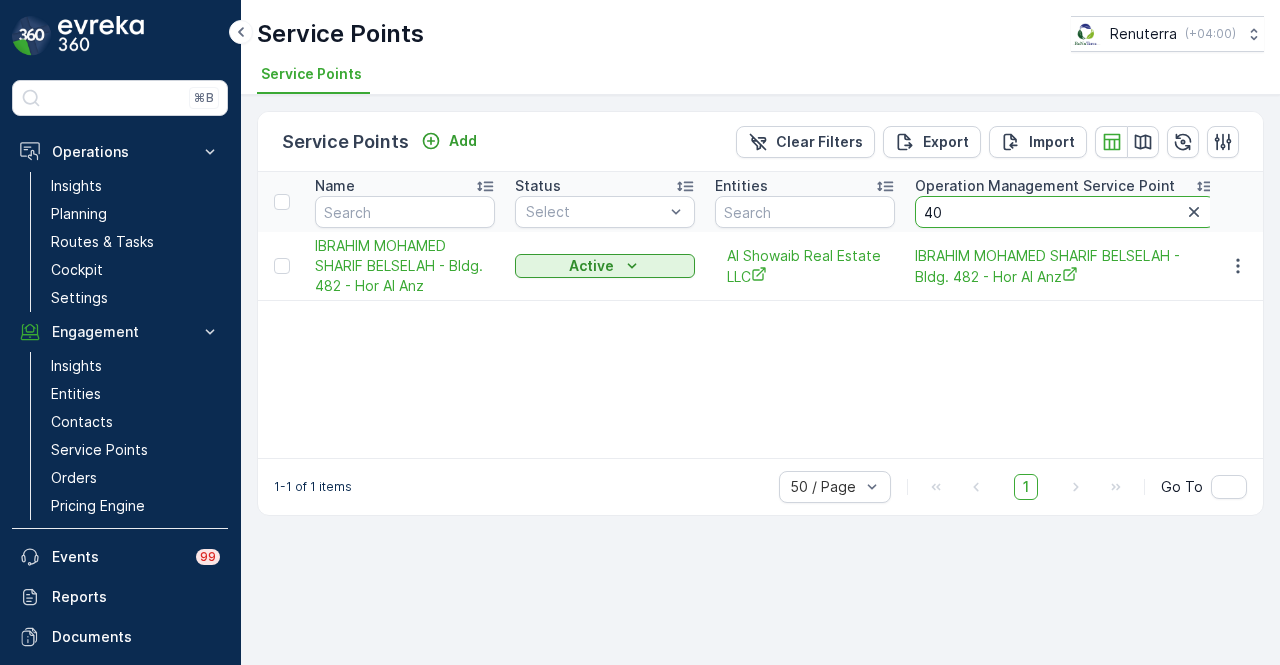 type on "402" 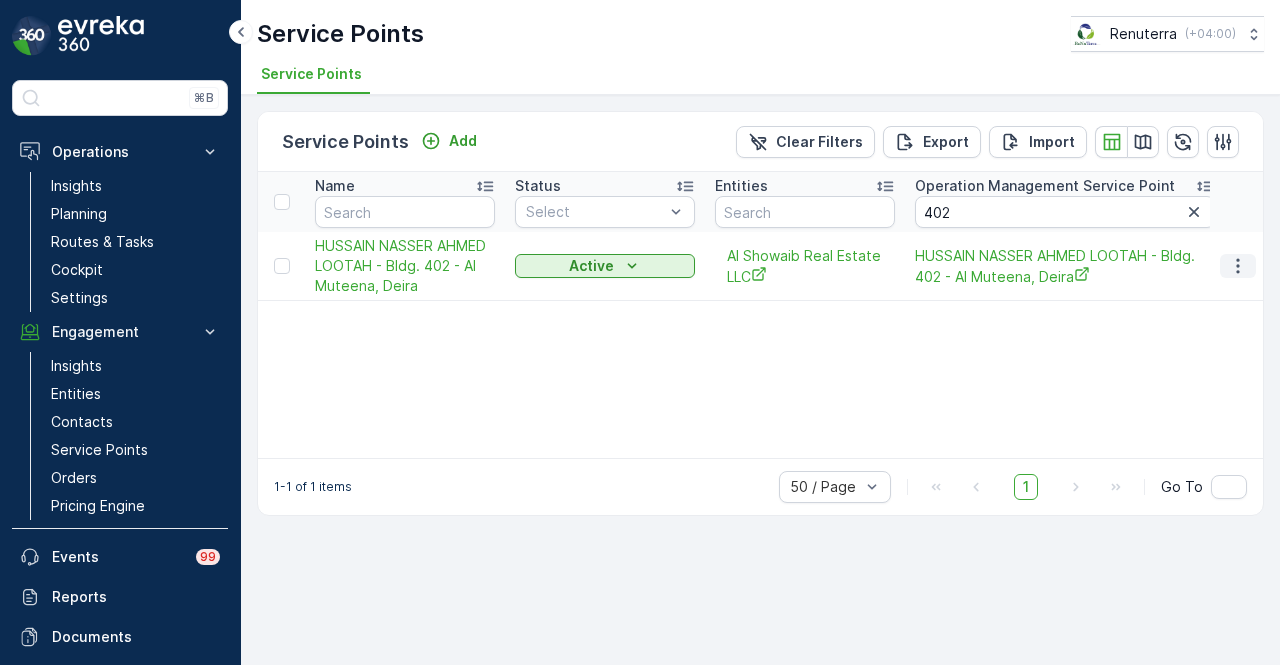 click 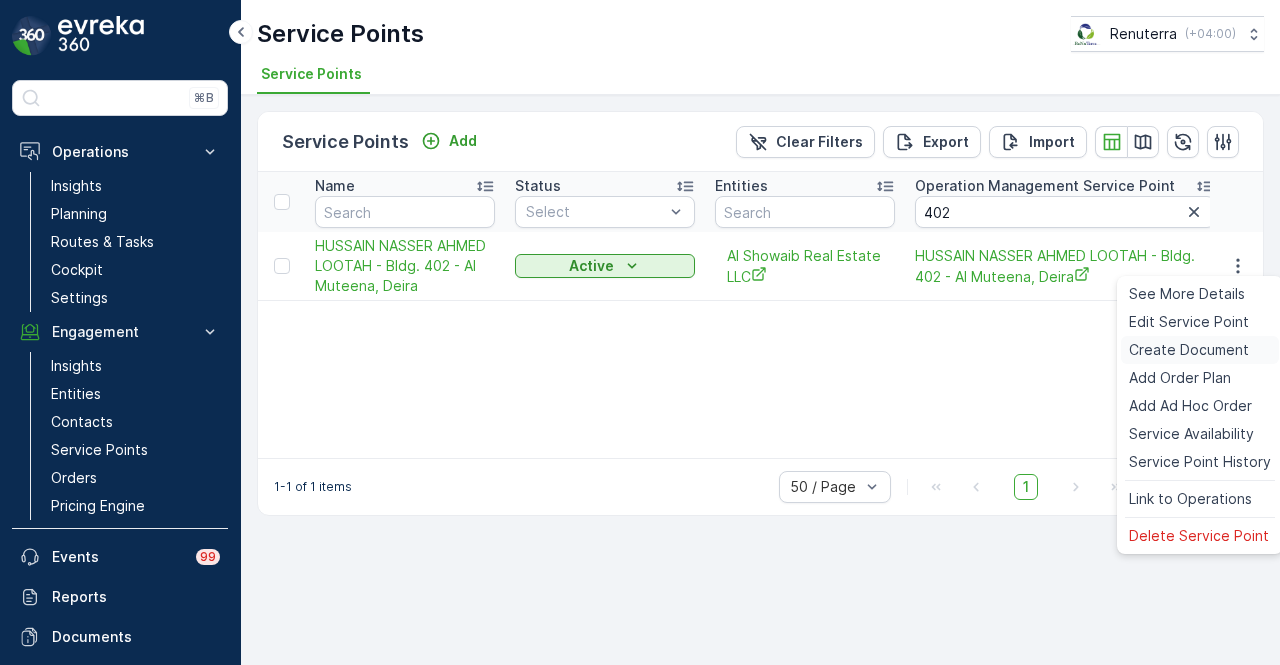 click on "Create Document" at bounding box center [1189, 350] 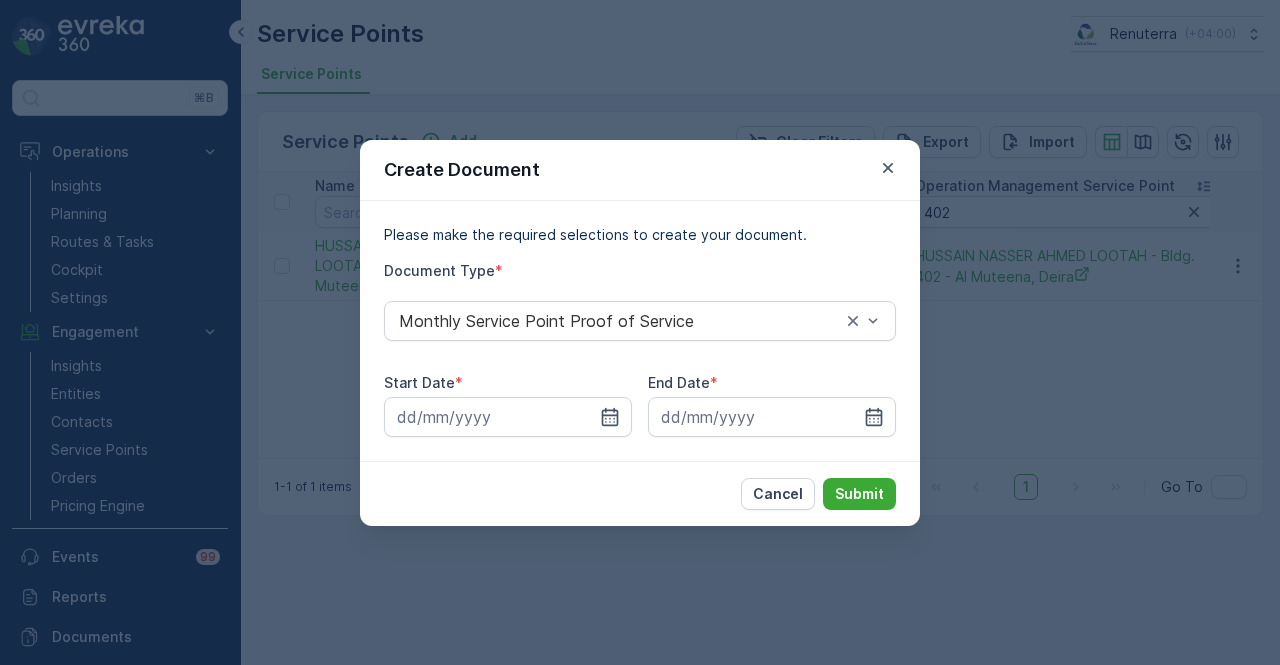 click on "Start Date * End Date *" at bounding box center [640, 405] 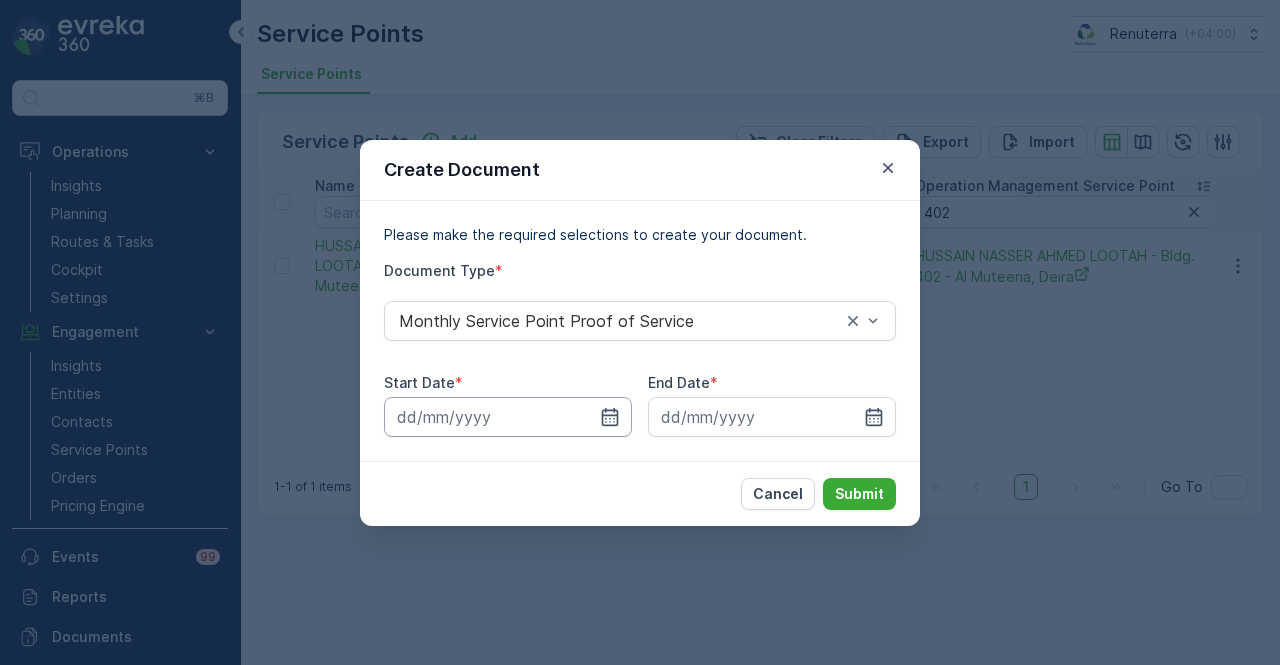 click at bounding box center [508, 417] 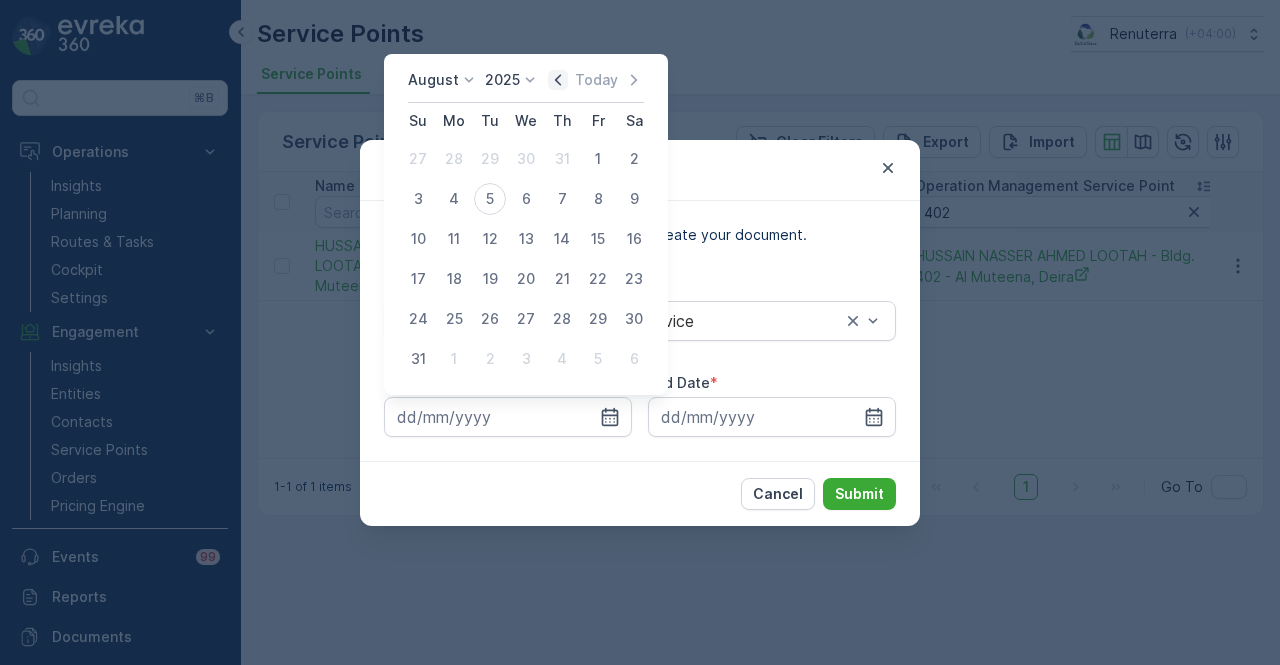 click 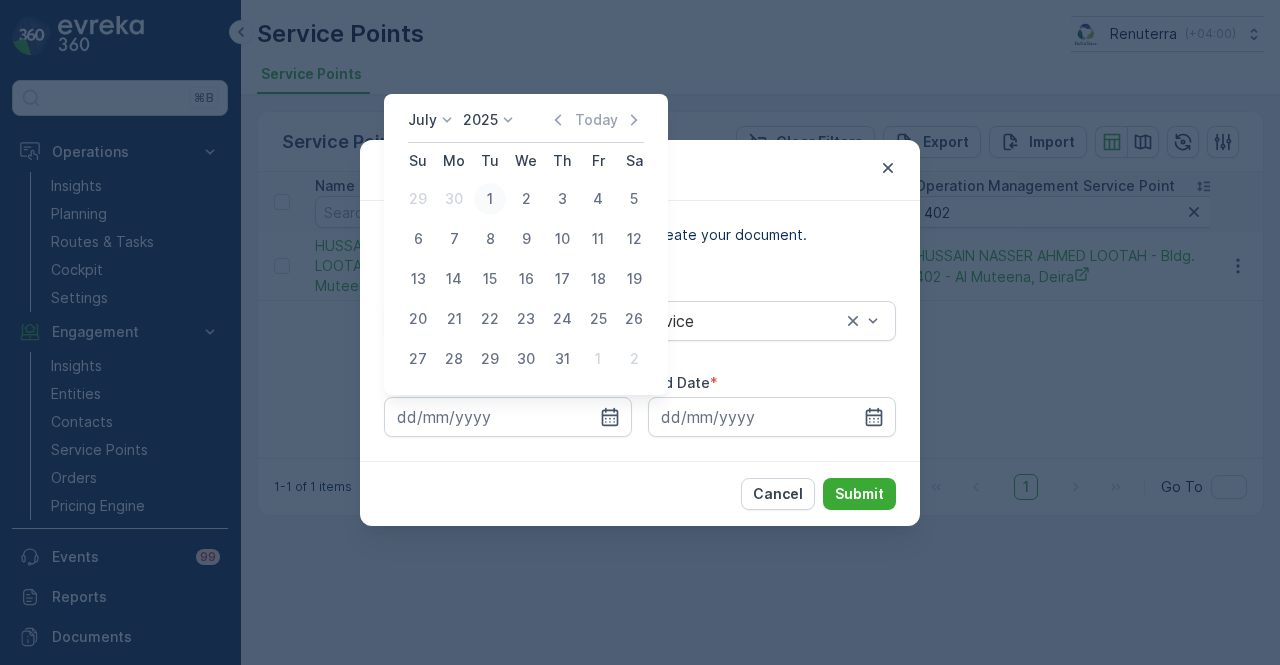 click on "1" at bounding box center [490, 199] 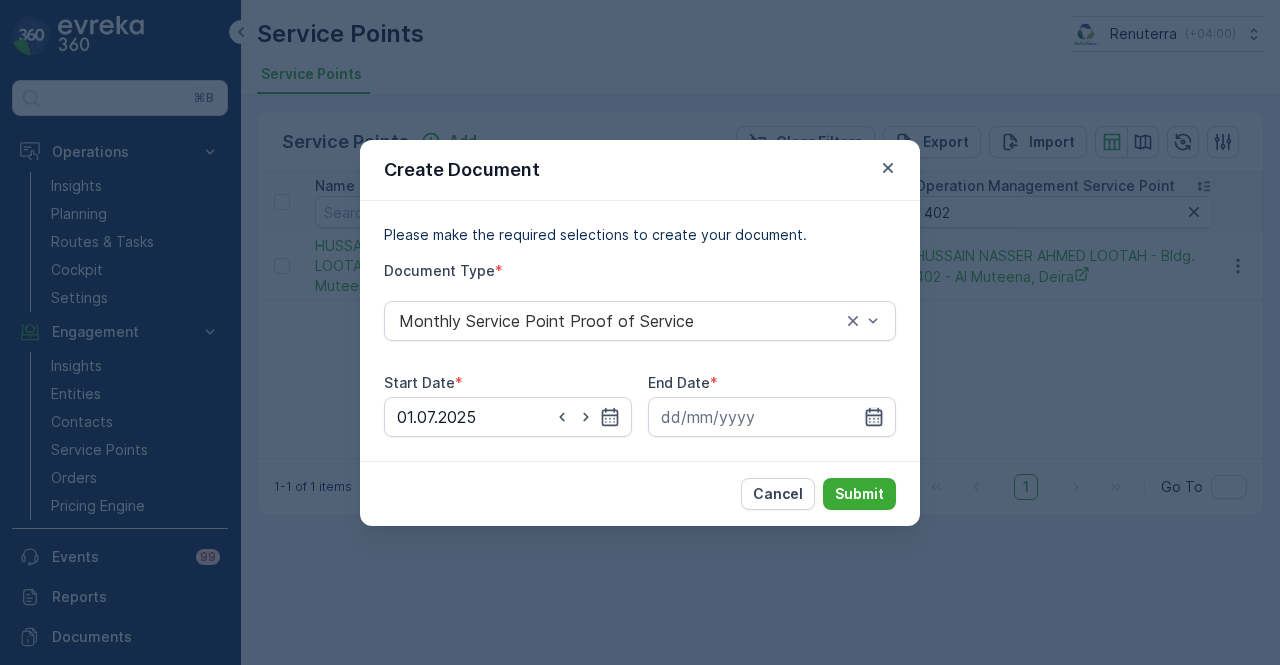 drag, startPoint x: 864, startPoint y: 421, endPoint x: 866, endPoint y: 406, distance: 15.132746 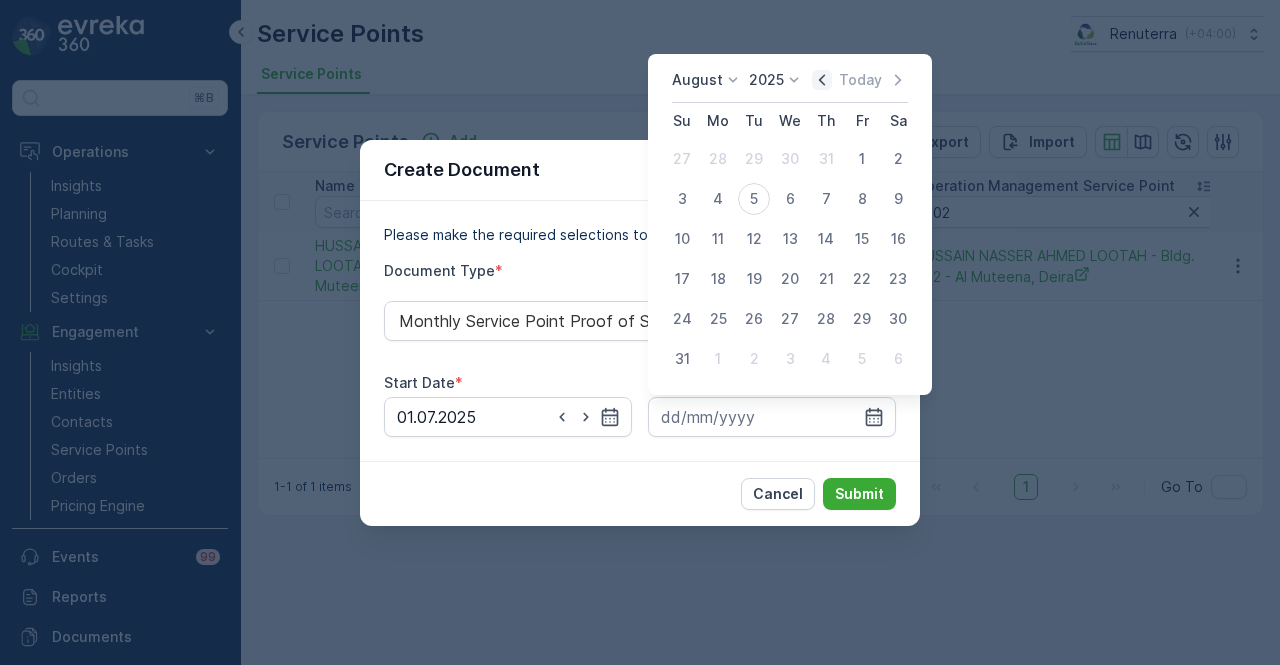 click 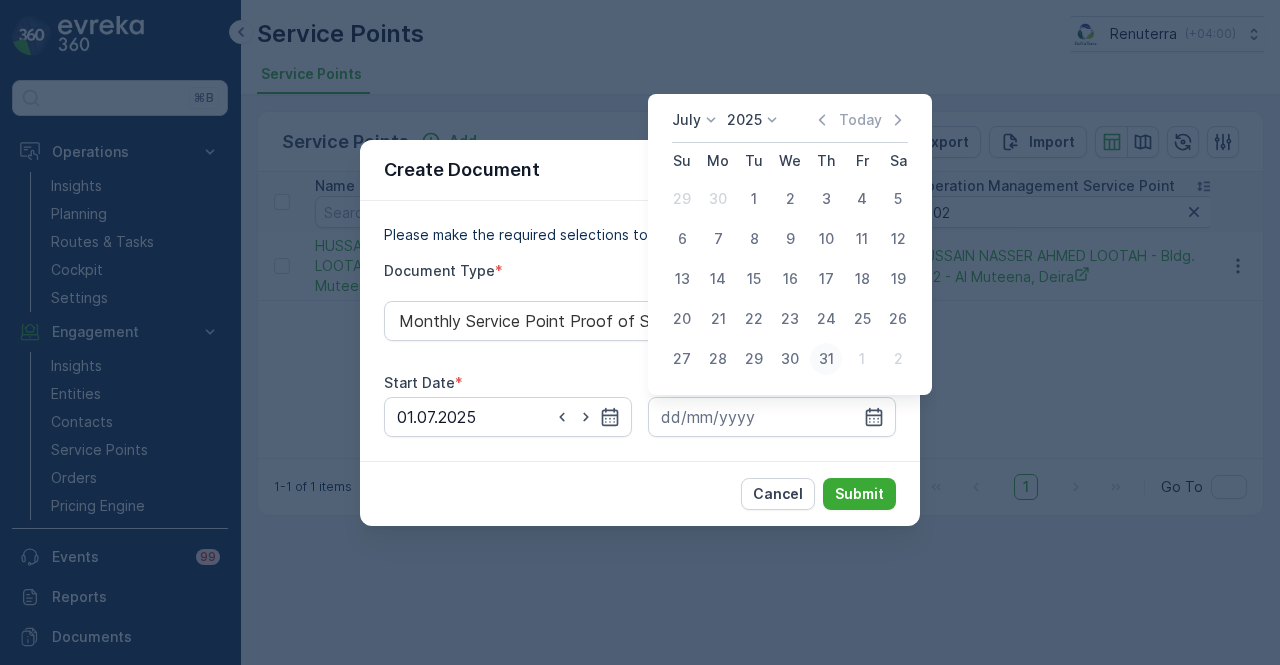 click on "31" at bounding box center [826, 359] 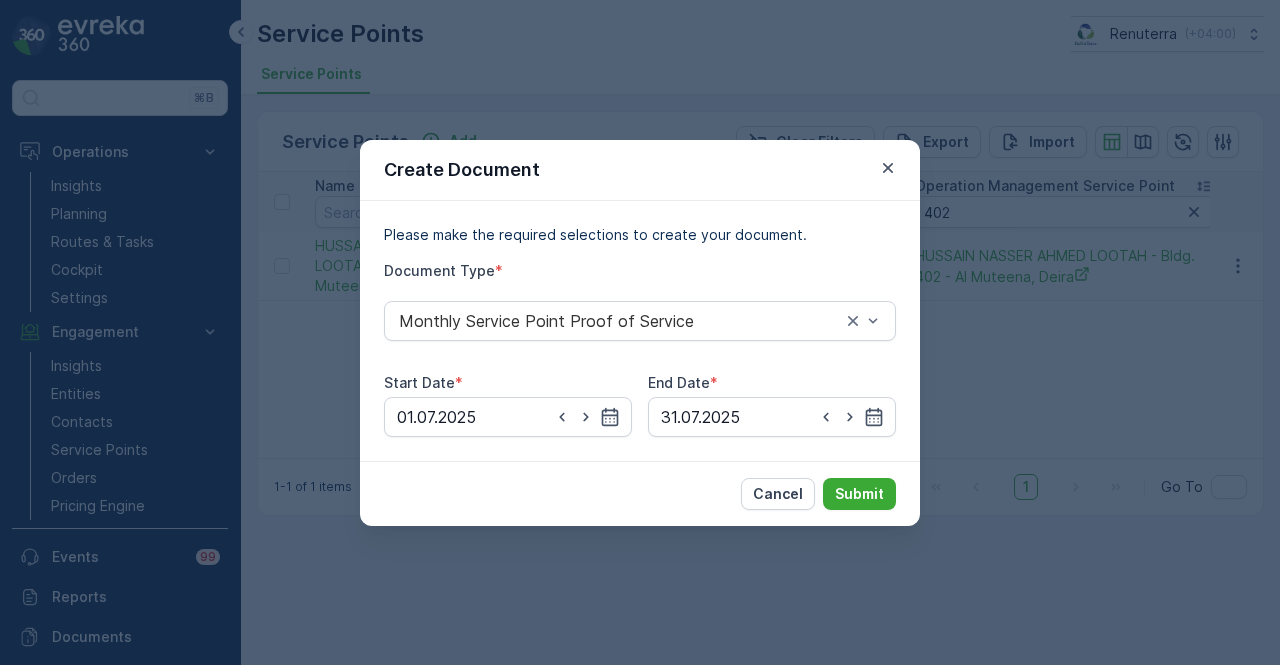 click on "Cancel Submit" at bounding box center [640, 493] 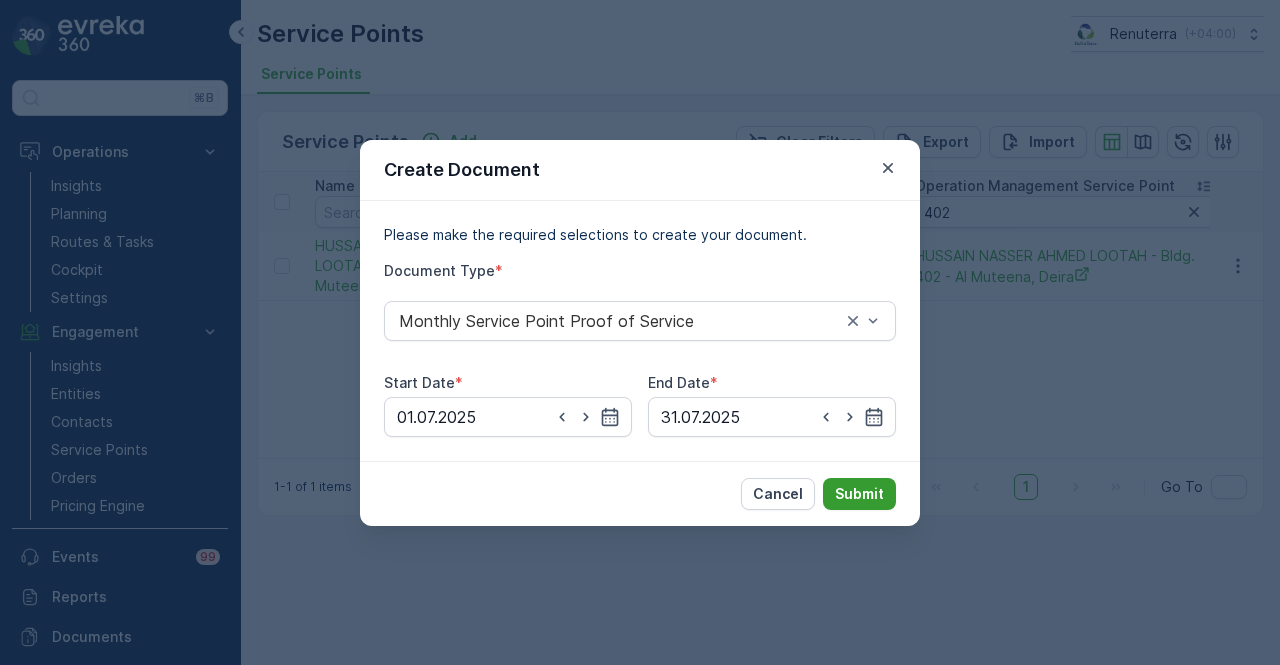 click on "Submit" at bounding box center [859, 494] 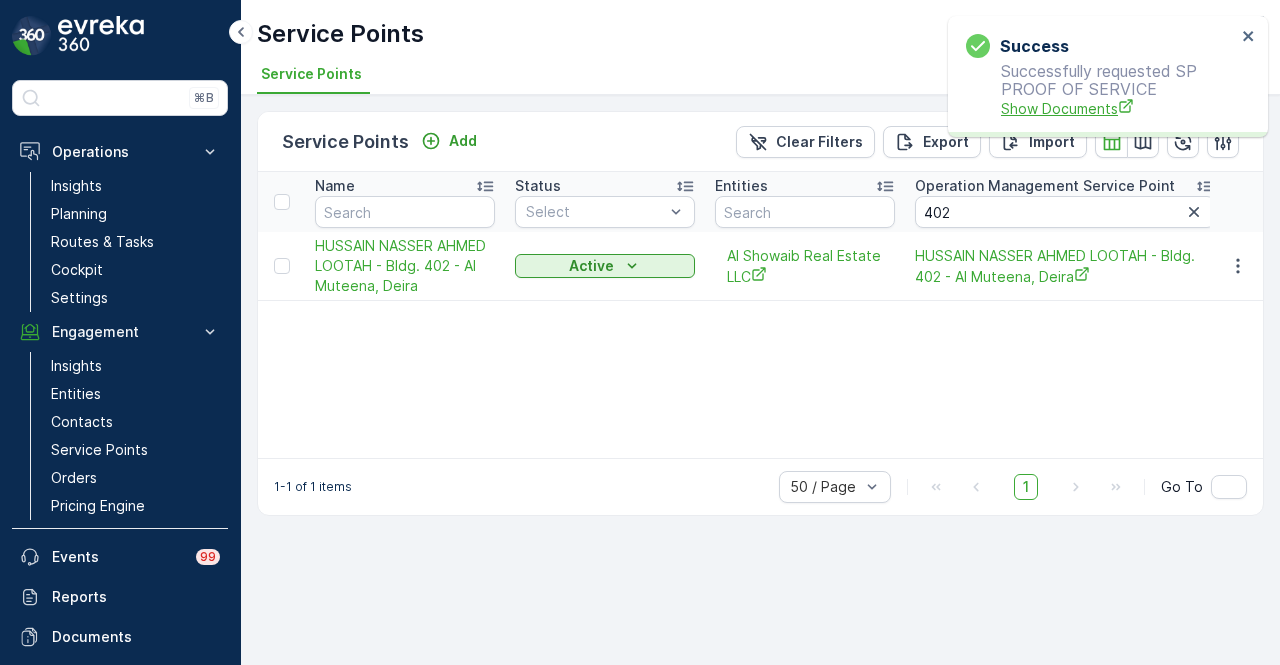 click on "Show Documents" at bounding box center [1118, 108] 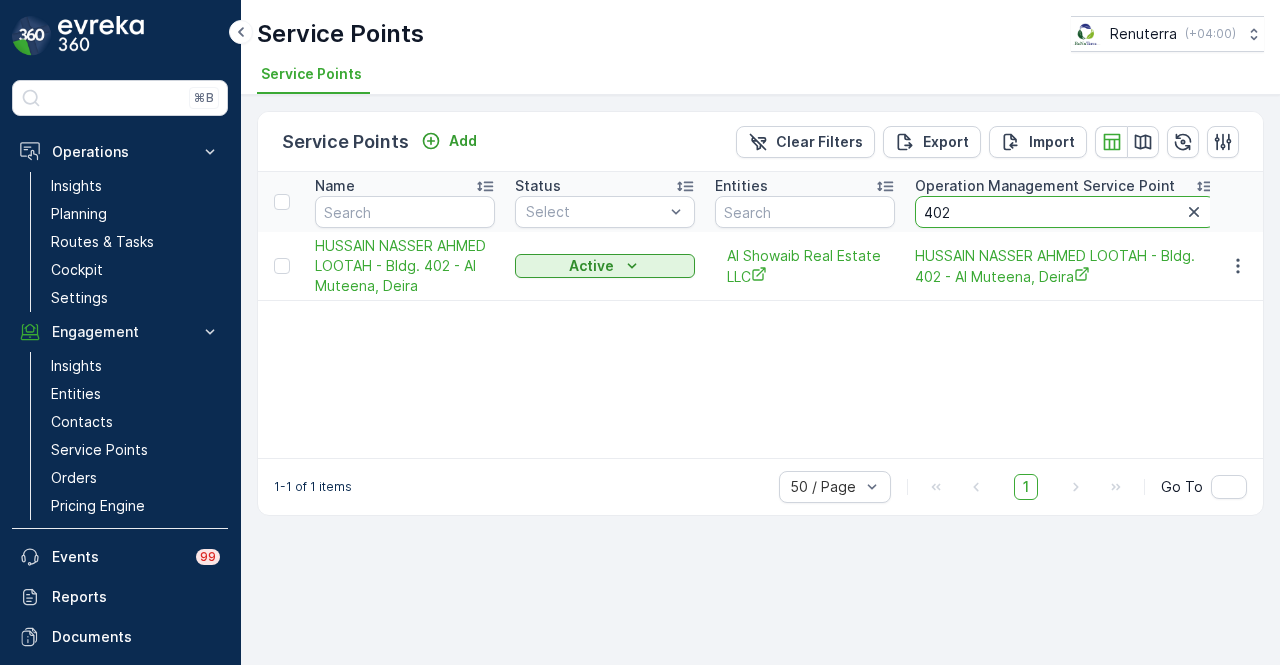 click on "402" at bounding box center [1065, 212] 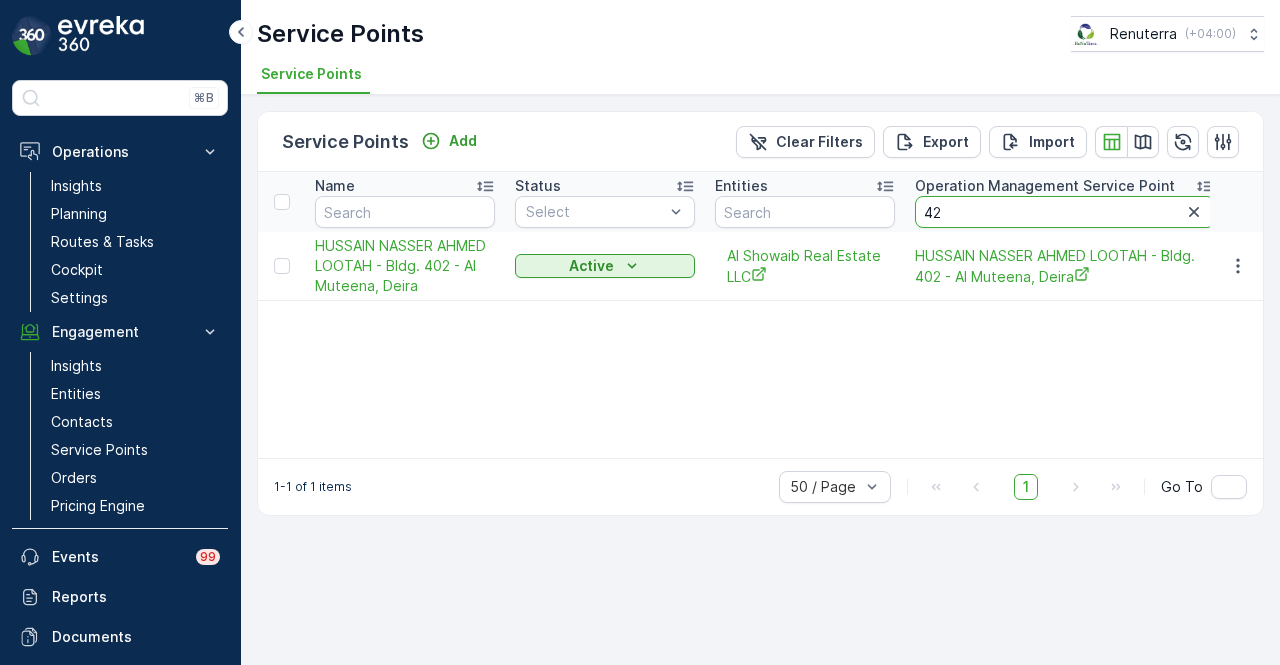 type on "426" 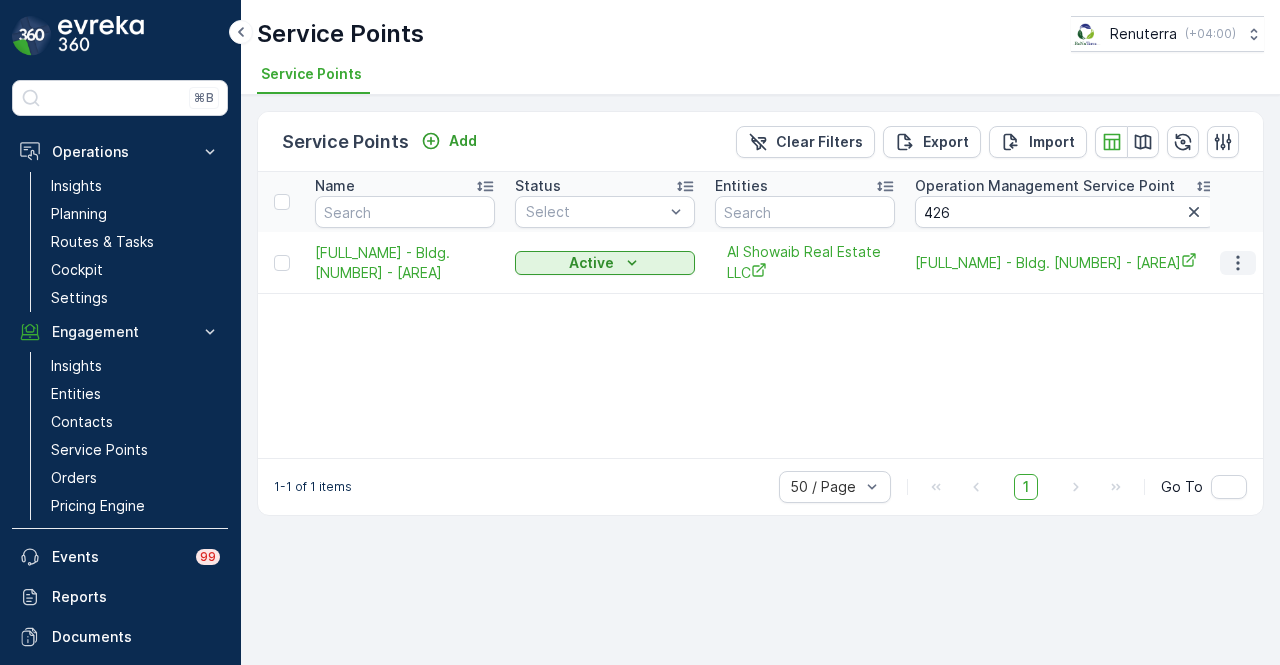 click 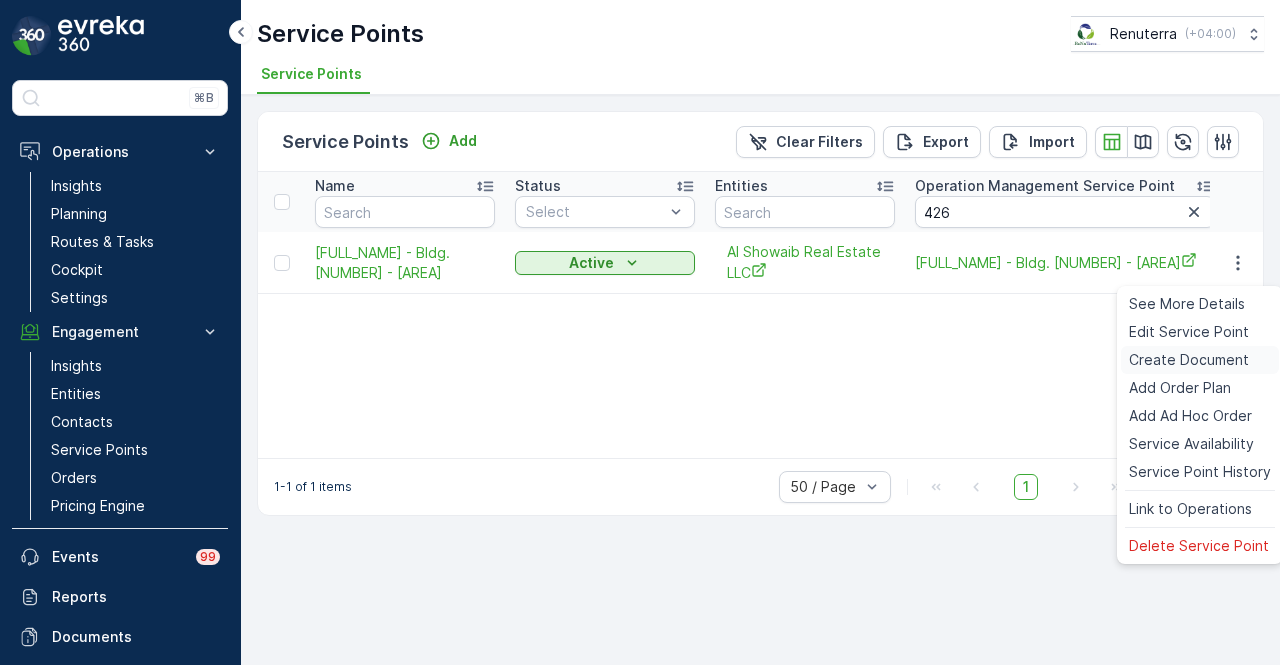 click on "Create Document" at bounding box center (1189, 360) 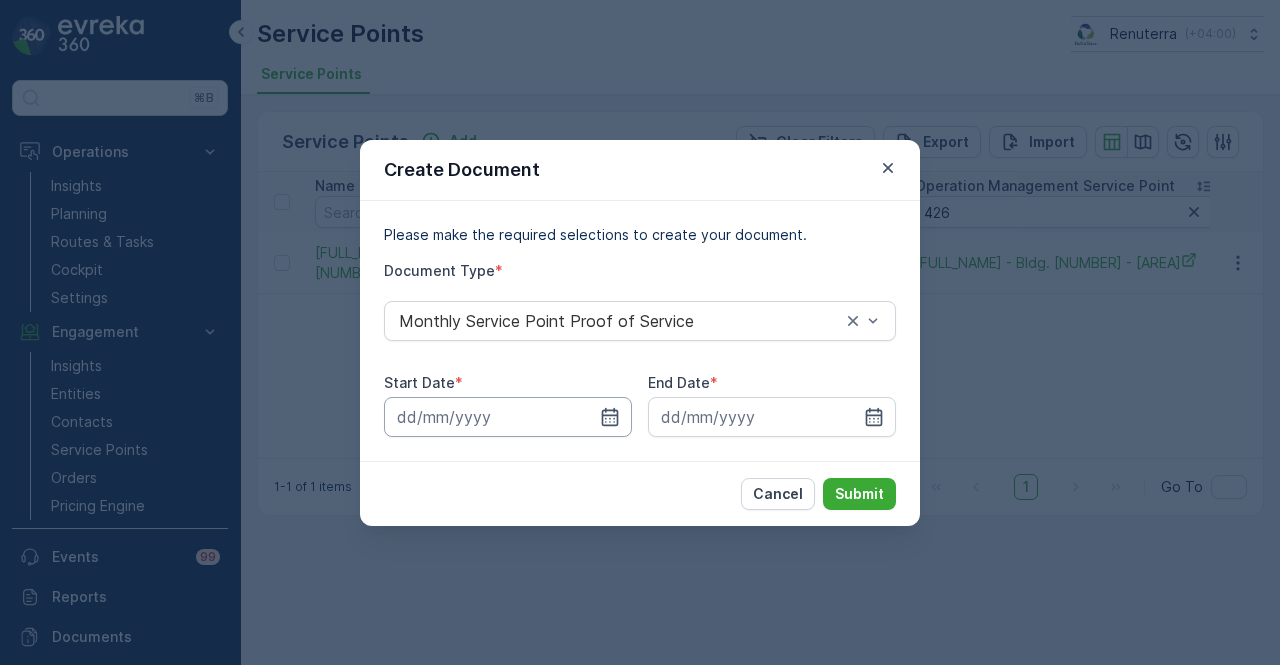 click at bounding box center [508, 417] 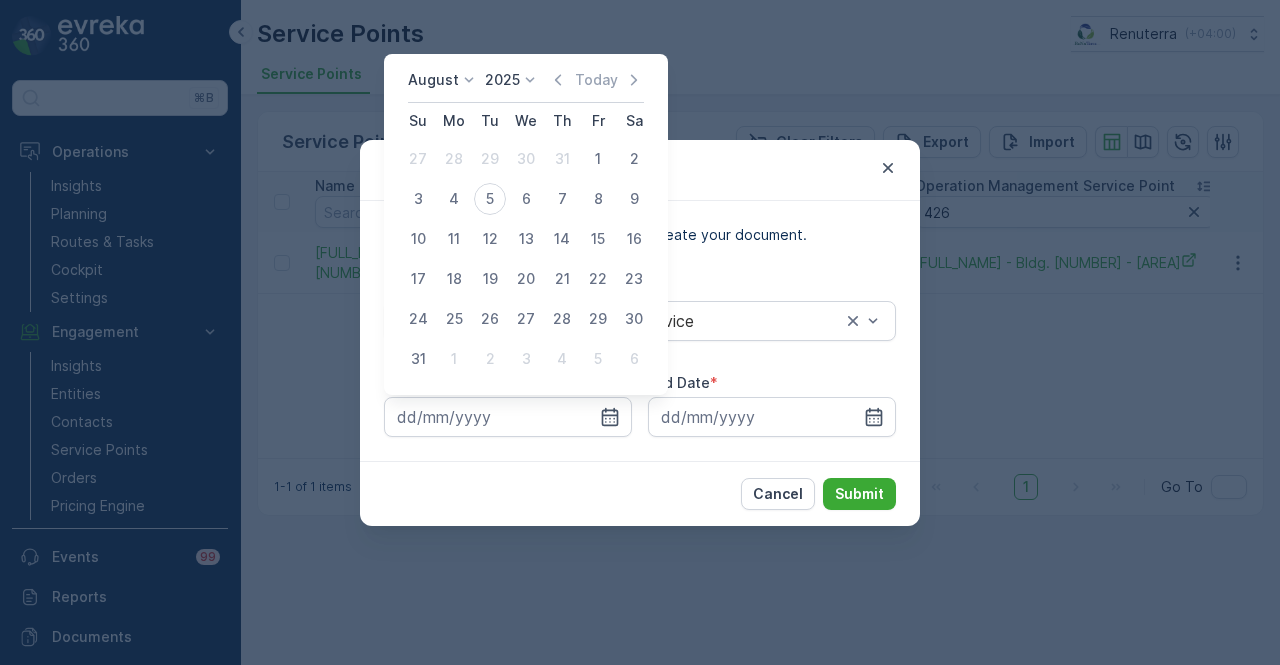 click on "August 2025 Today" at bounding box center [526, 86] 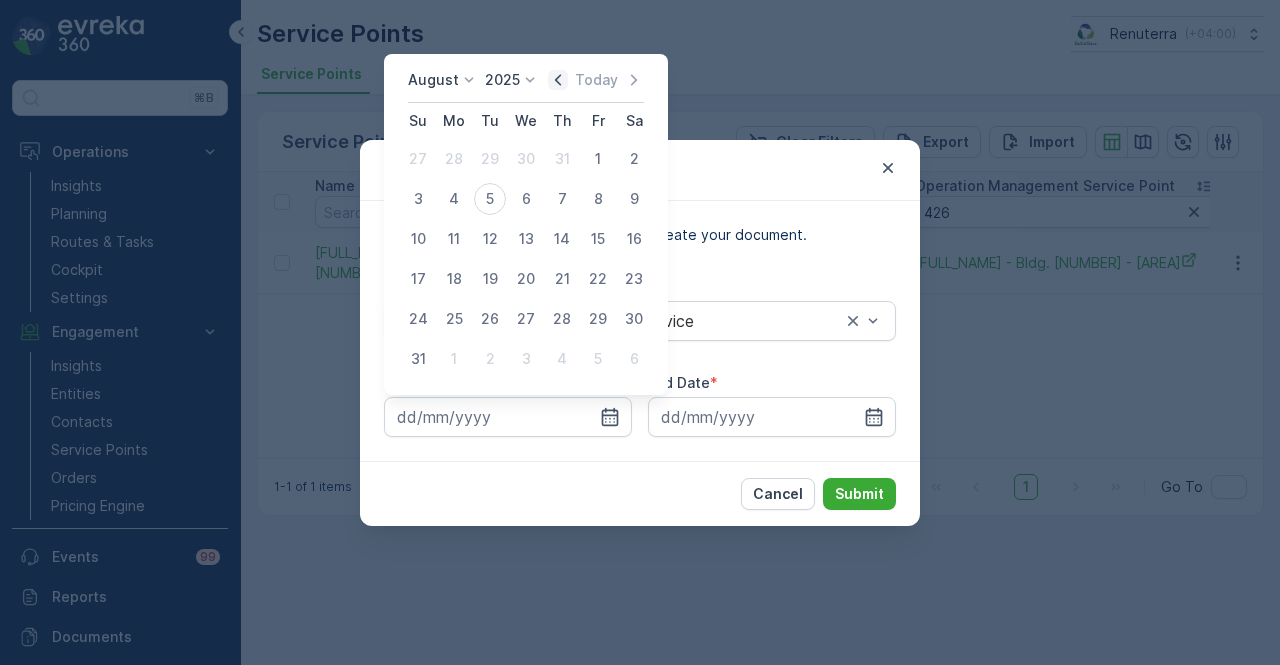 click 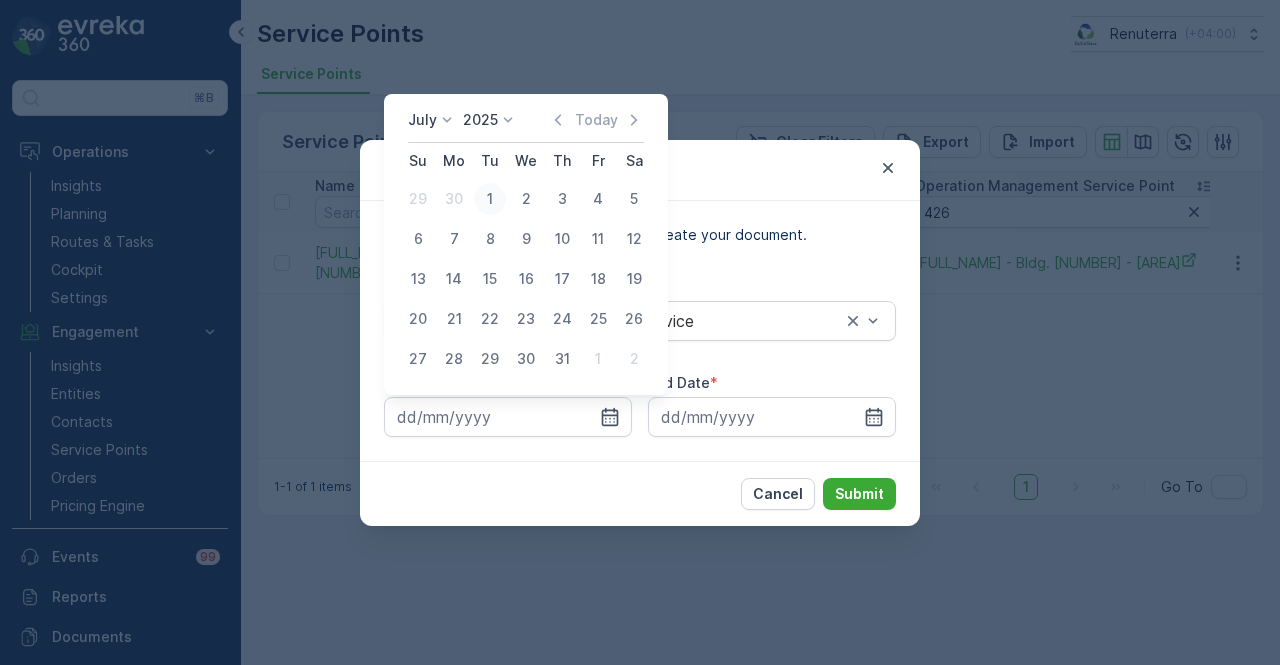 click on "1" at bounding box center [490, 199] 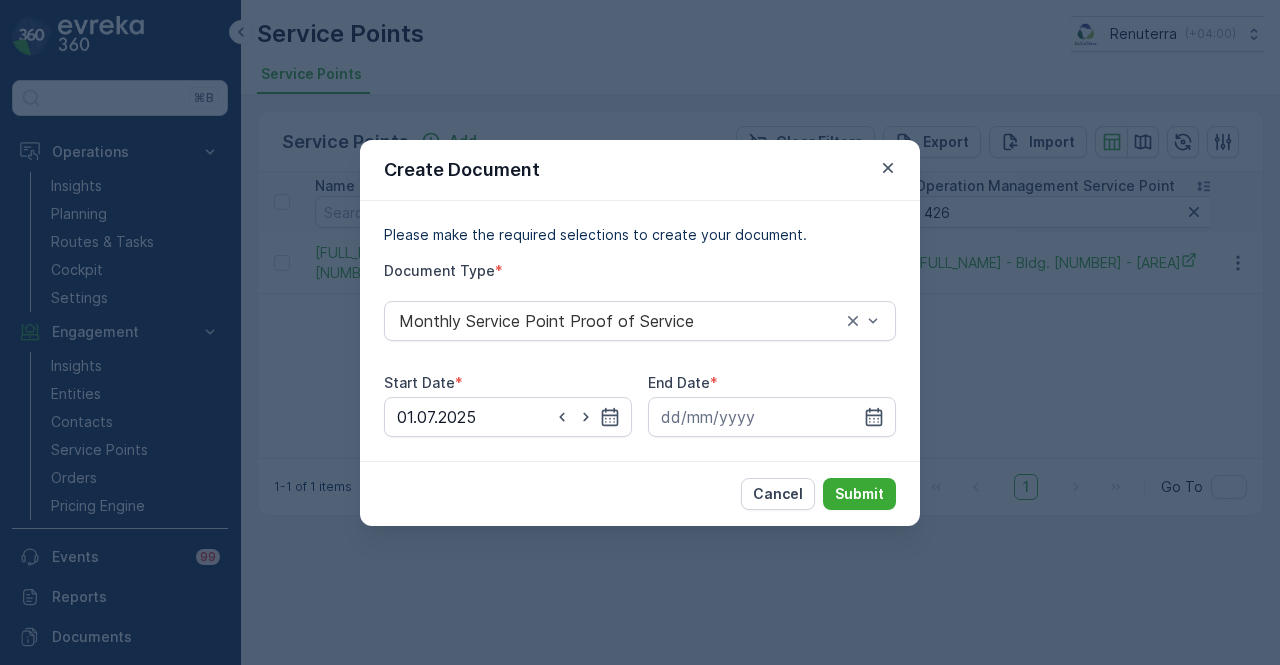 drag, startPoint x: 866, startPoint y: 412, endPoint x: 794, endPoint y: 165, distance: 257.28 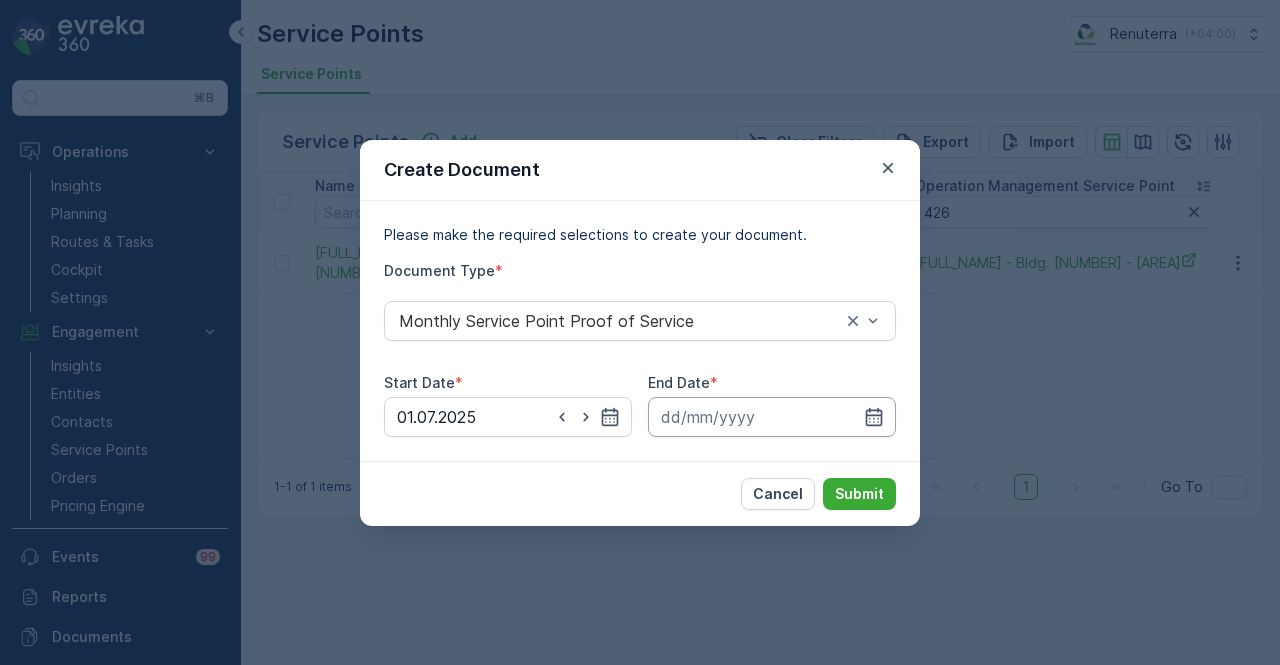 click at bounding box center [772, 417] 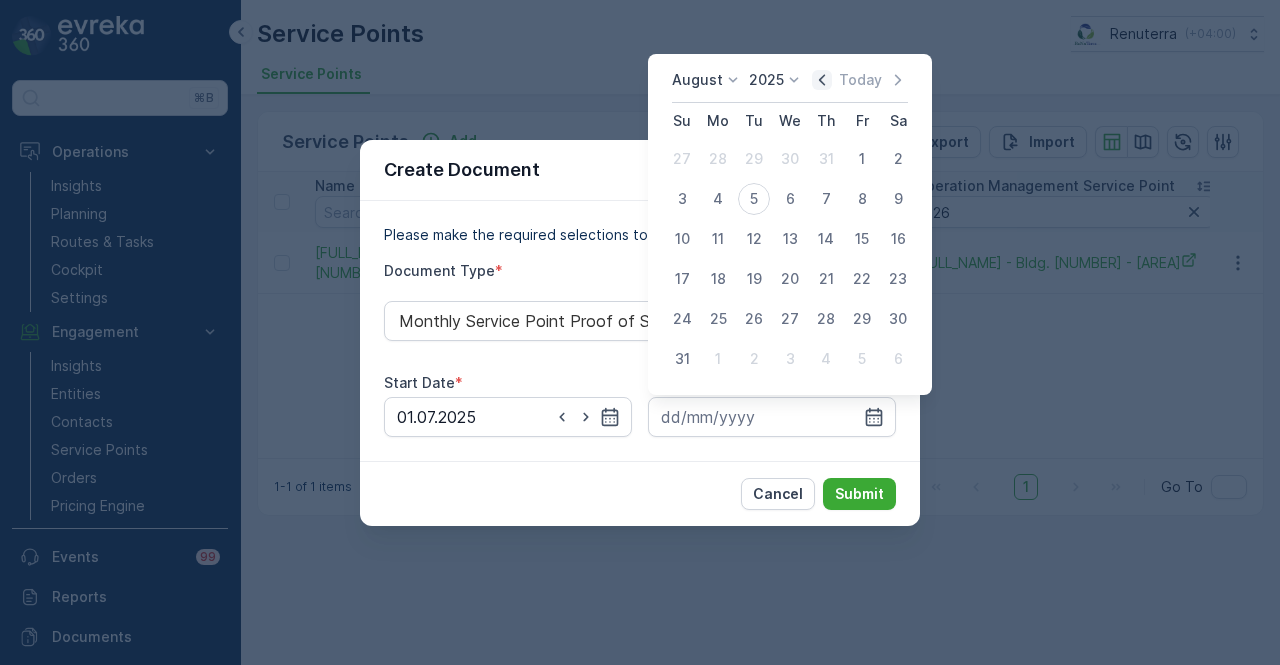 click 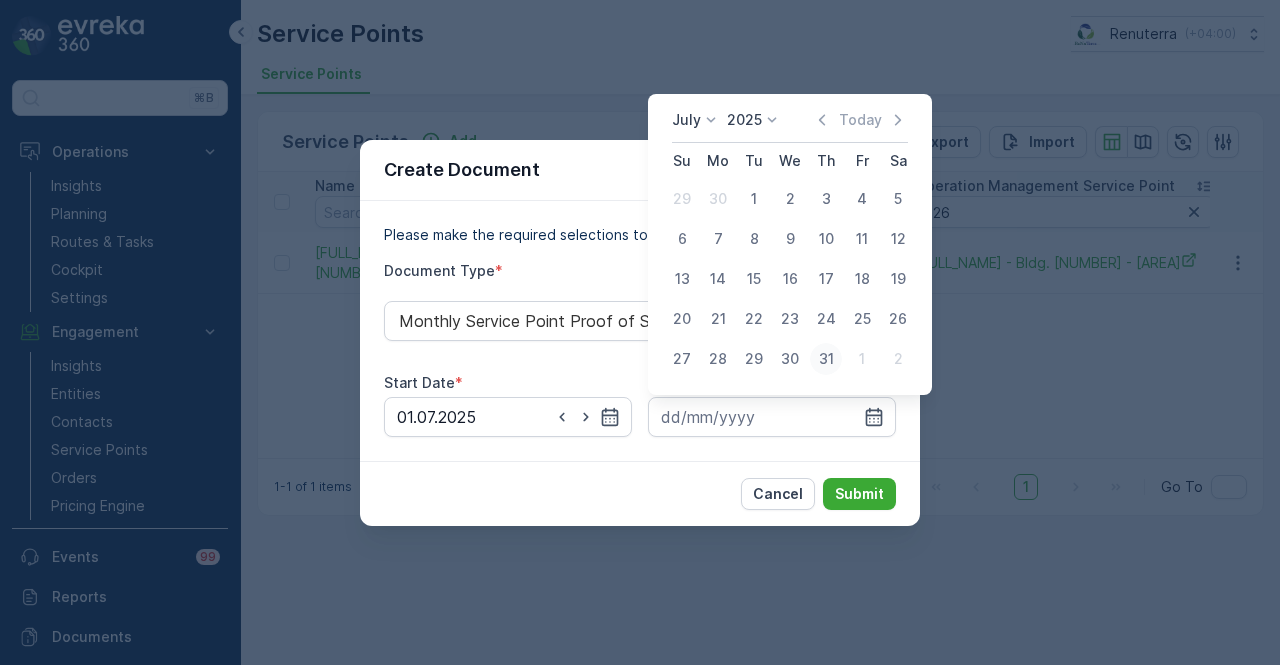 click on "31" at bounding box center (826, 359) 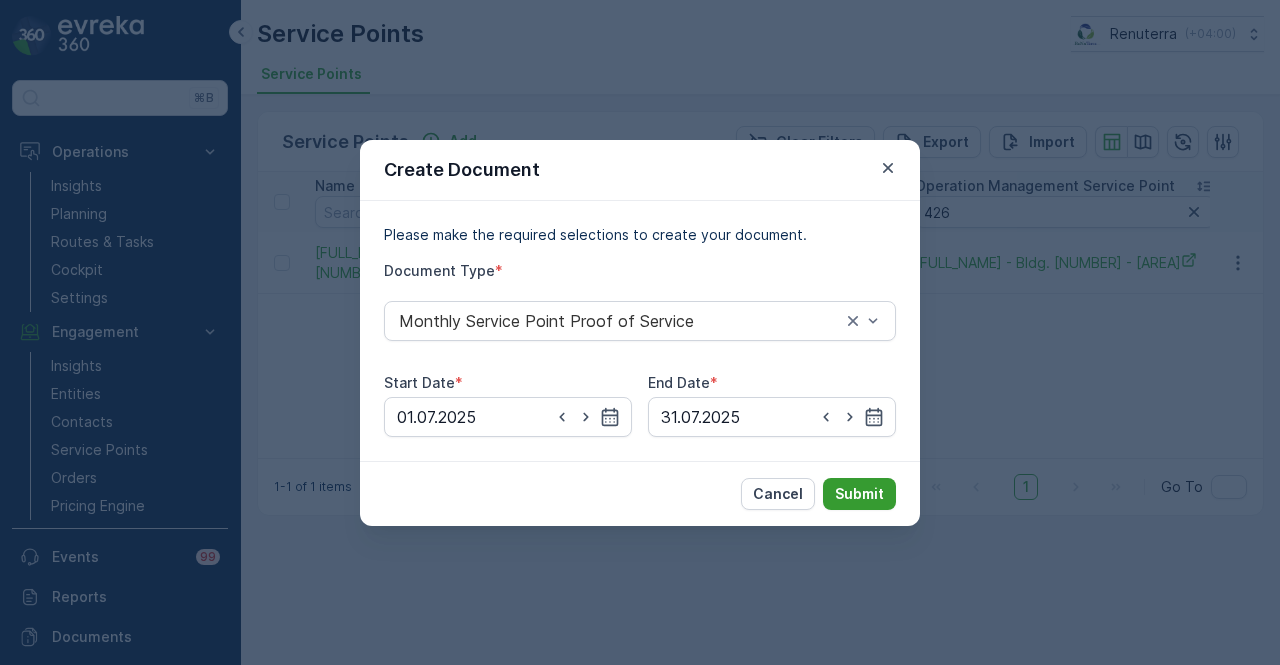 click on "Submit" at bounding box center [859, 494] 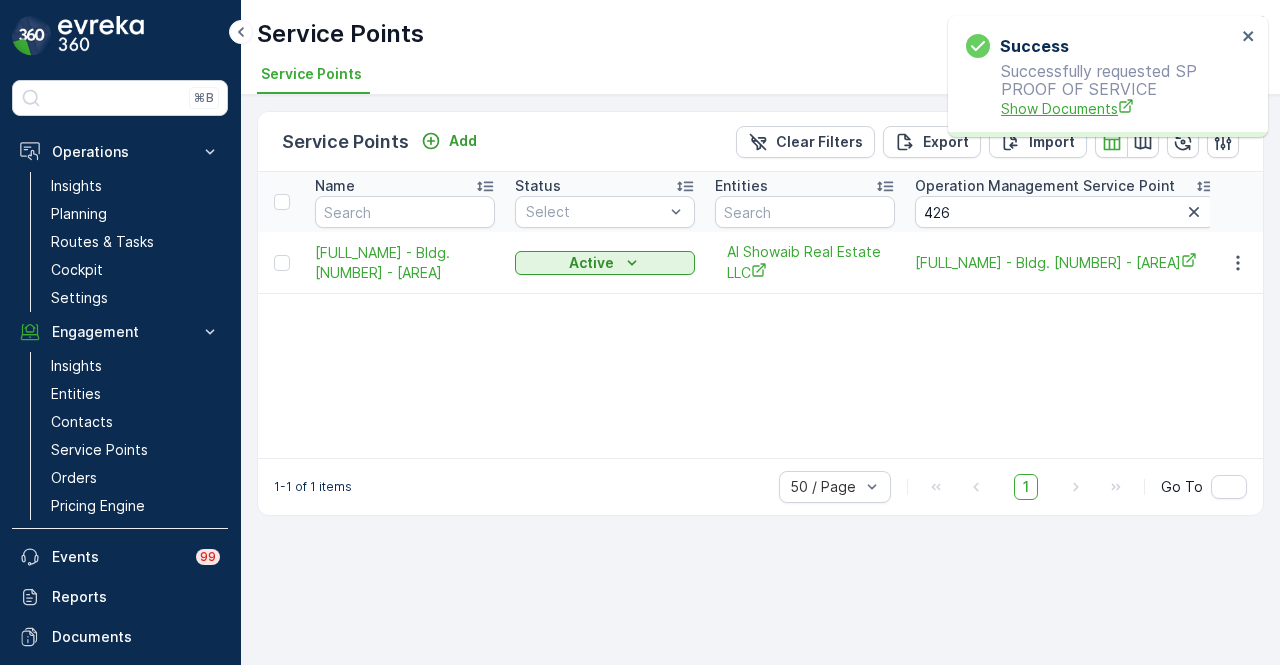 click on "Show Documents" at bounding box center [1118, 108] 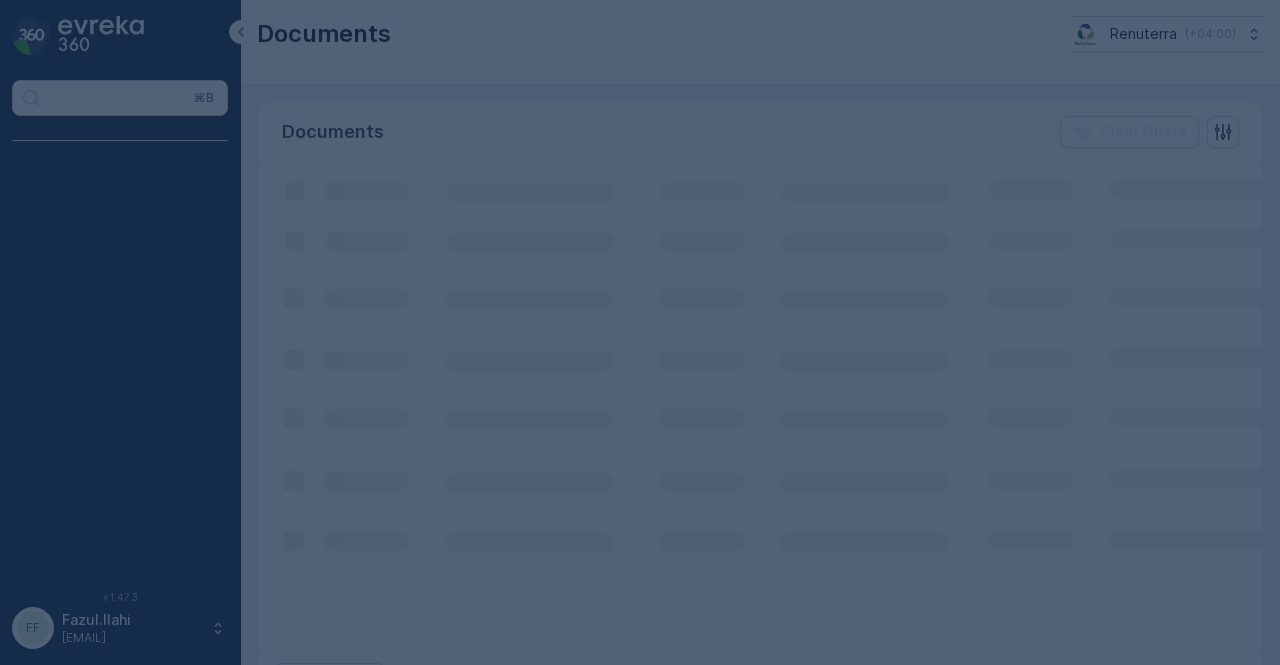 scroll, scrollTop: 0, scrollLeft: 0, axis: both 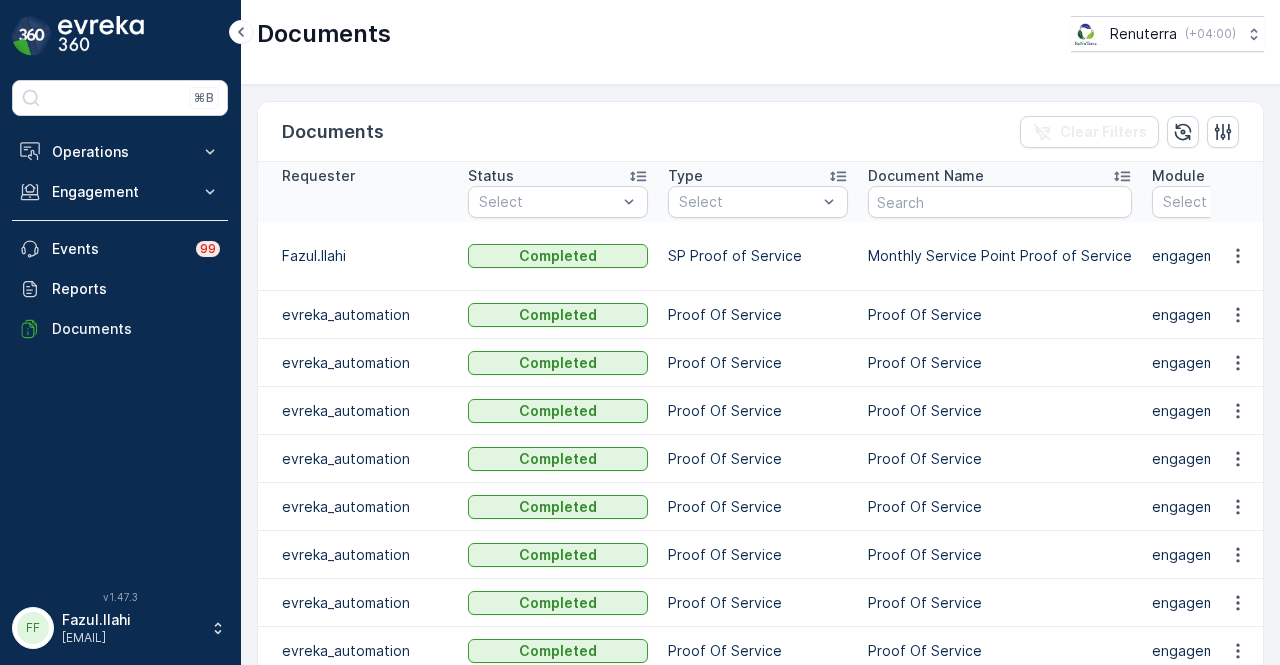 click at bounding box center (1237, 256) 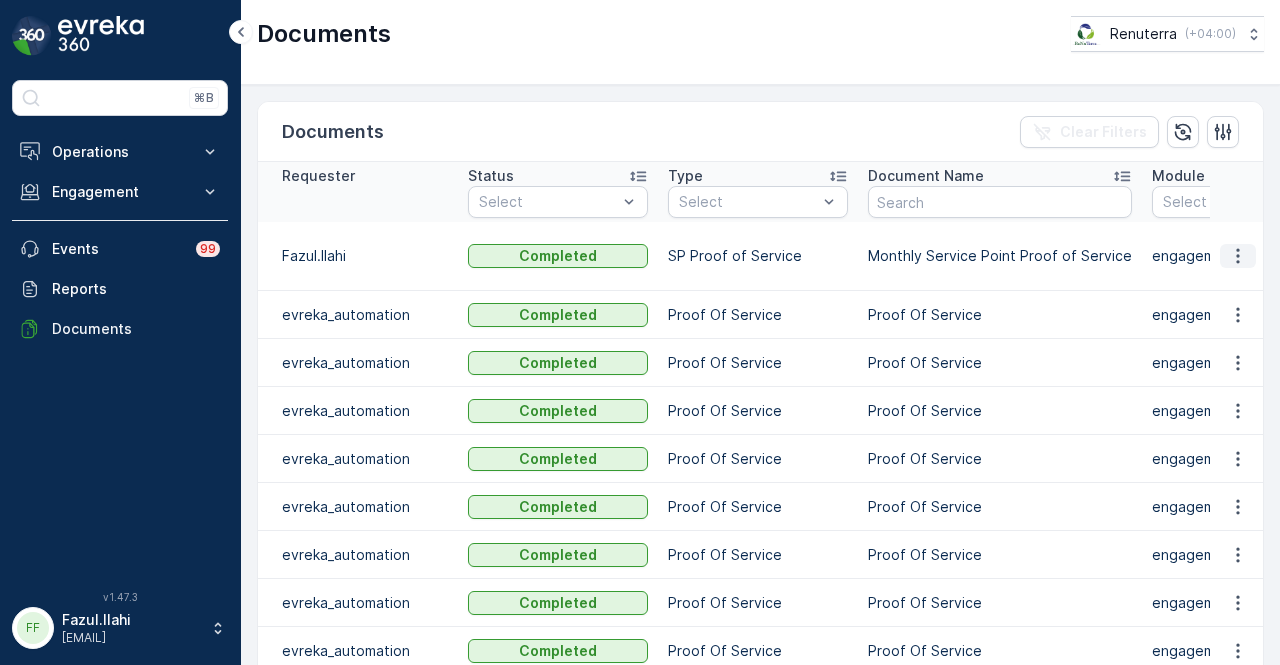 click at bounding box center [1238, 256] 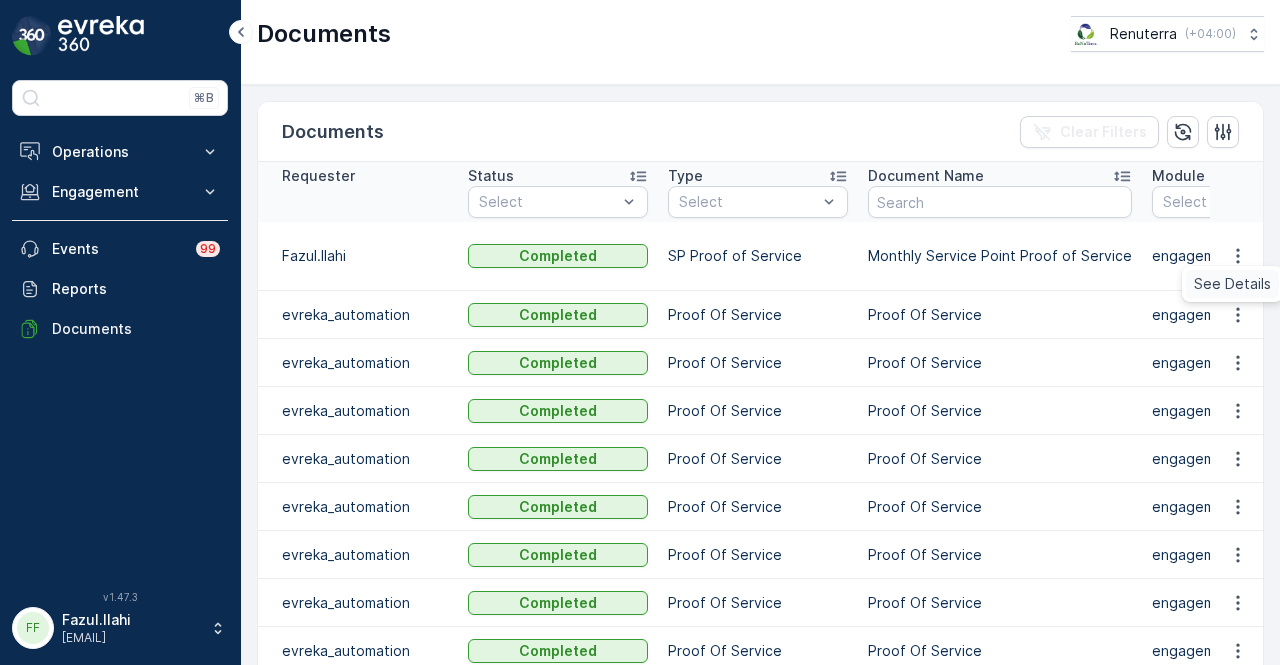 click on "See Details" at bounding box center [1232, 284] 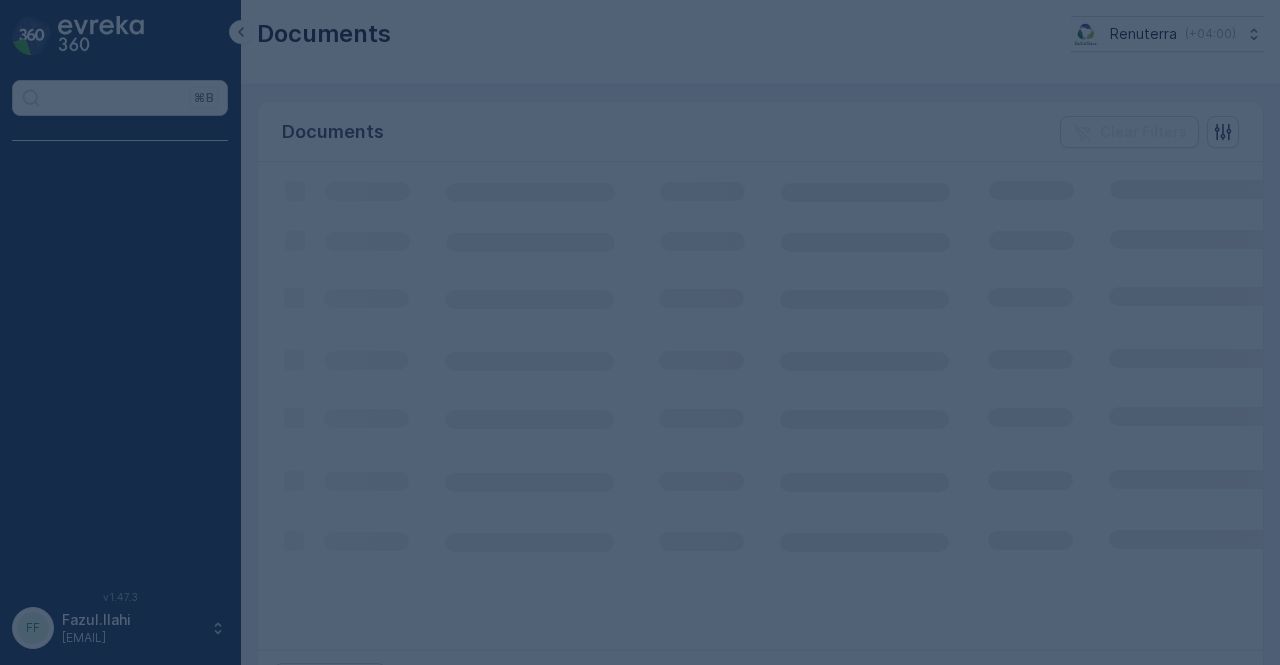 scroll, scrollTop: 0, scrollLeft: 0, axis: both 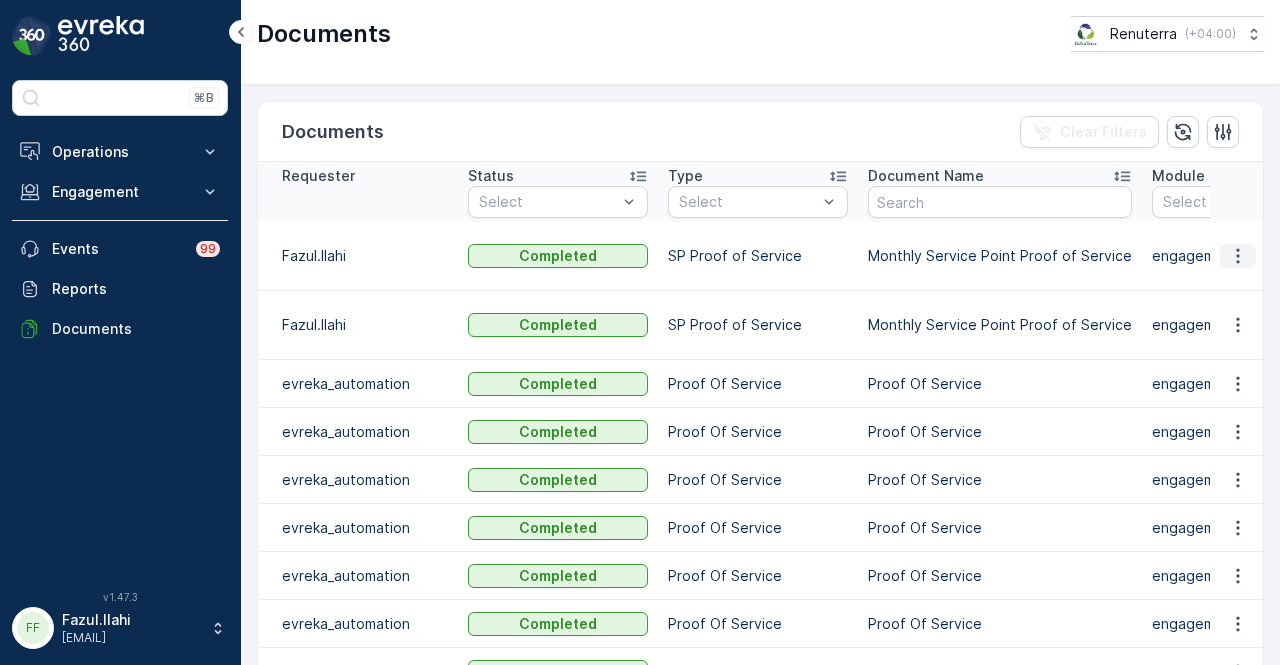 click 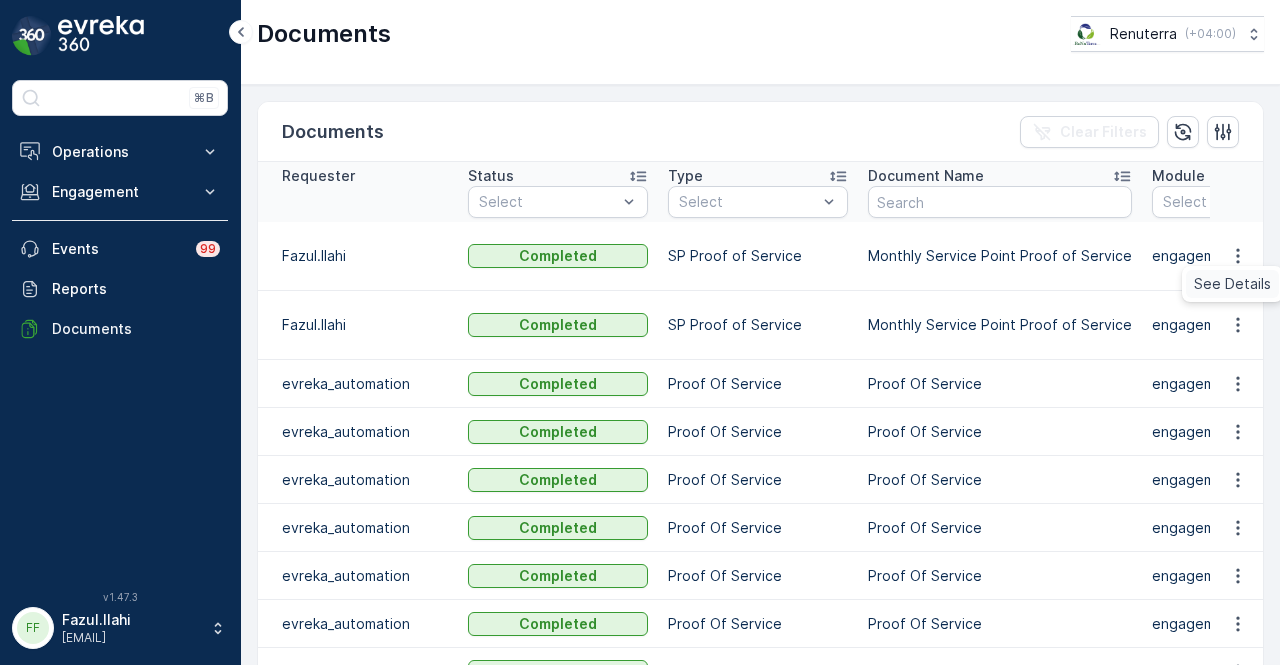 click on "See Details" at bounding box center [1232, 284] 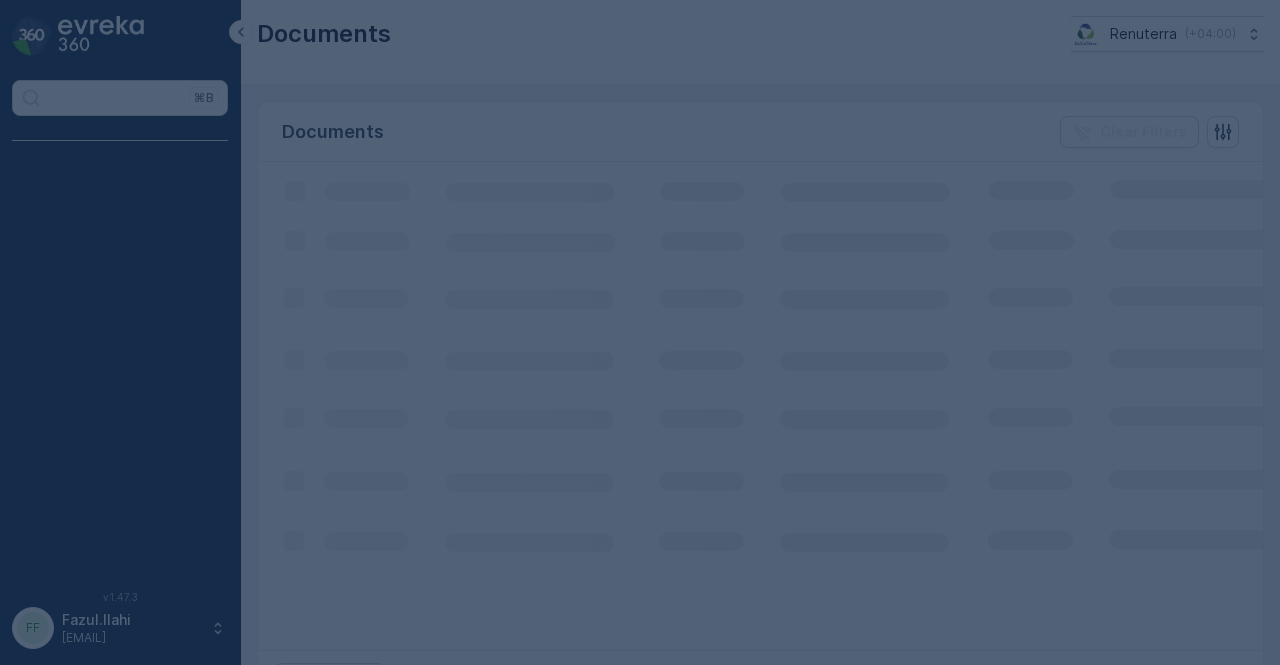 scroll, scrollTop: 0, scrollLeft: 0, axis: both 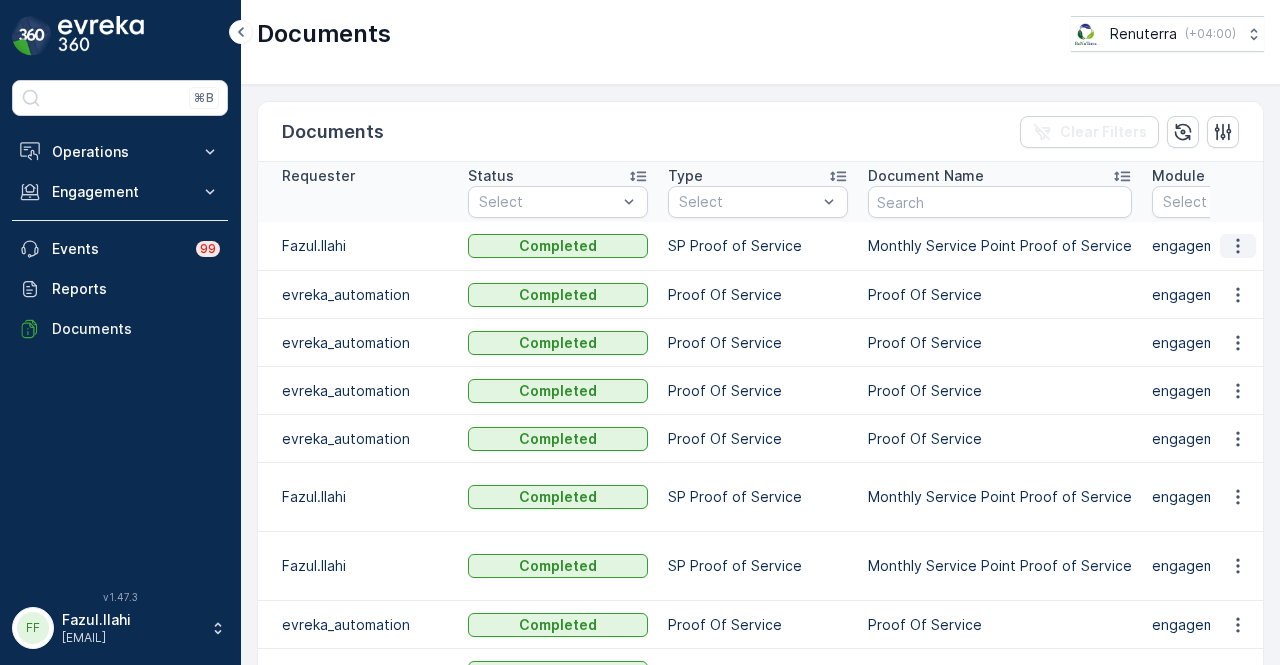 click 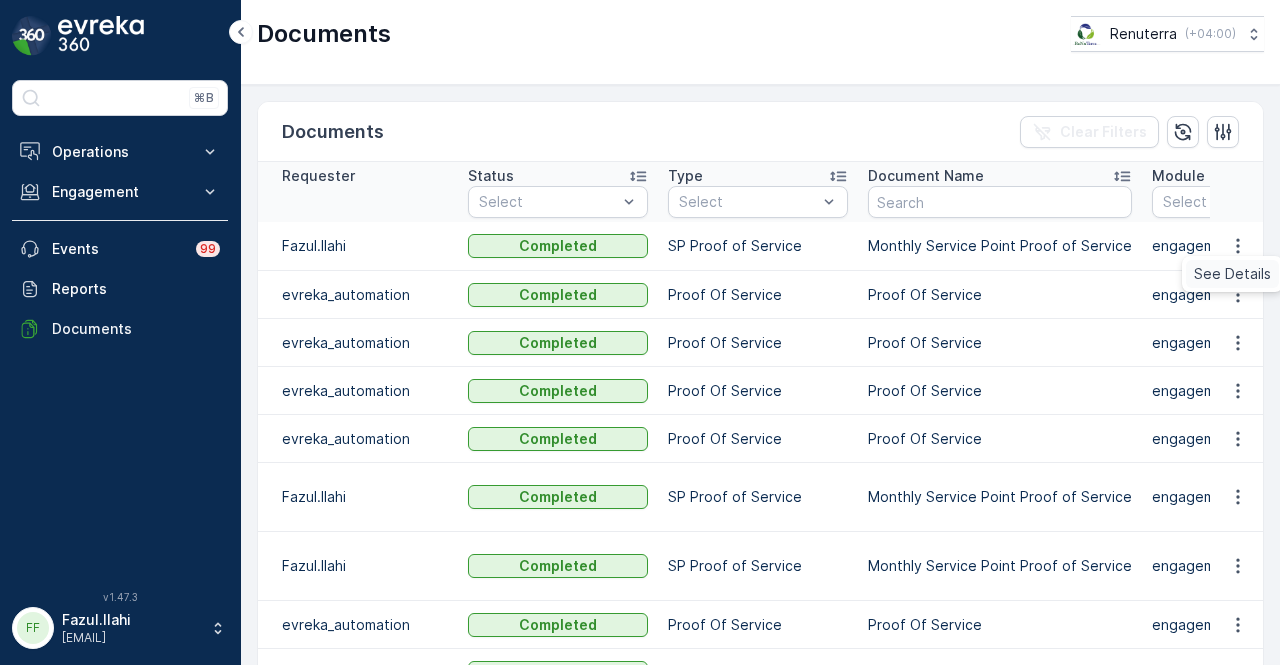click on "See Details" at bounding box center [1232, 274] 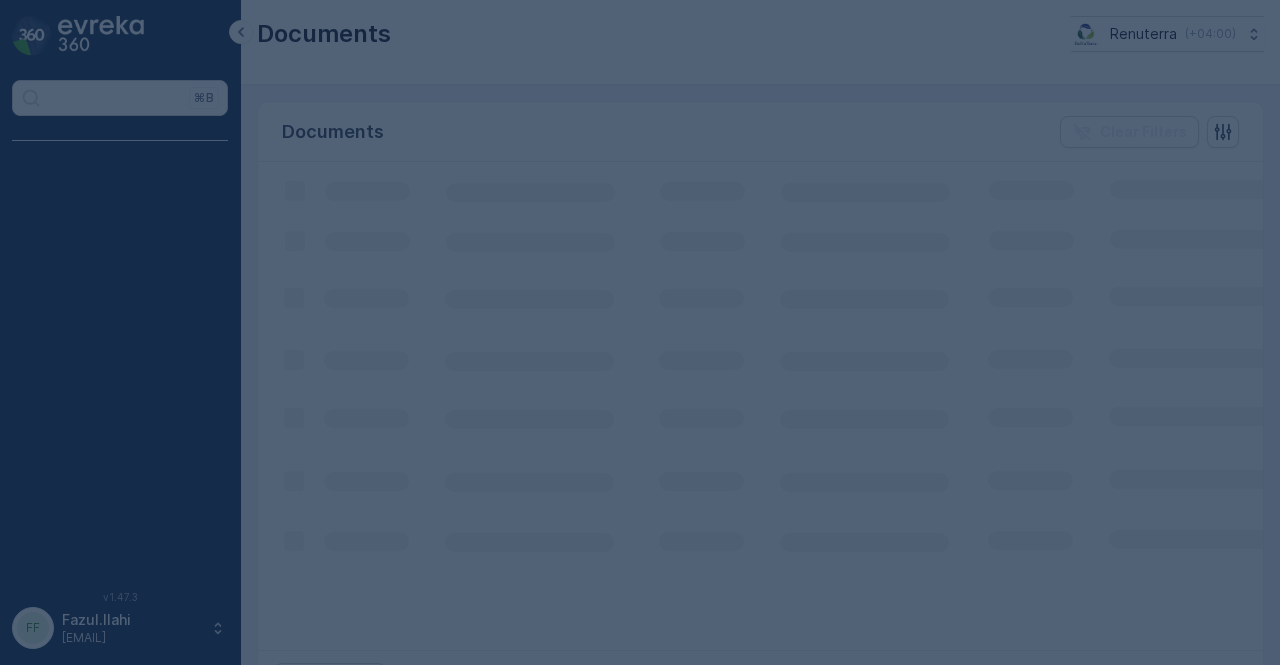 scroll, scrollTop: 0, scrollLeft: 0, axis: both 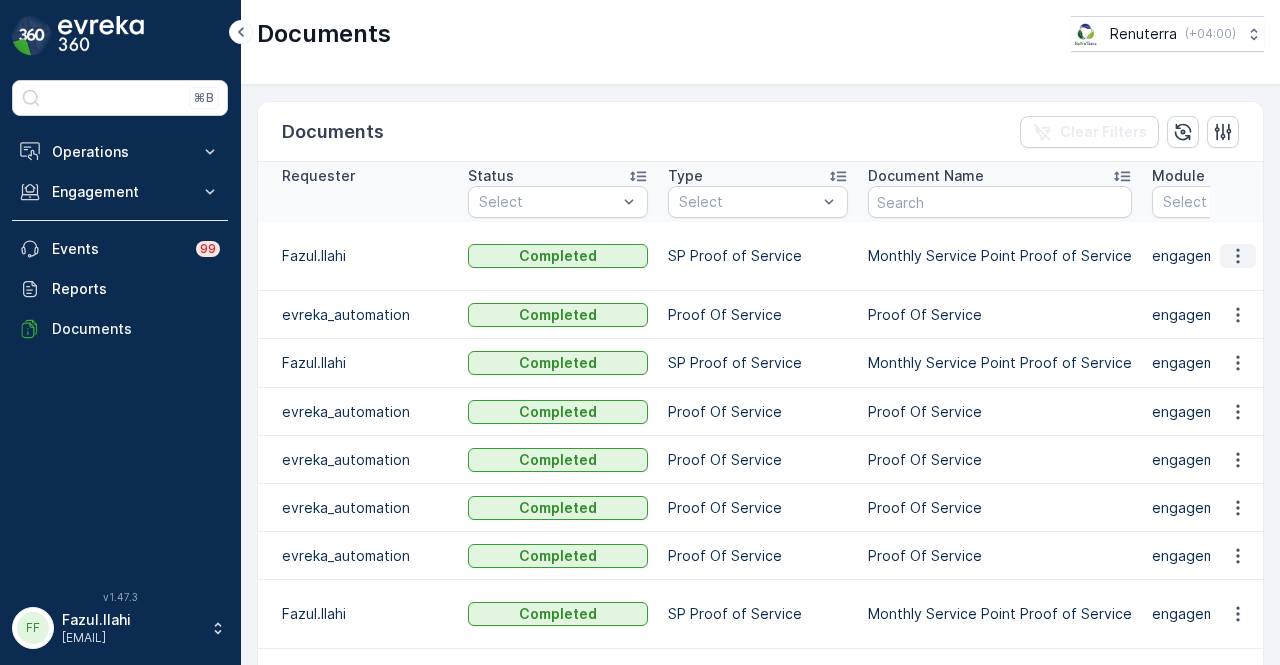 click 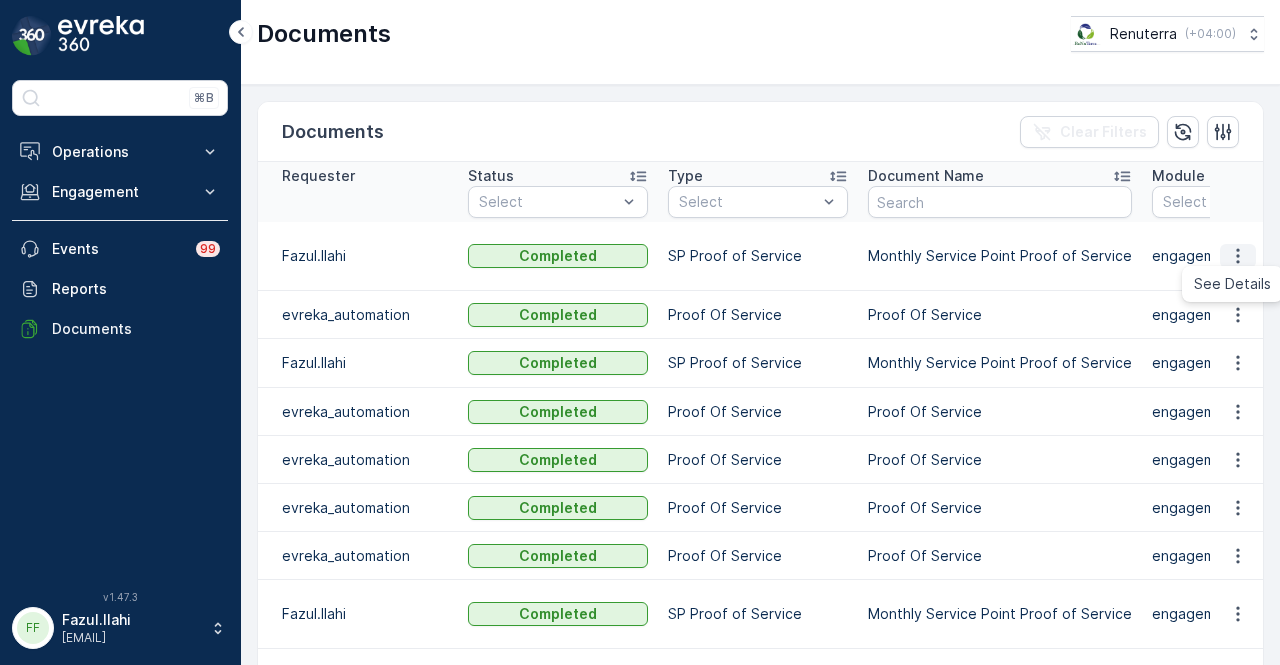click on "See Details" at bounding box center (1232, 284) 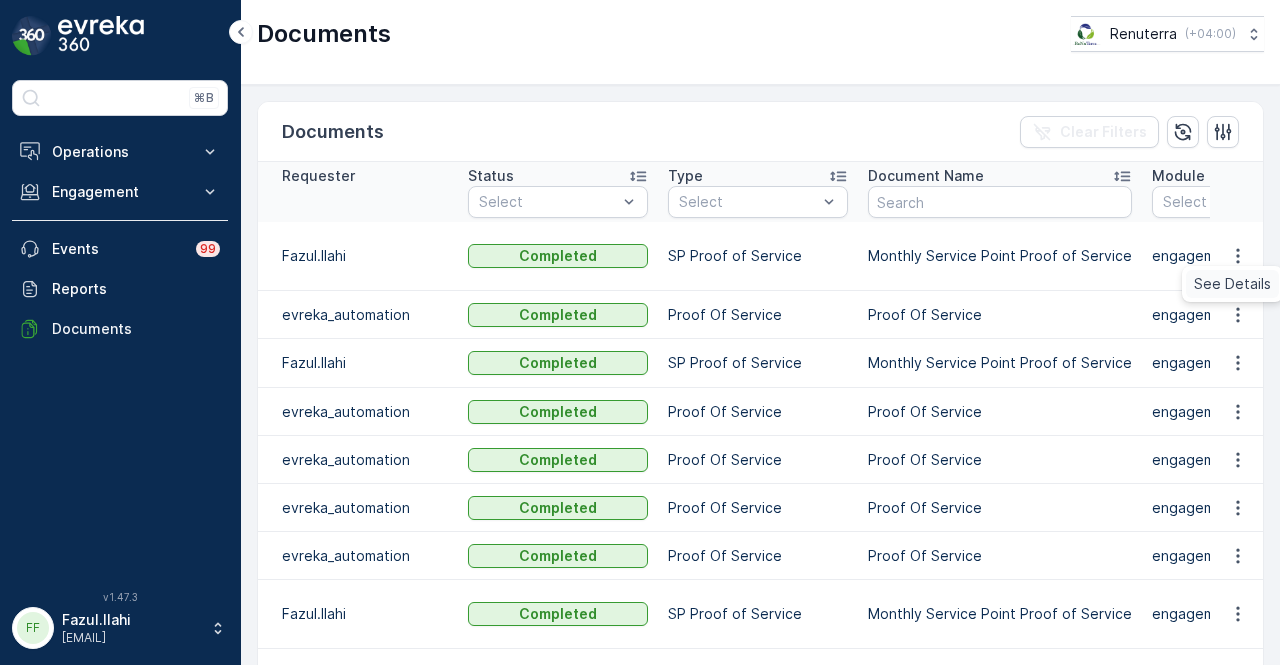 click on "See Details" at bounding box center [1232, 284] 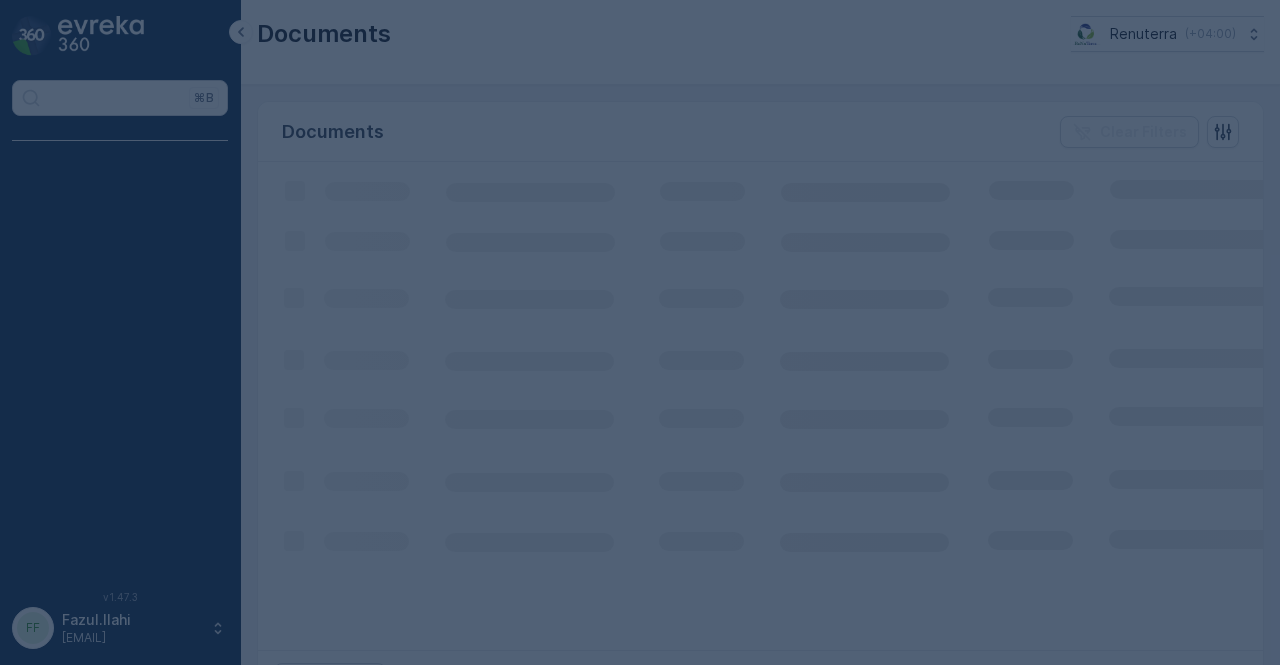 scroll, scrollTop: 0, scrollLeft: 0, axis: both 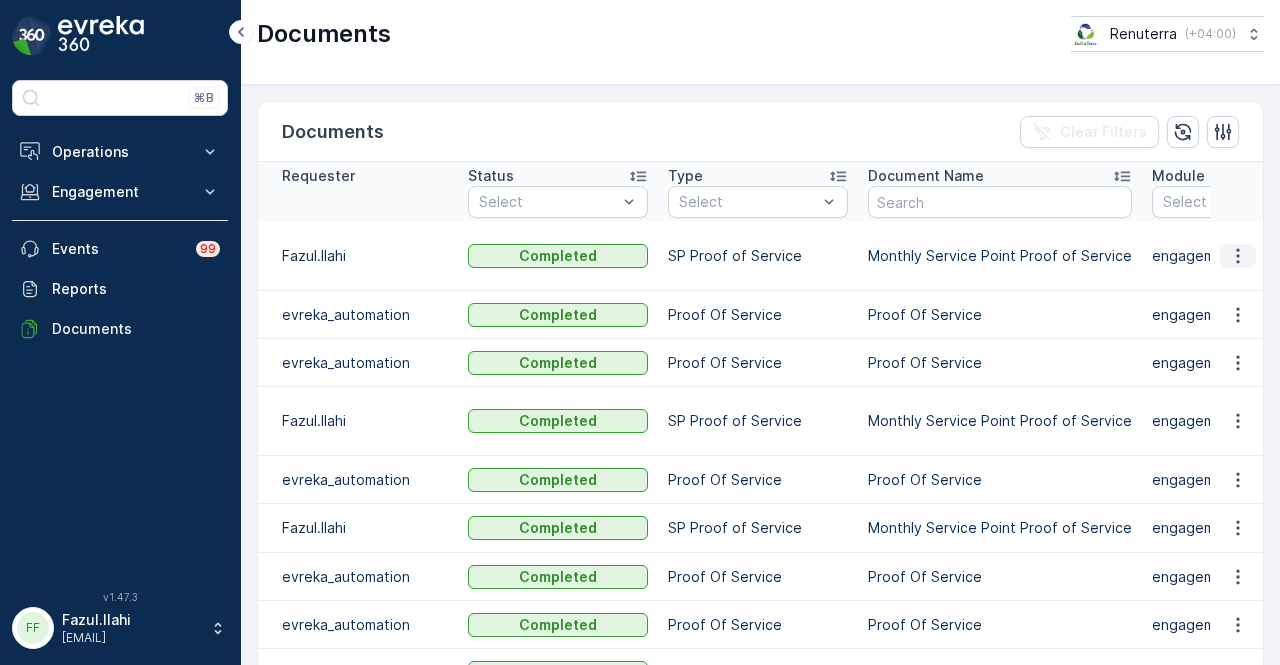 click 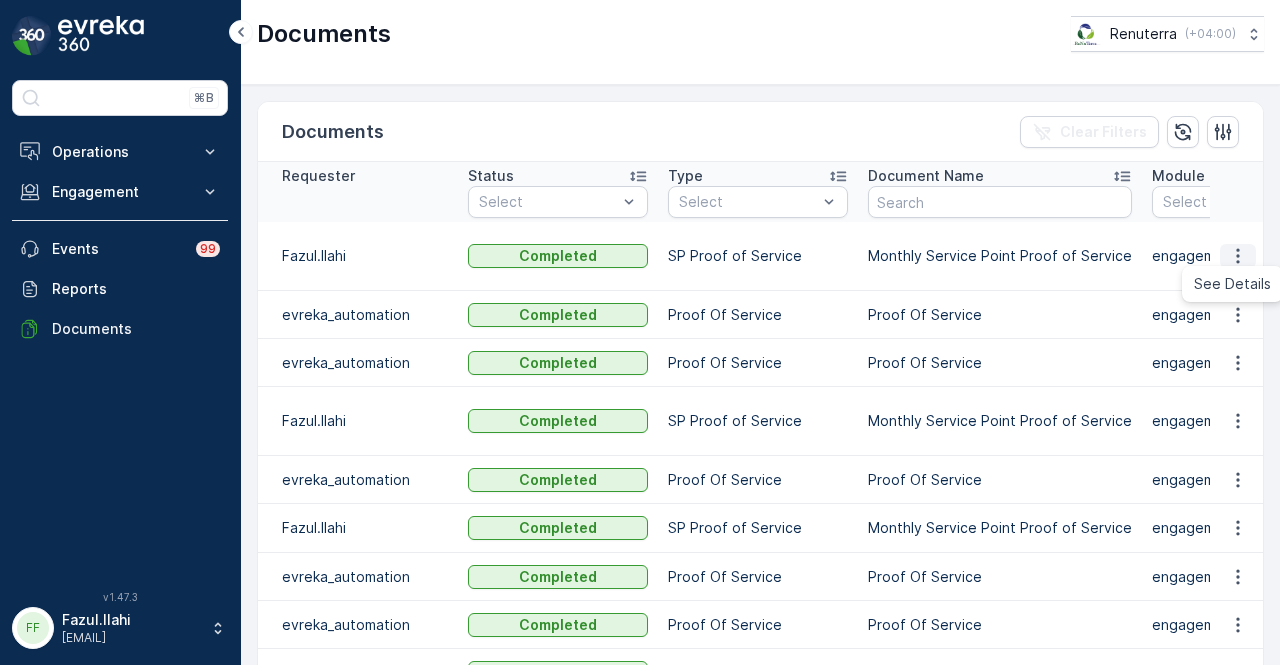 click on "See Details" at bounding box center [1232, 284] 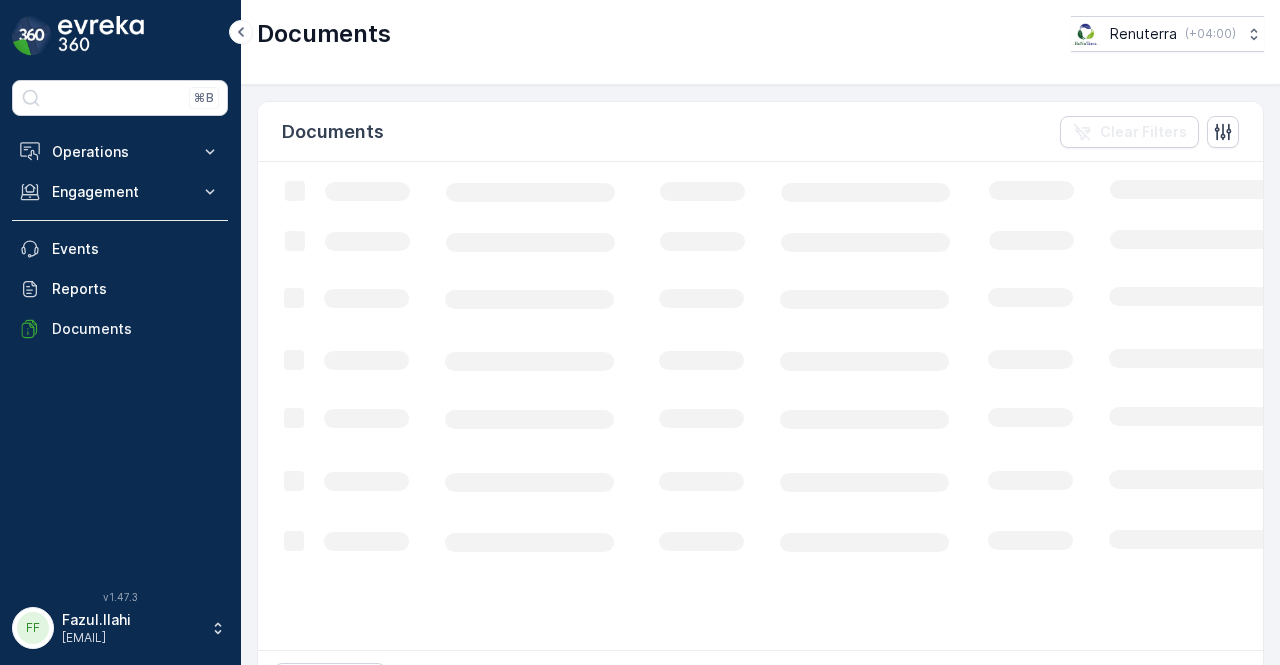 scroll, scrollTop: 0, scrollLeft: 0, axis: both 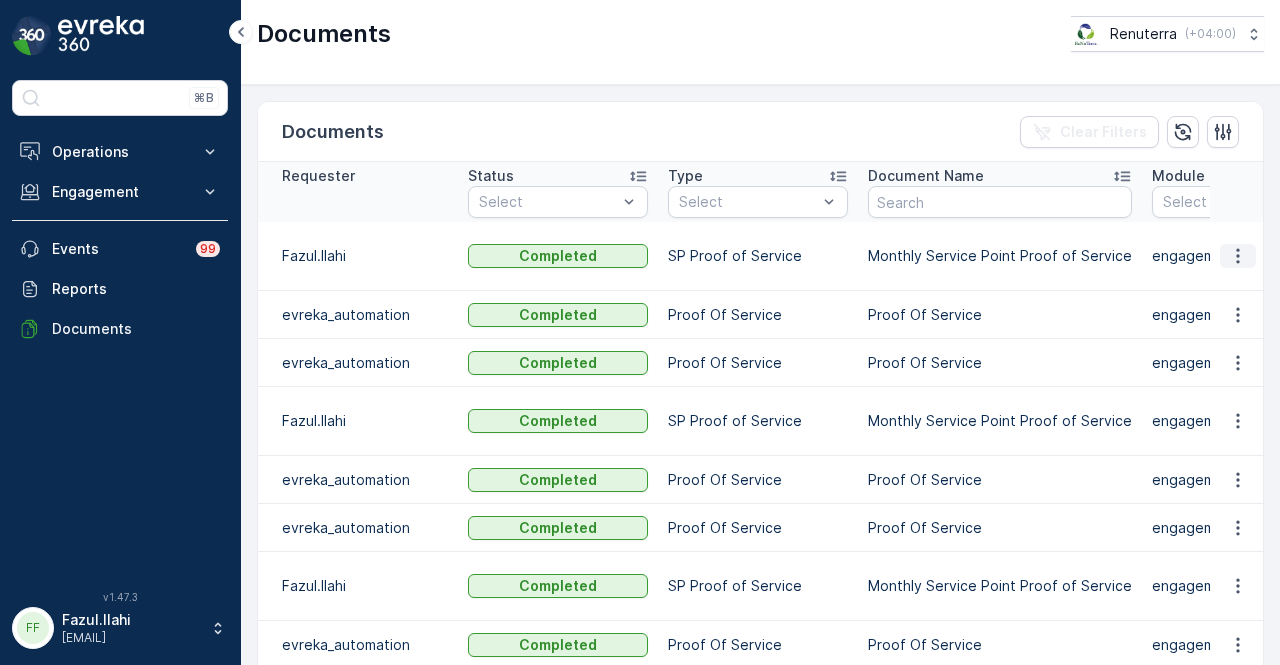 click 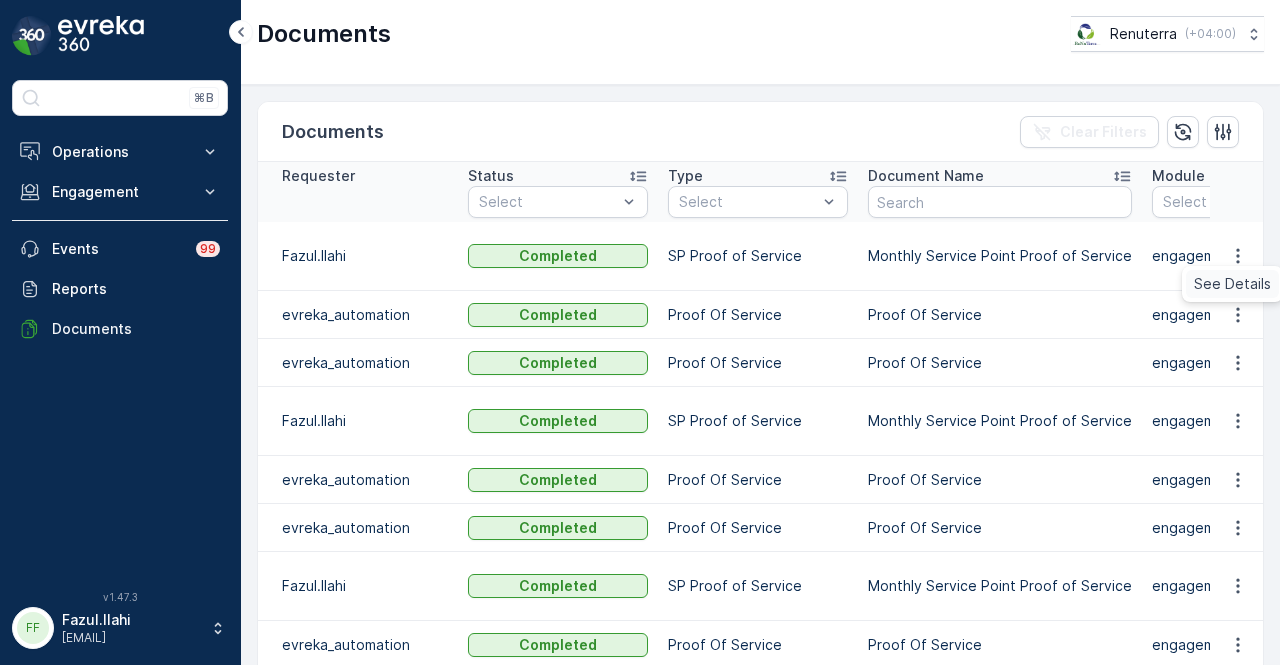 click on "See Details" at bounding box center [1232, 284] 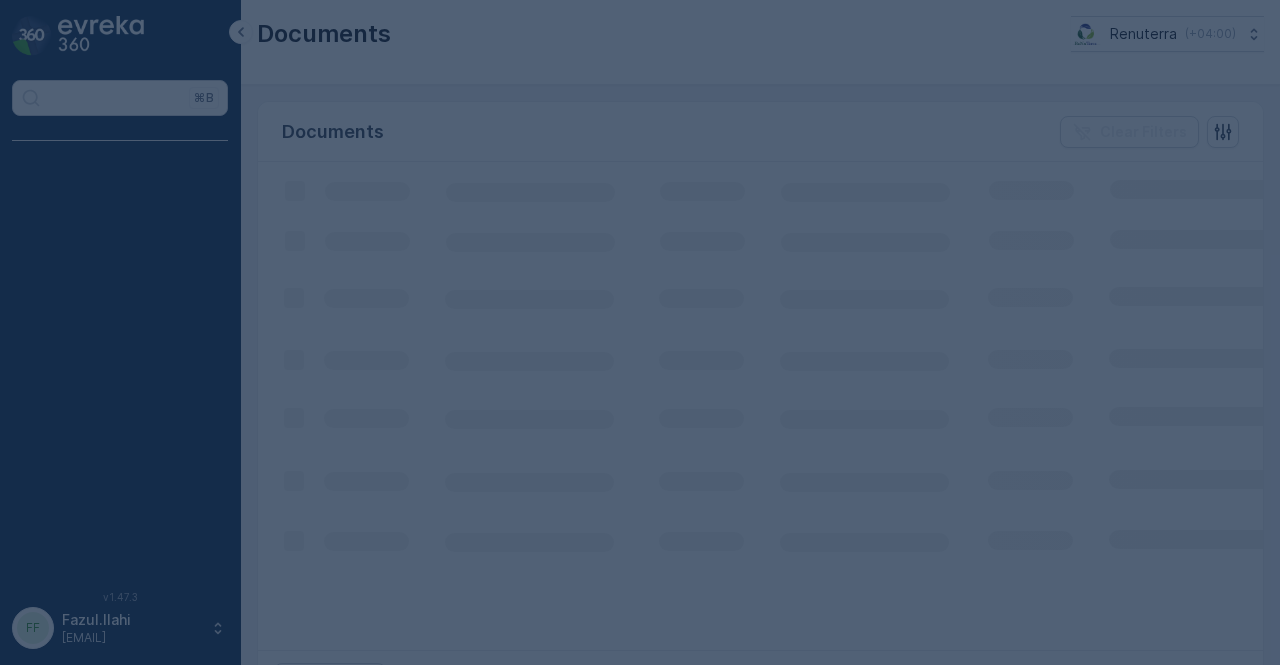 scroll, scrollTop: 0, scrollLeft: 0, axis: both 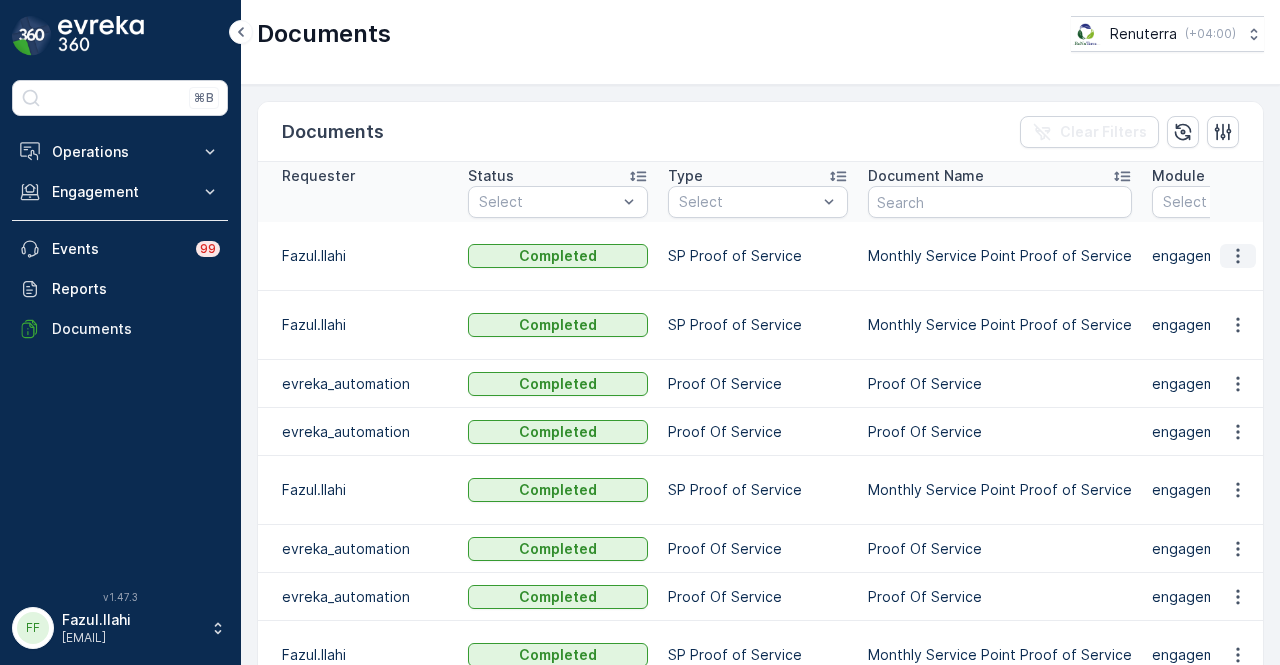 click 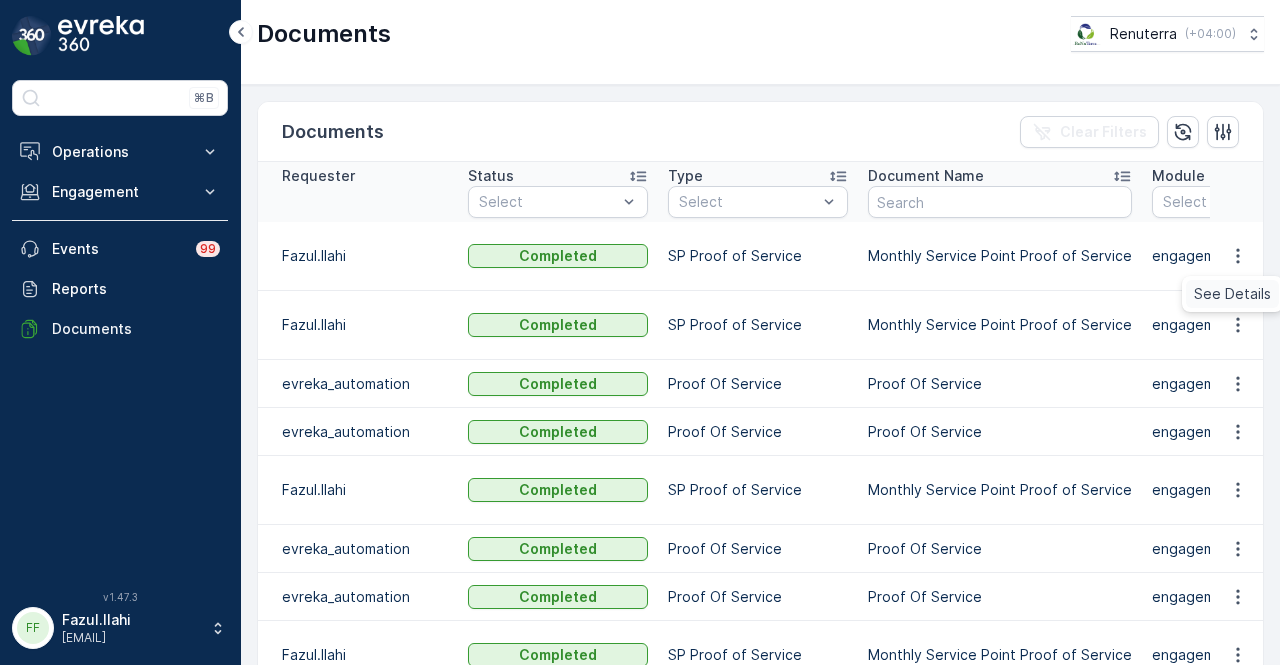 click on "See Details" at bounding box center [1232, 294] 